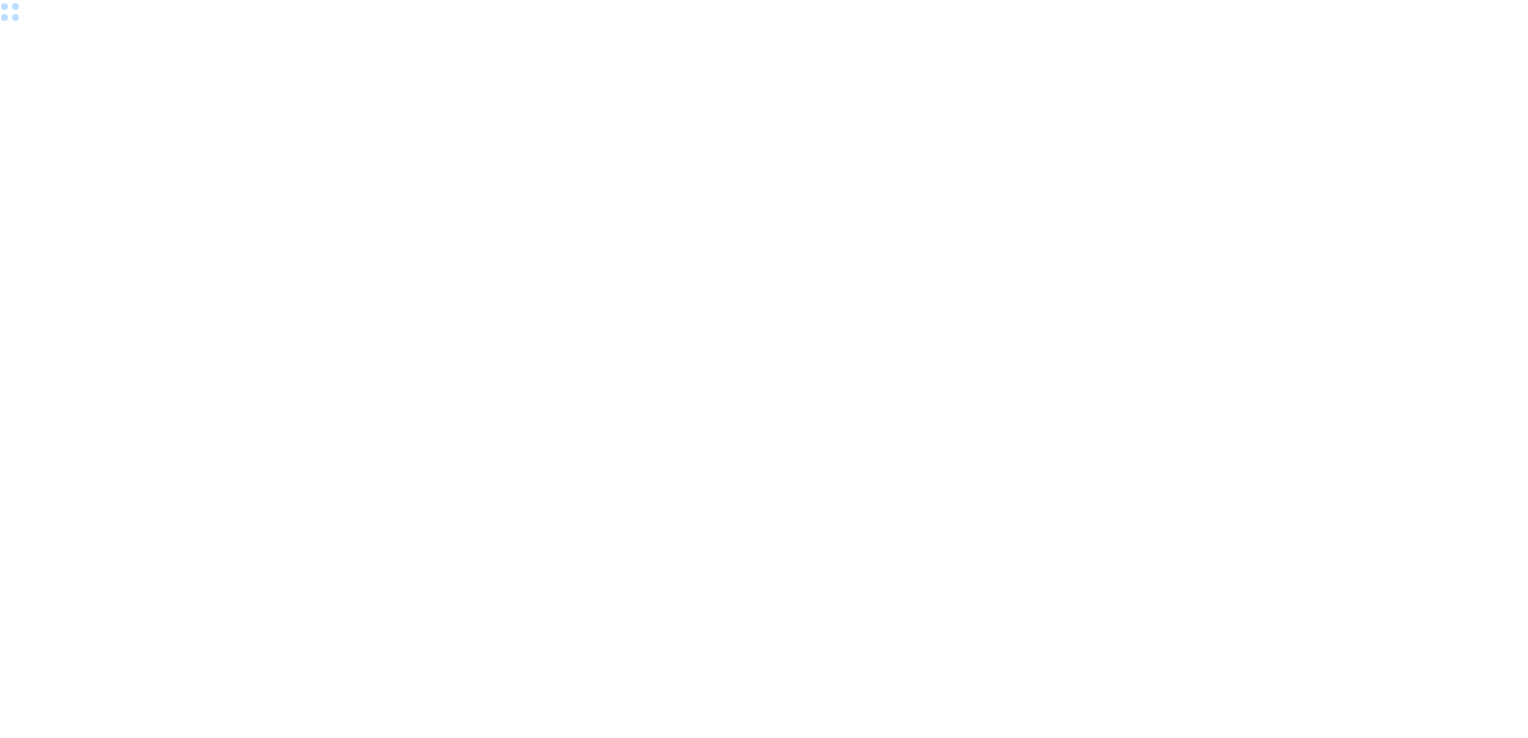 scroll, scrollTop: 0, scrollLeft: 0, axis: both 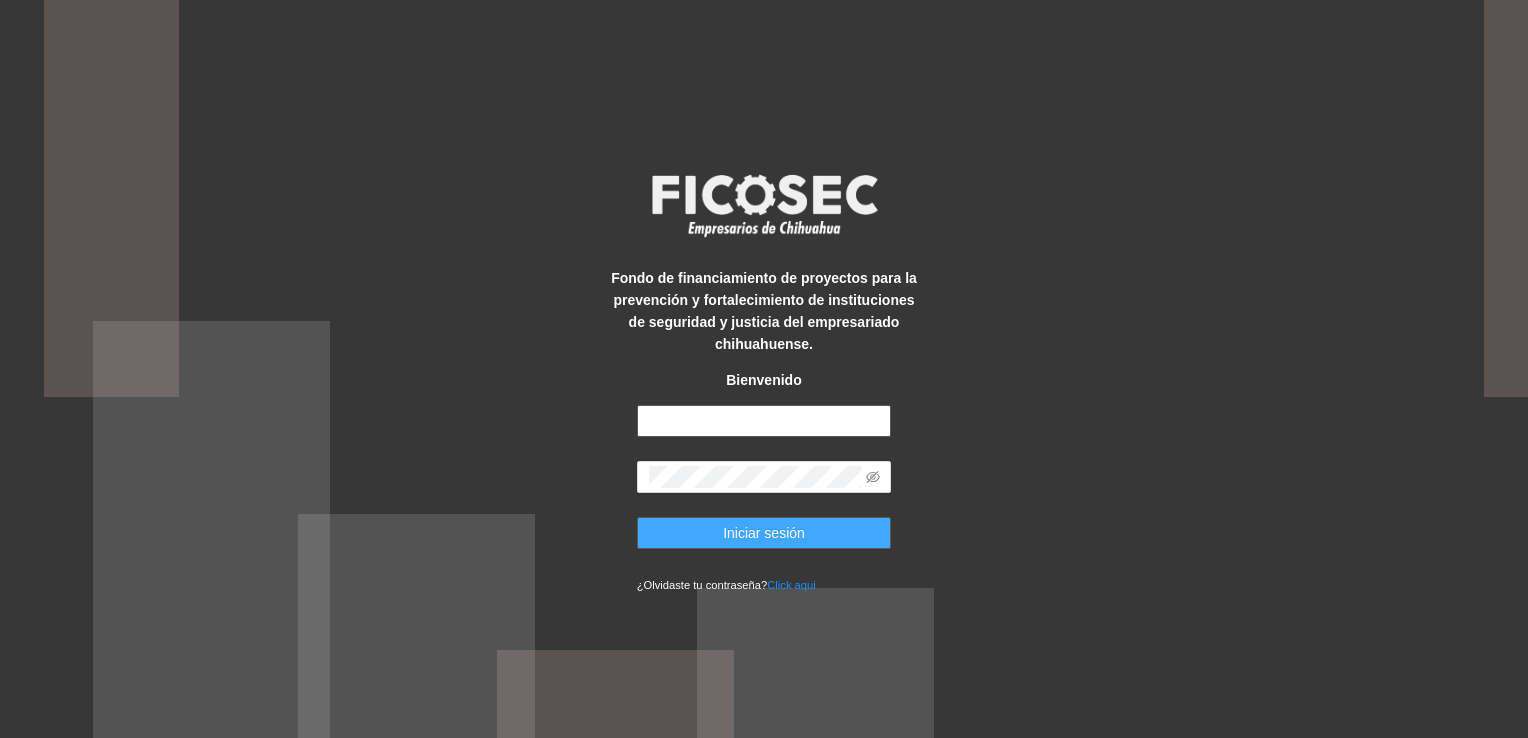 type on "**********" 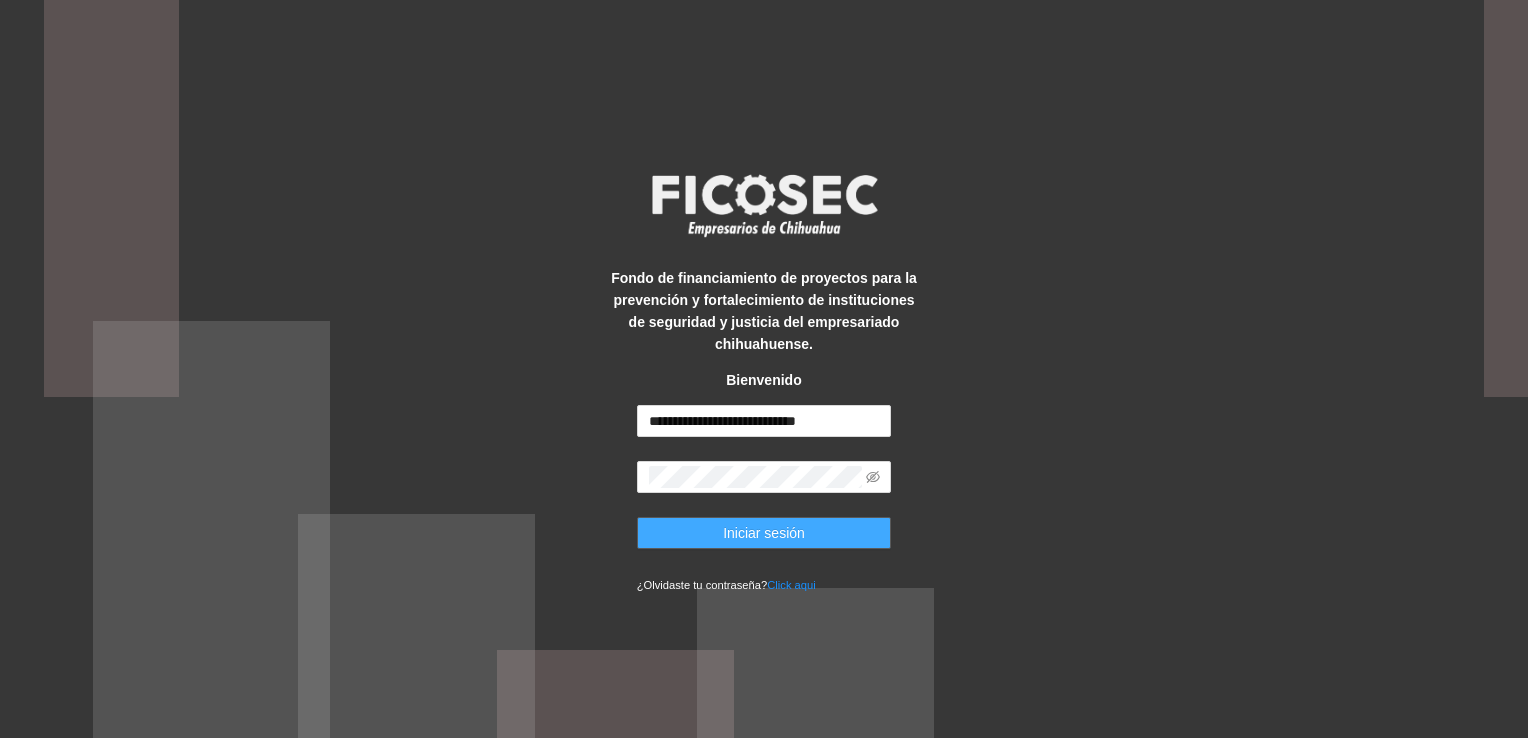 click on "Iniciar sesión" at bounding box center [764, 533] 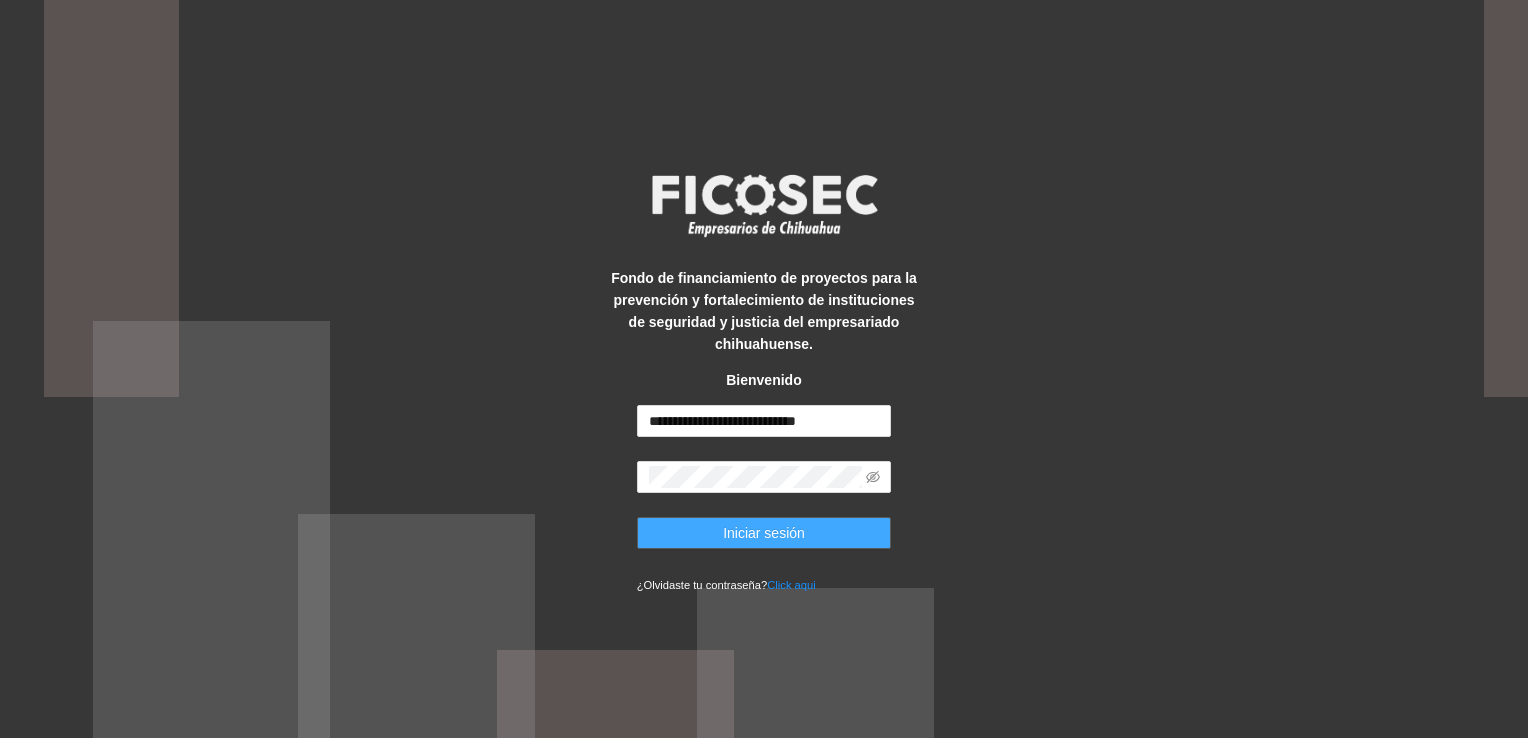 click on "Iniciar sesión" at bounding box center [764, 533] 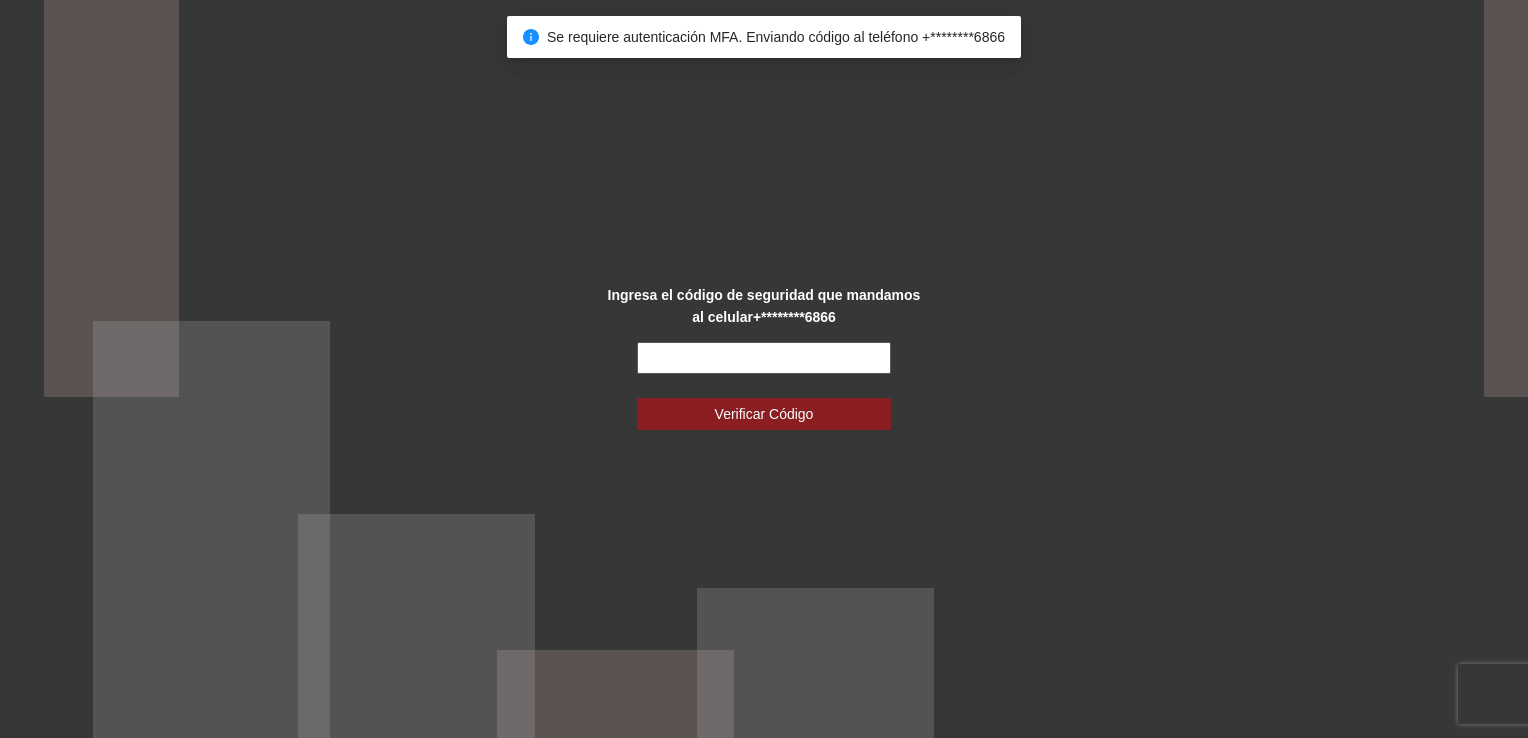 click at bounding box center (764, 358) 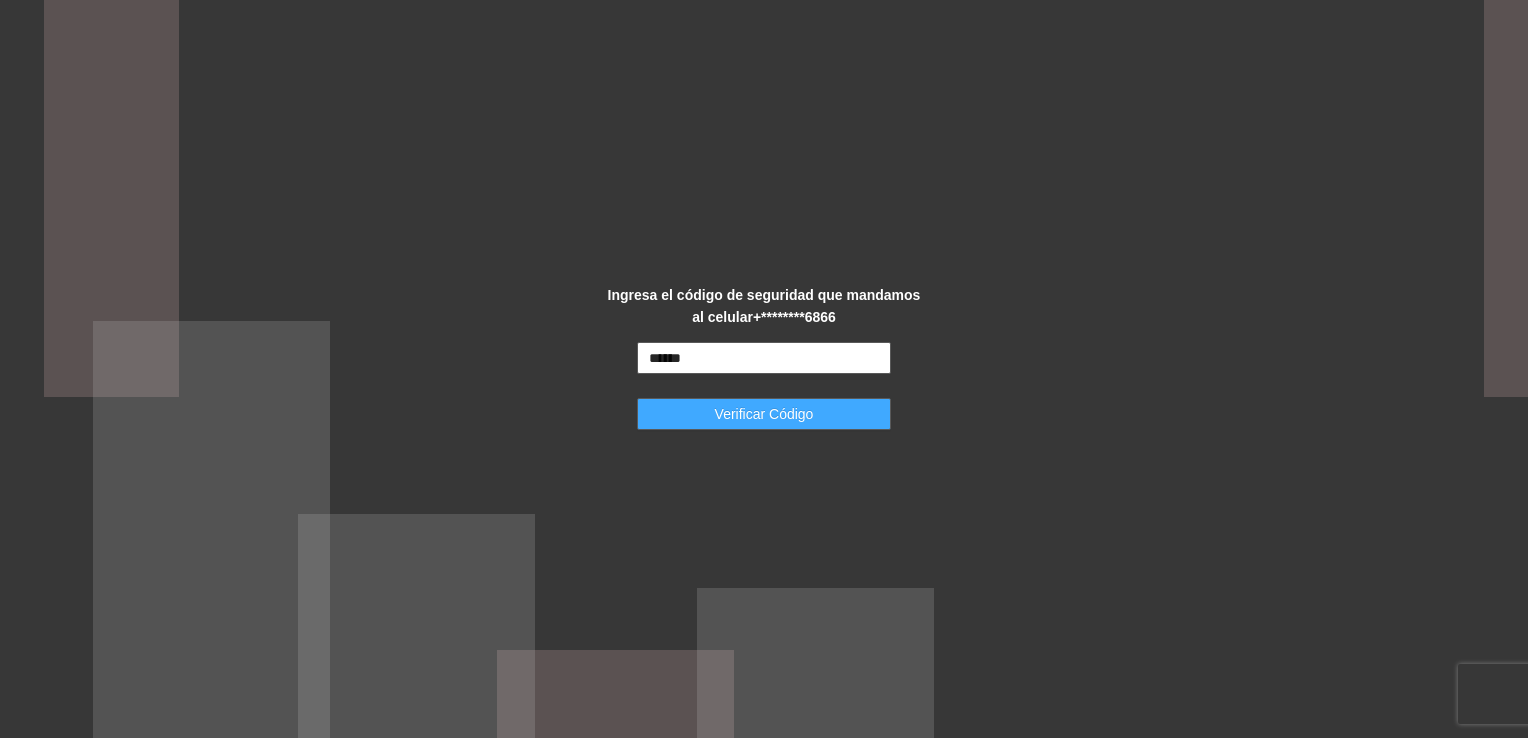 type on "******" 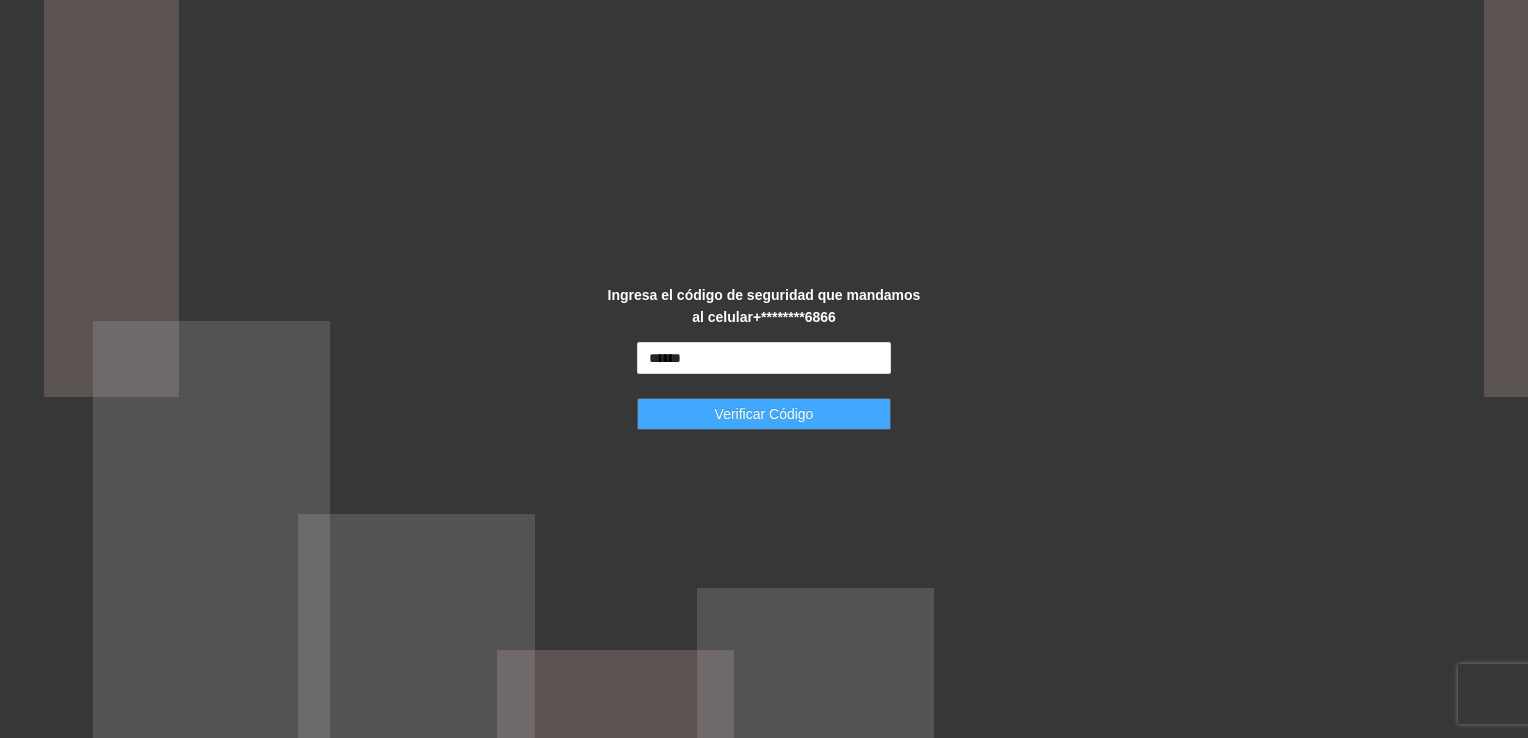 click on "Verificar Código" at bounding box center (764, 414) 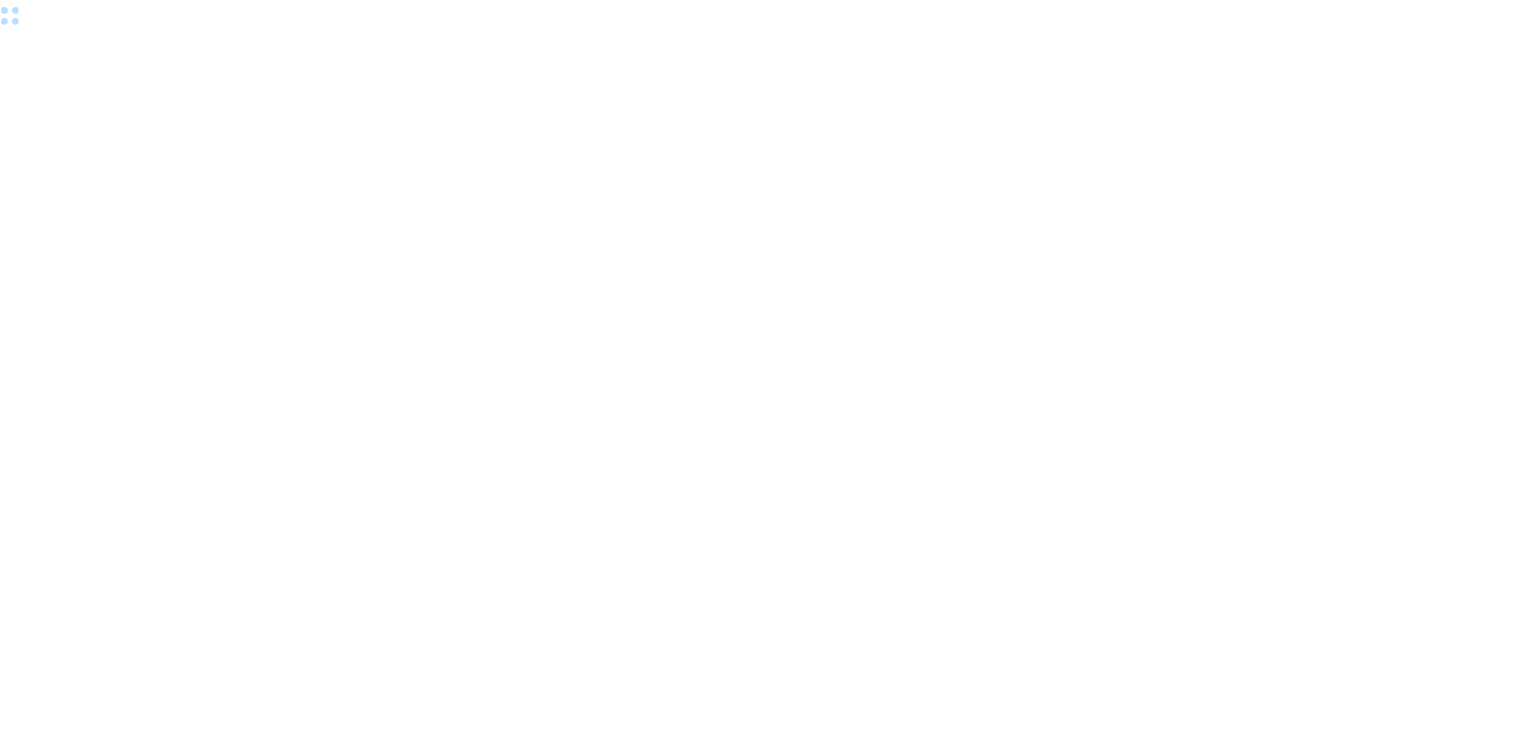 scroll, scrollTop: 0, scrollLeft: 0, axis: both 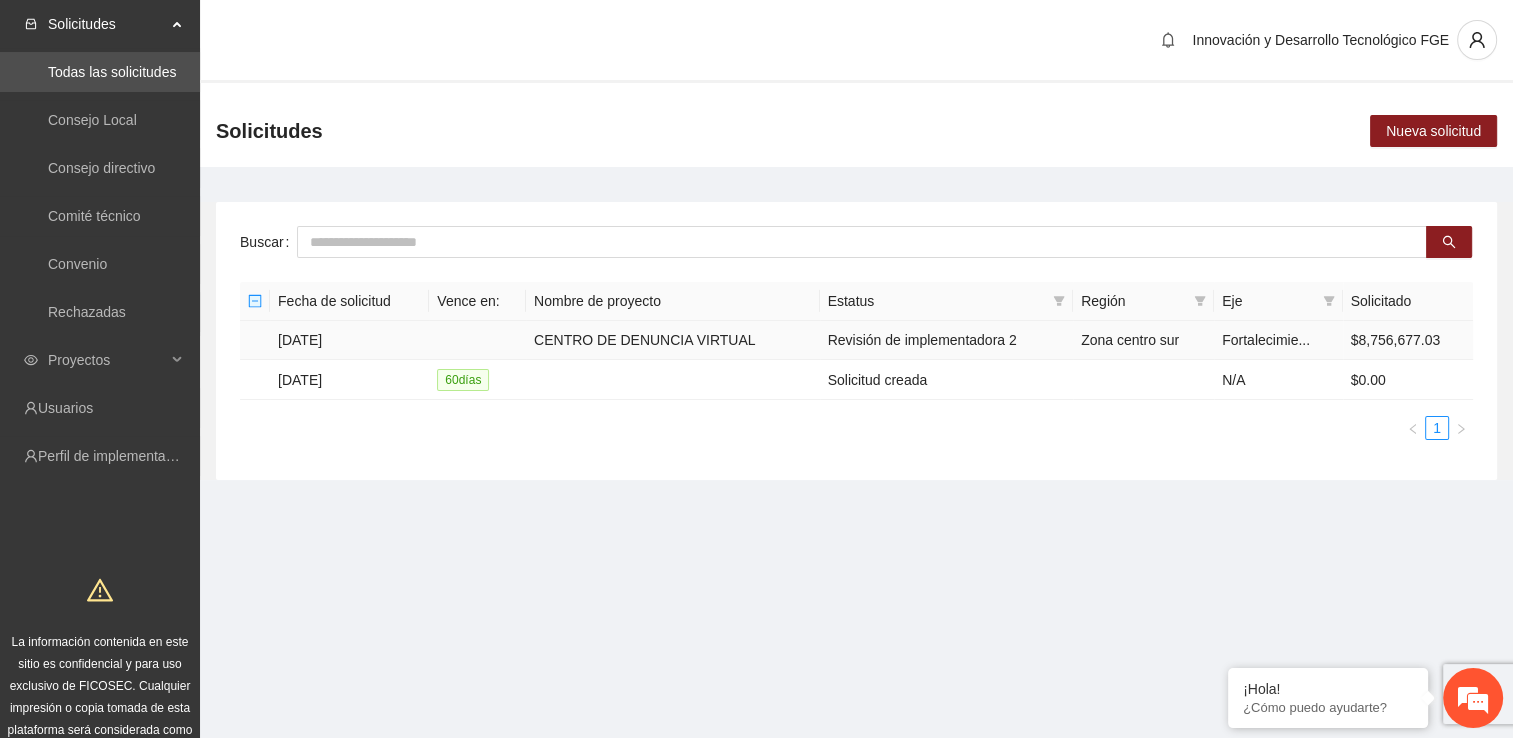 click on "CENTRO DE DENUNCIA VIRTUAL" at bounding box center [673, 340] 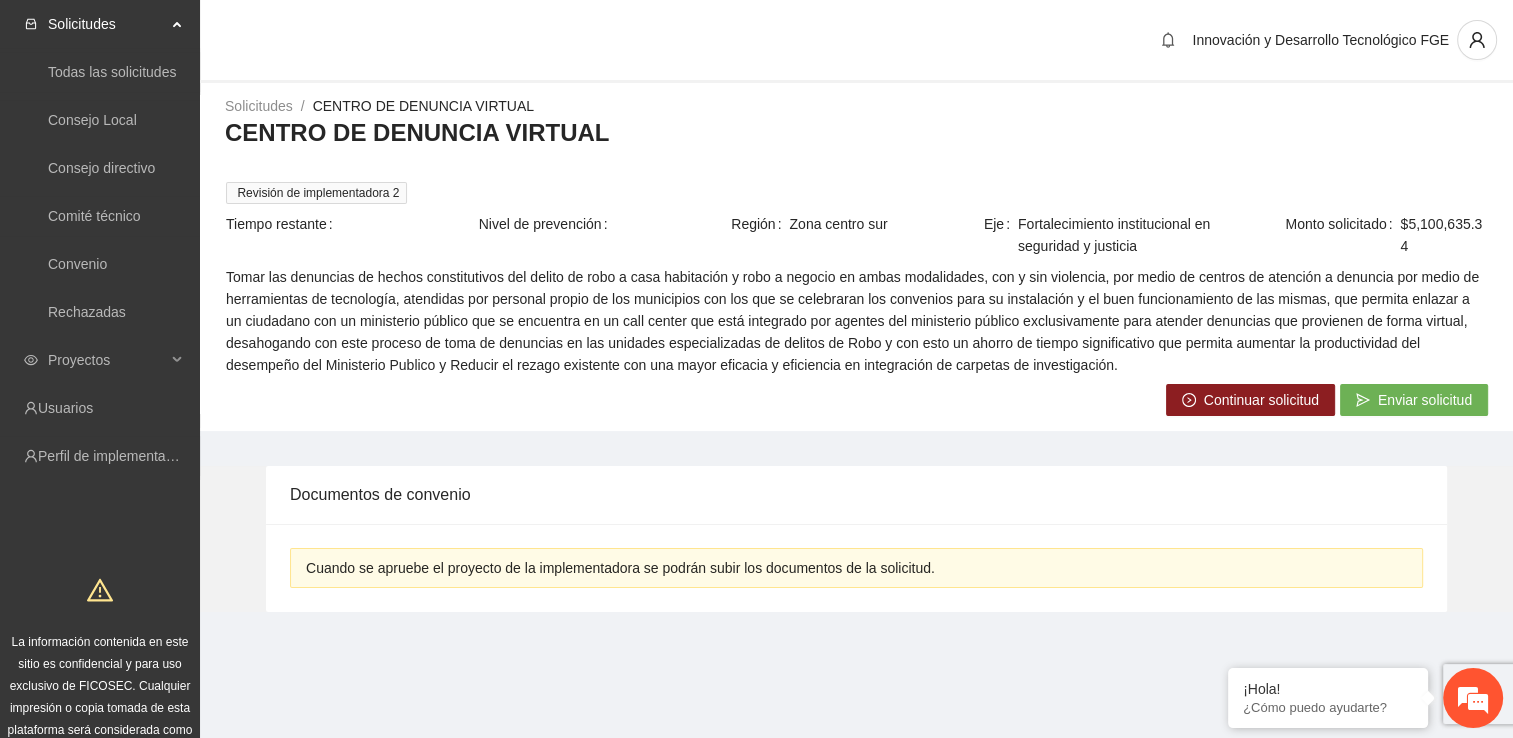 click on "Continuar solicitud" at bounding box center (1261, 400) 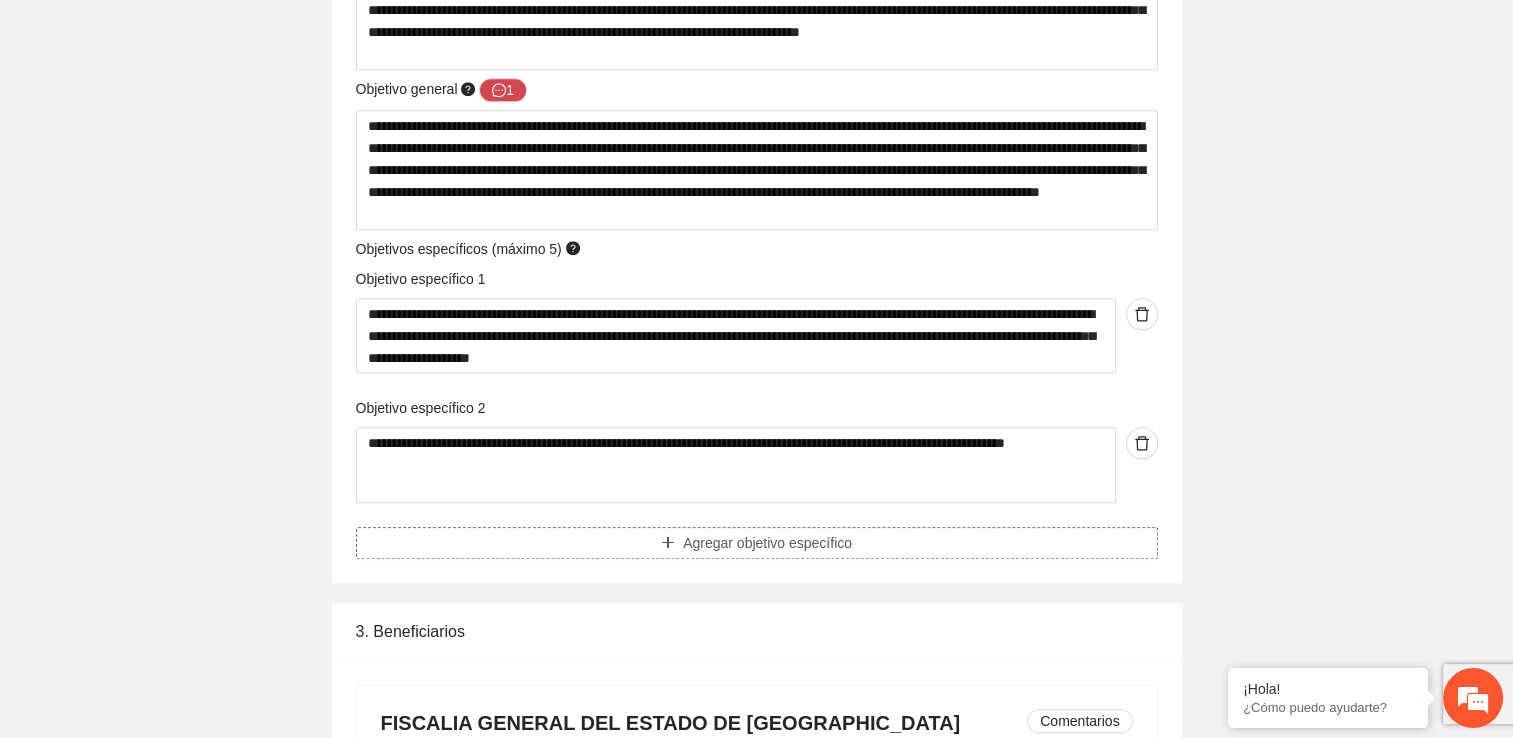 scroll, scrollTop: 2283, scrollLeft: 0, axis: vertical 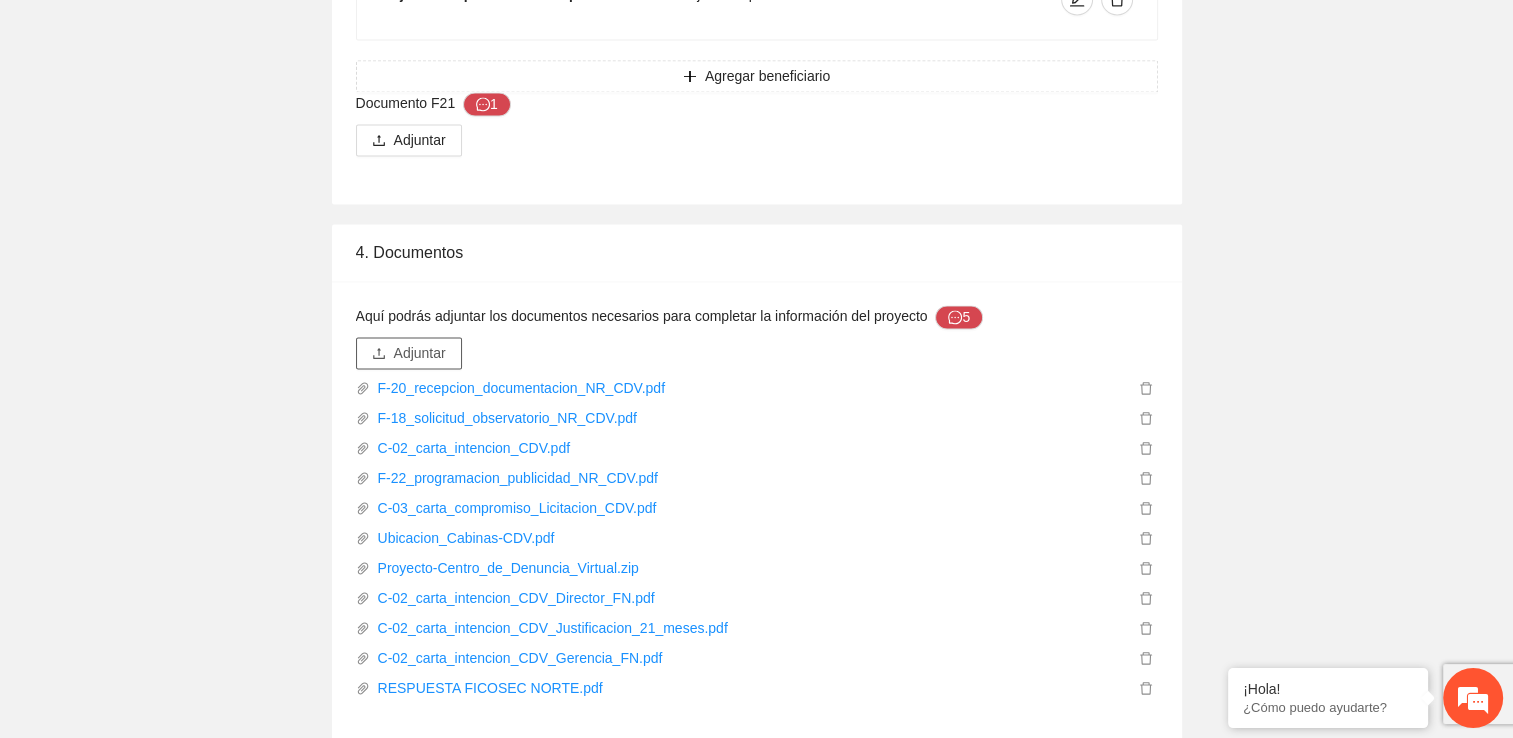 click on "Adjuntar" at bounding box center [420, 353] 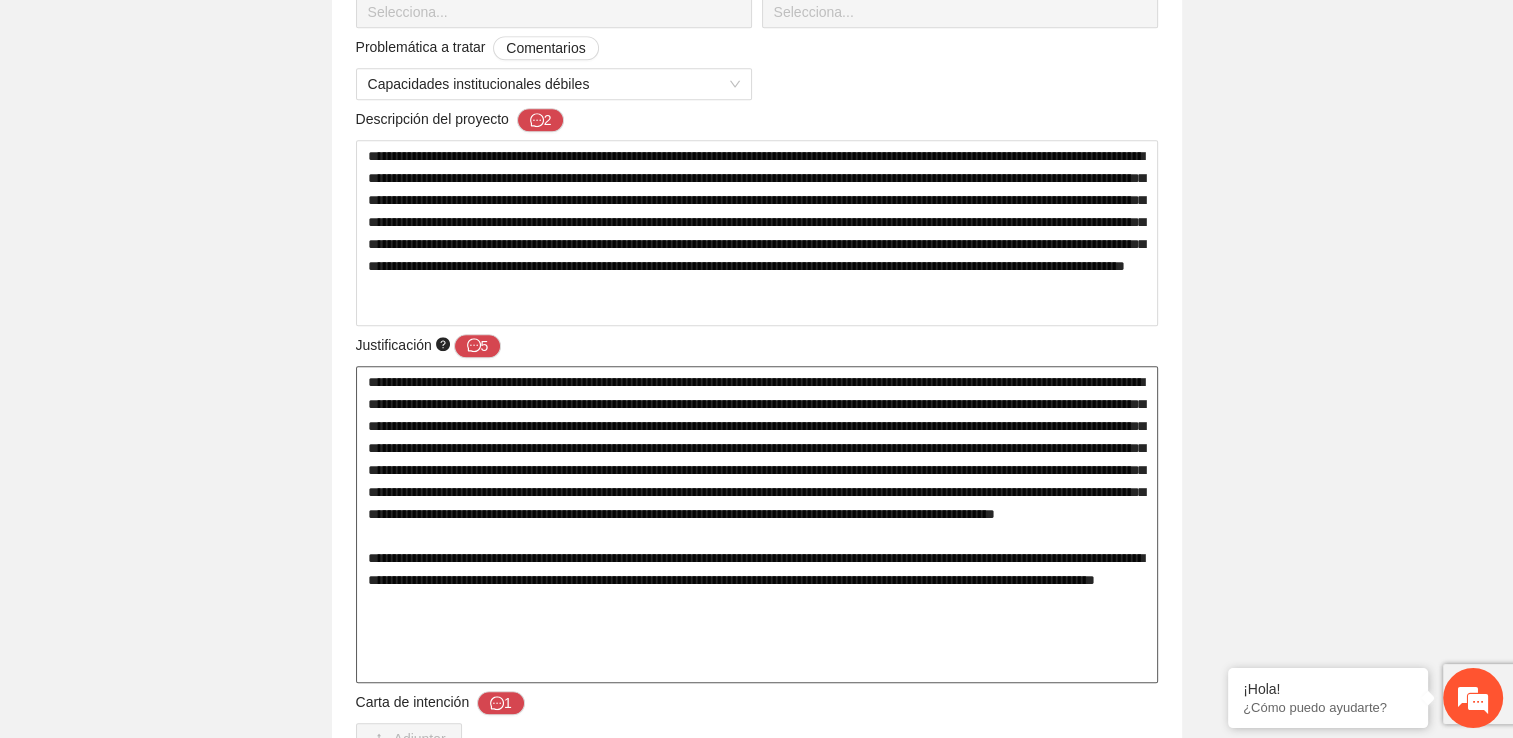 scroll, scrollTop: 1071, scrollLeft: 0, axis: vertical 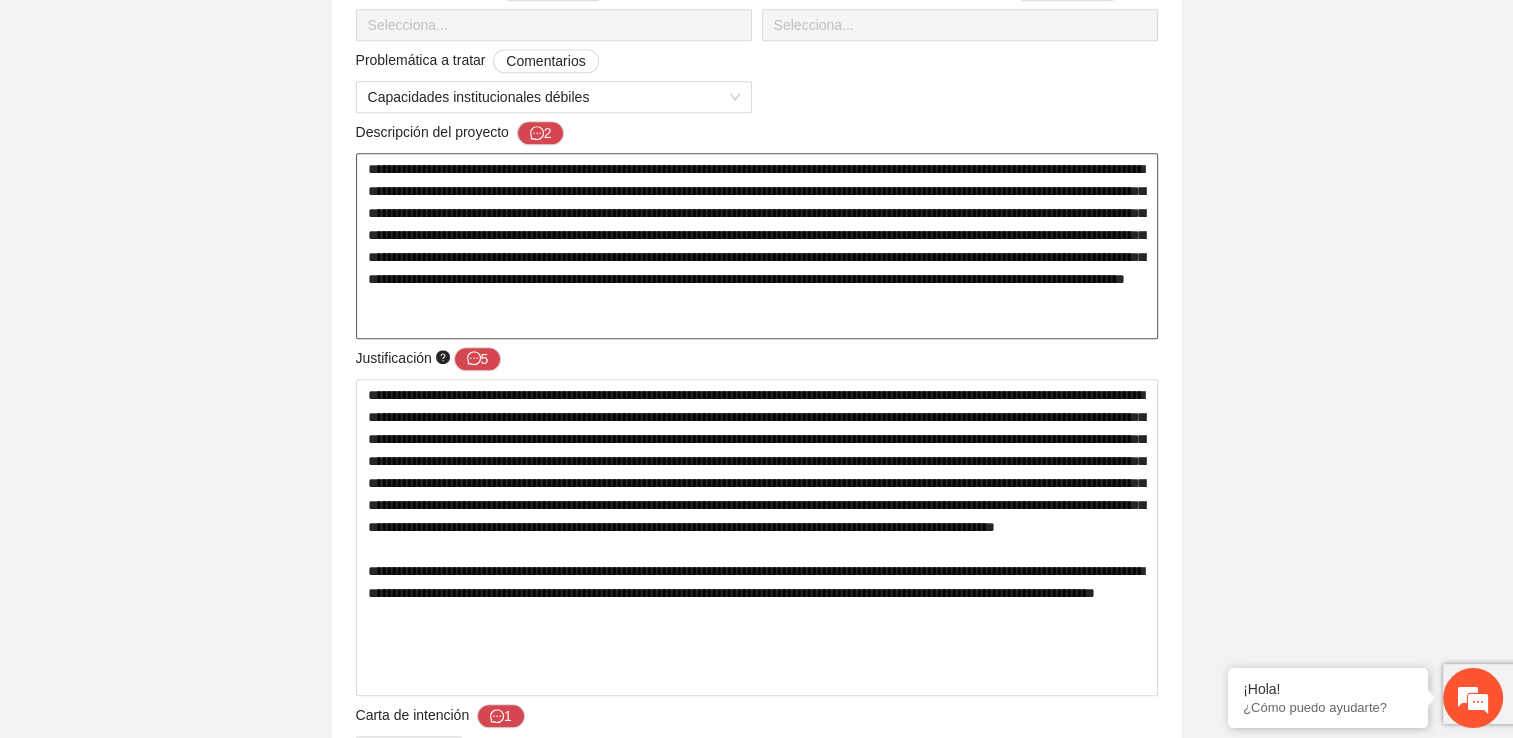 click on "**********" at bounding box center [757, 246] 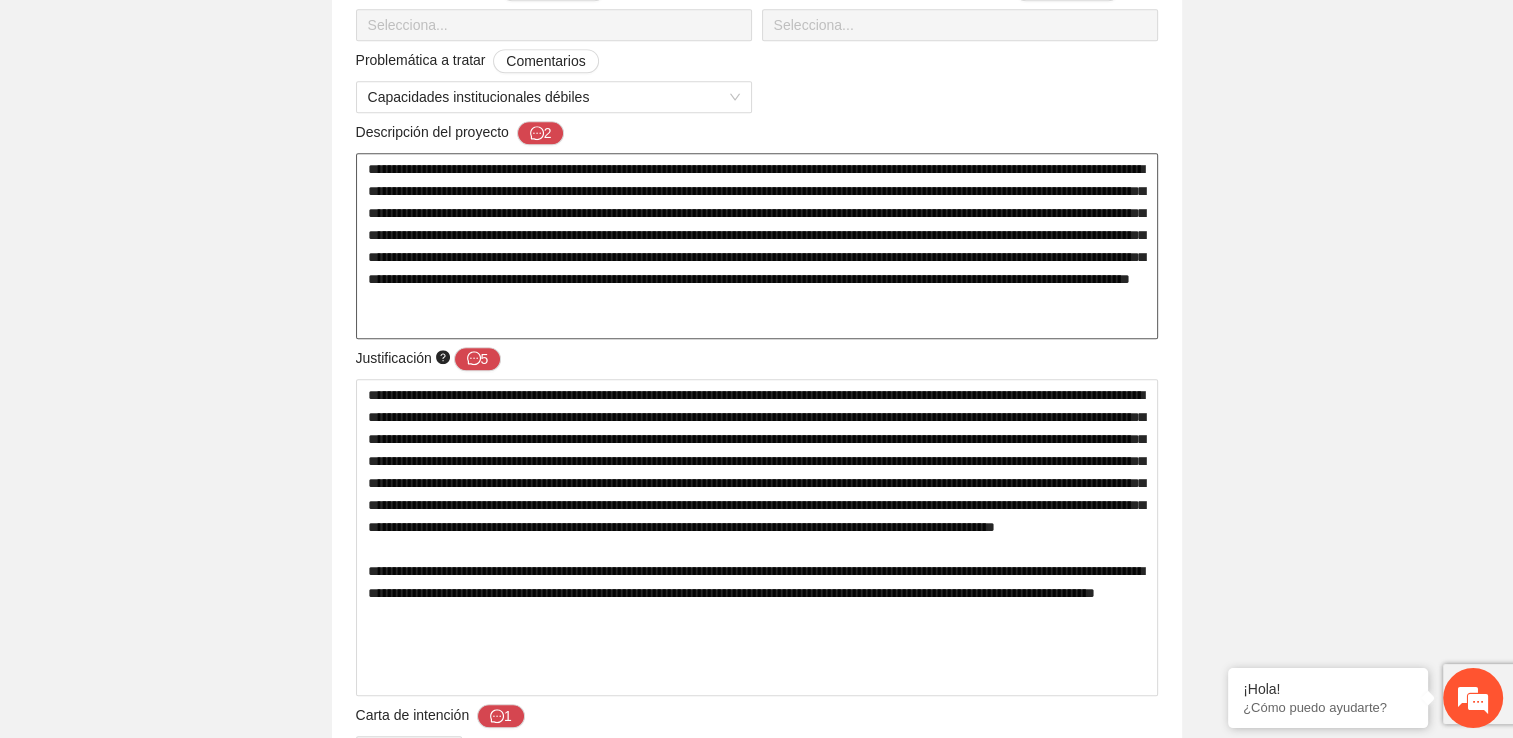 type 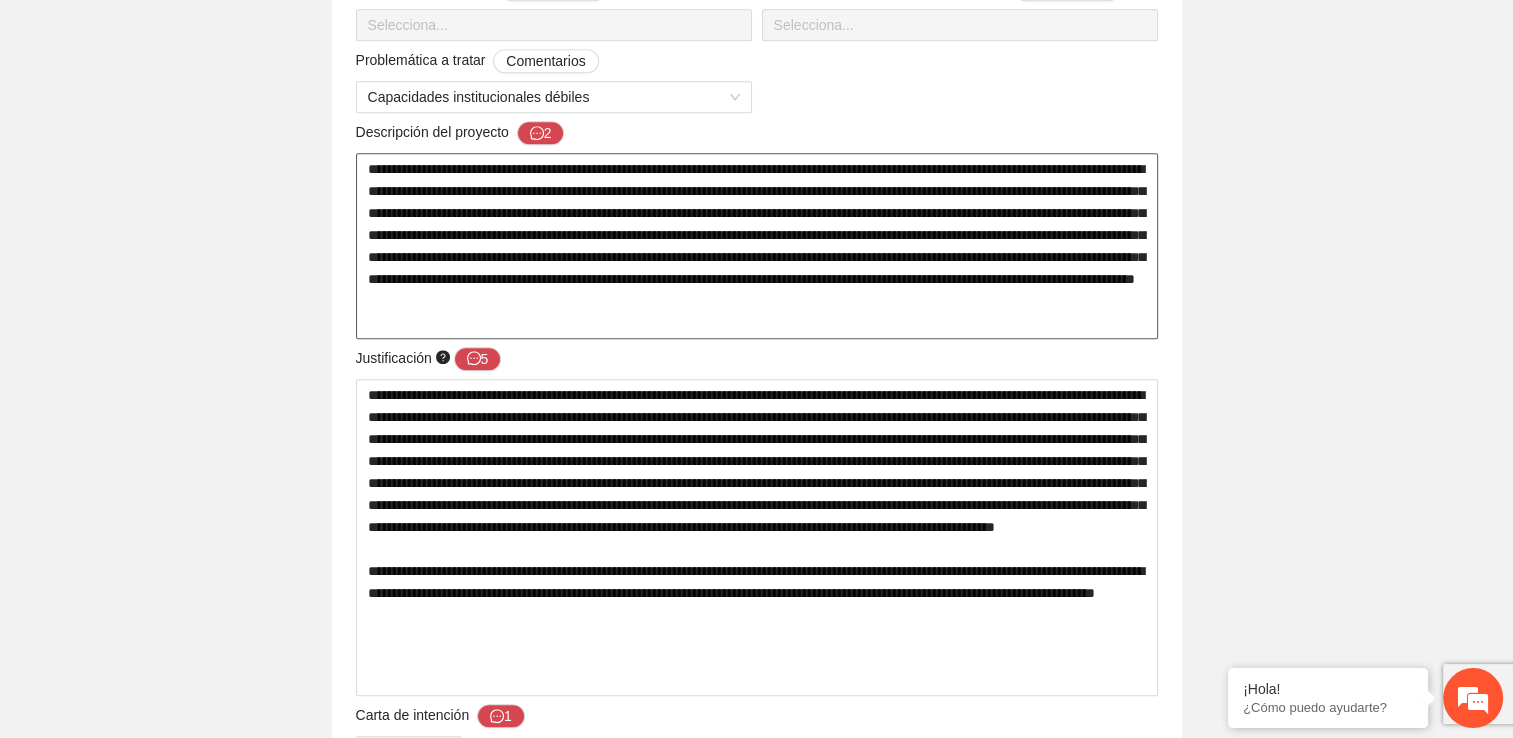 type 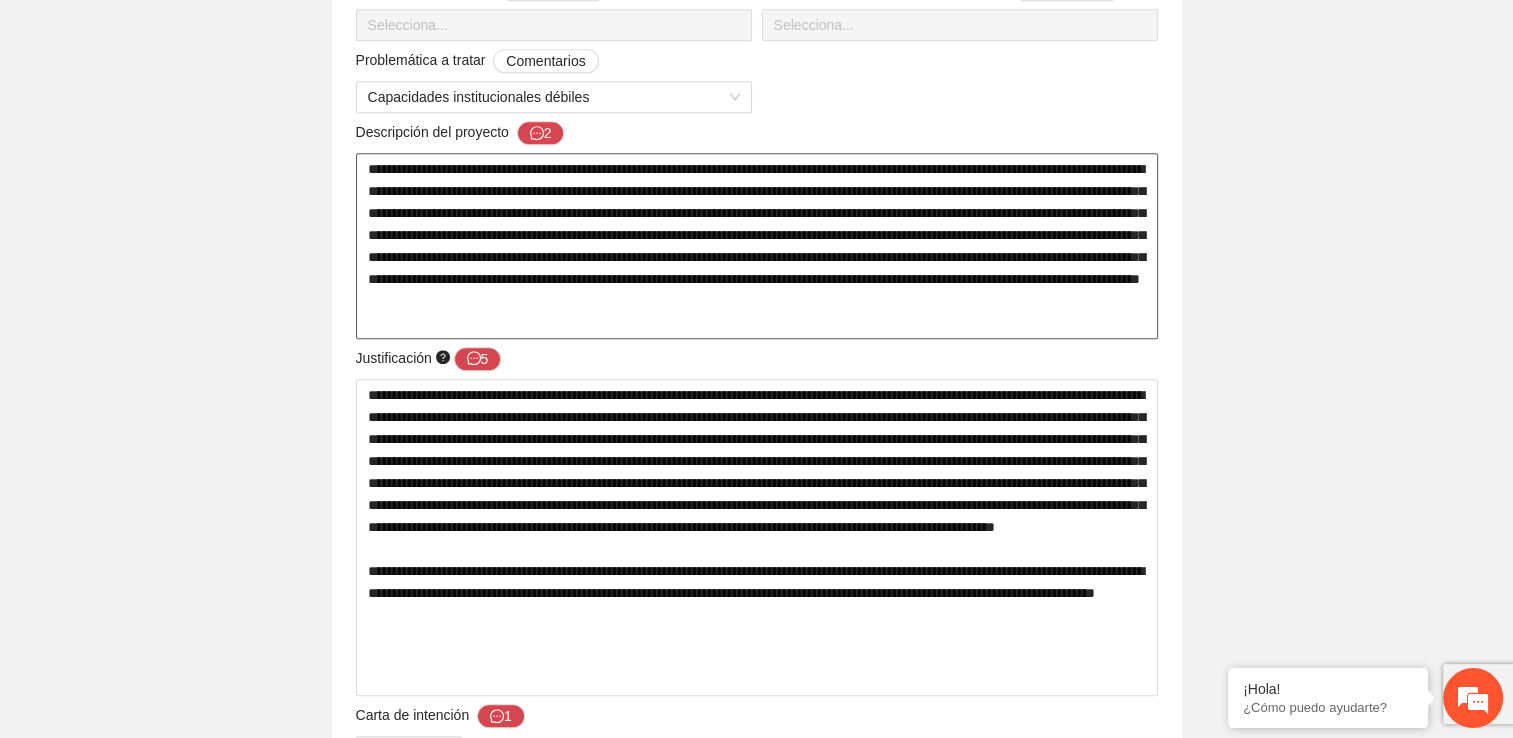type 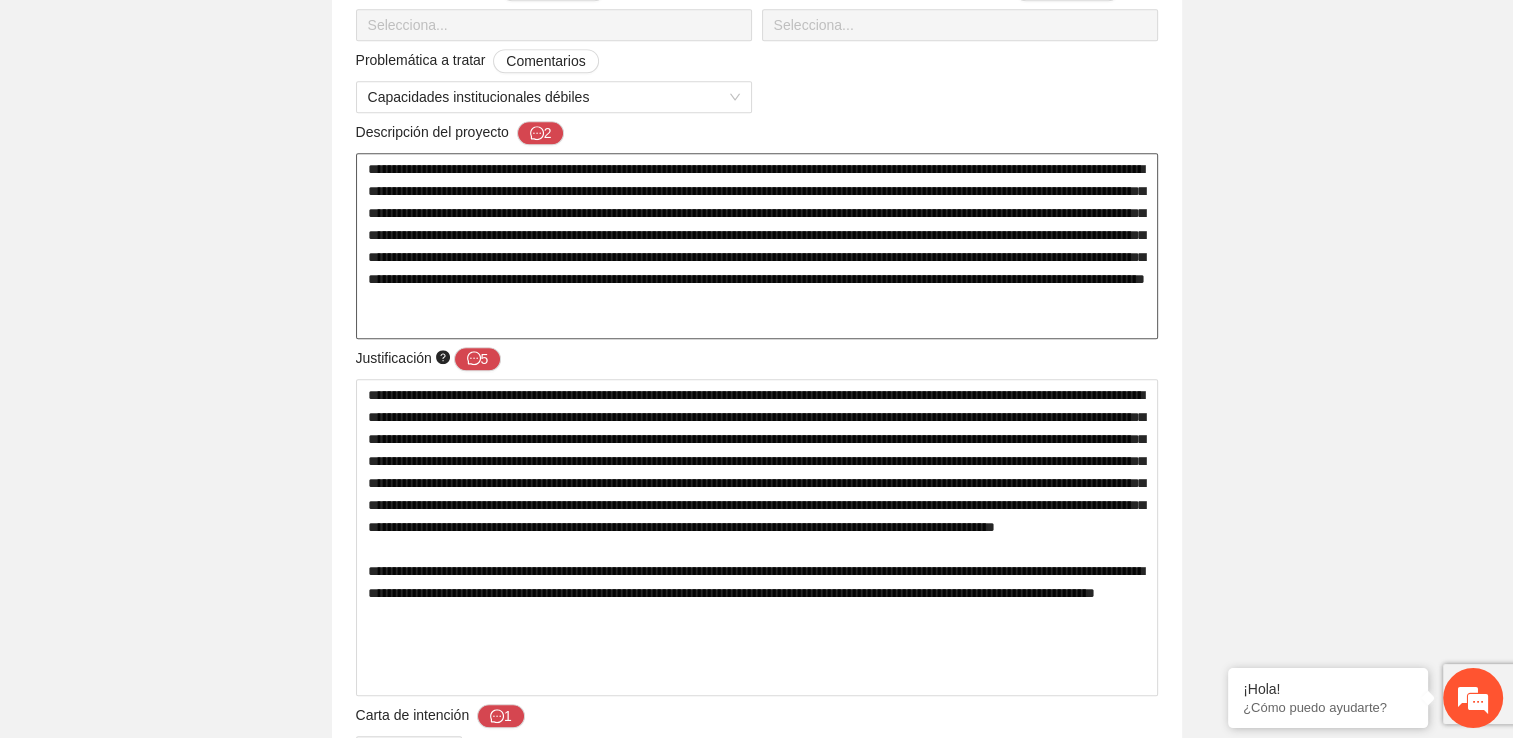 type 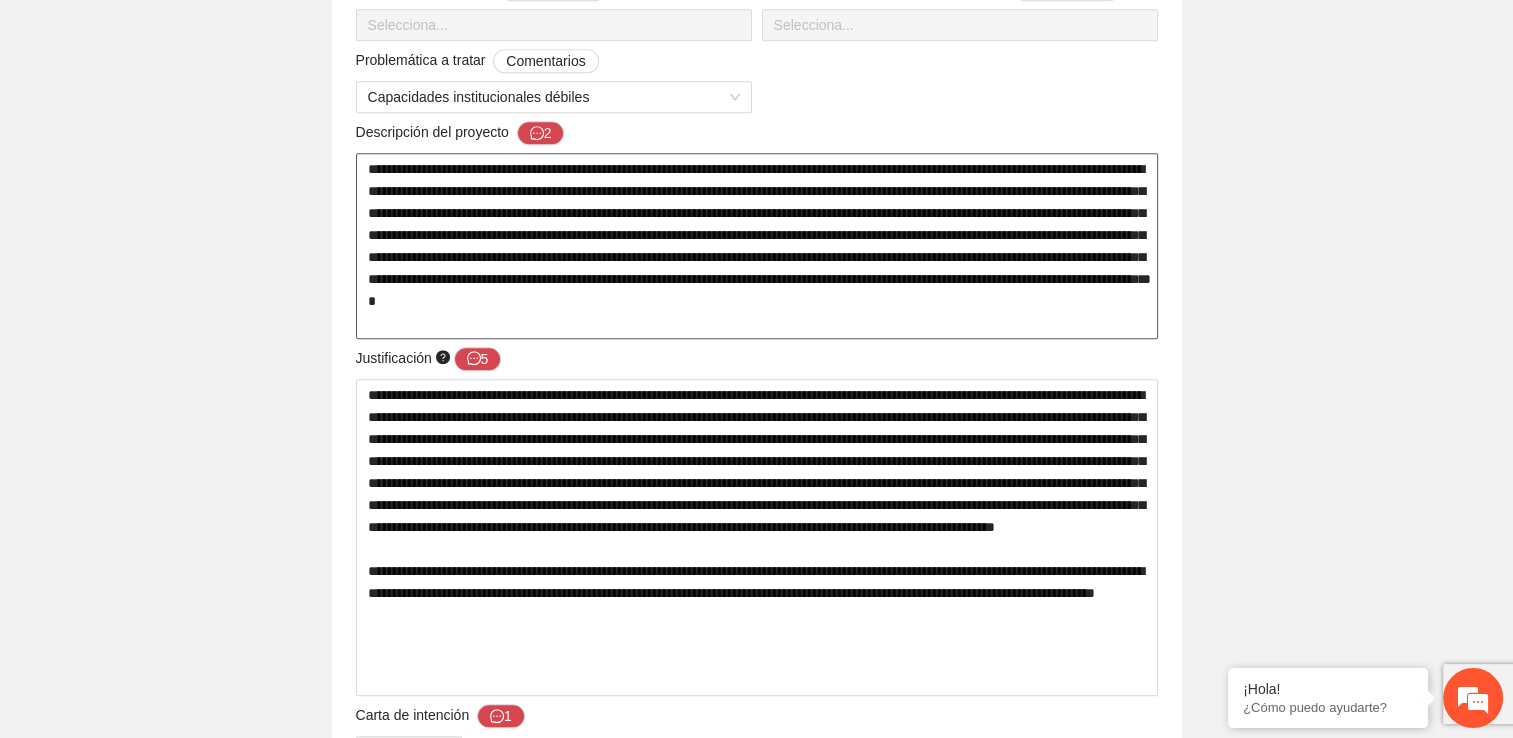 type 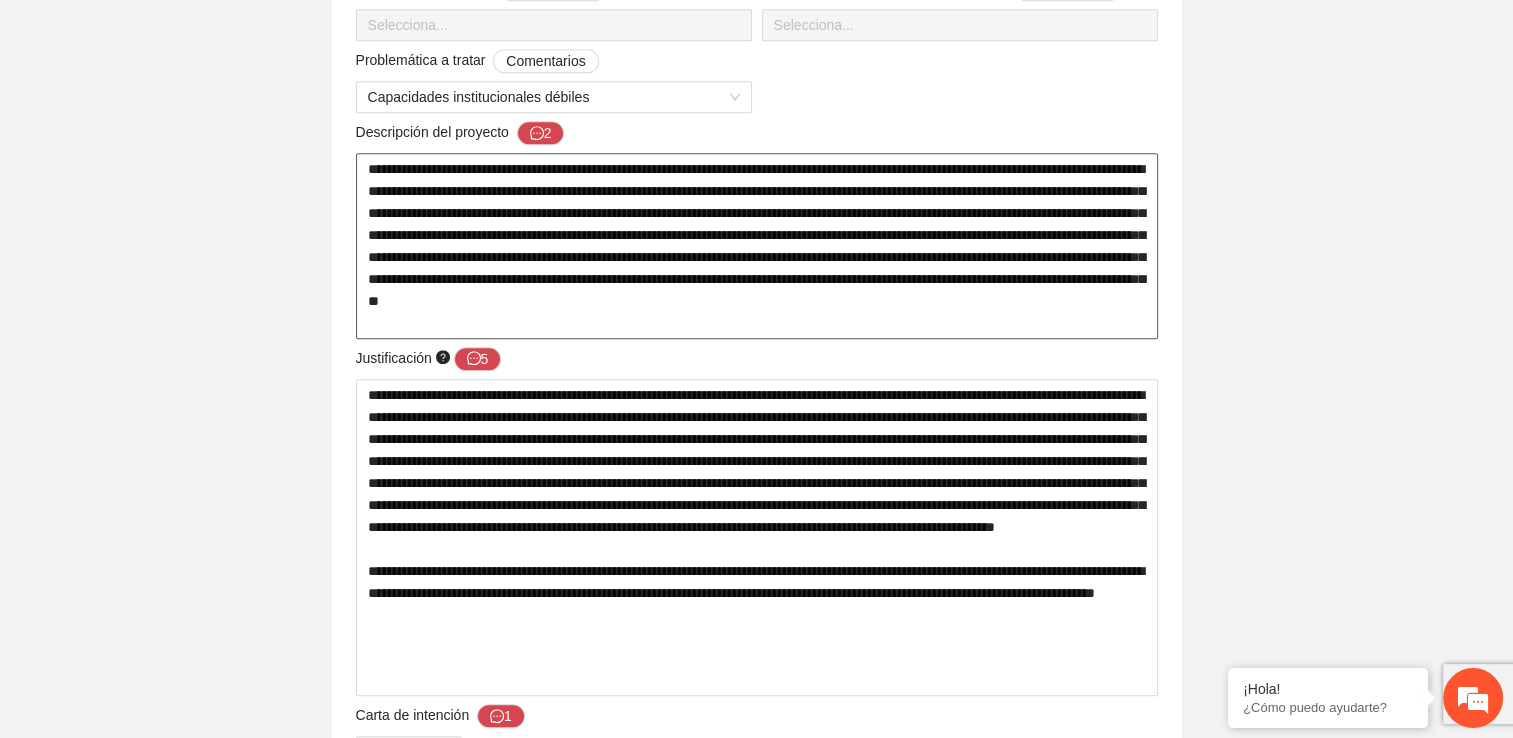 type 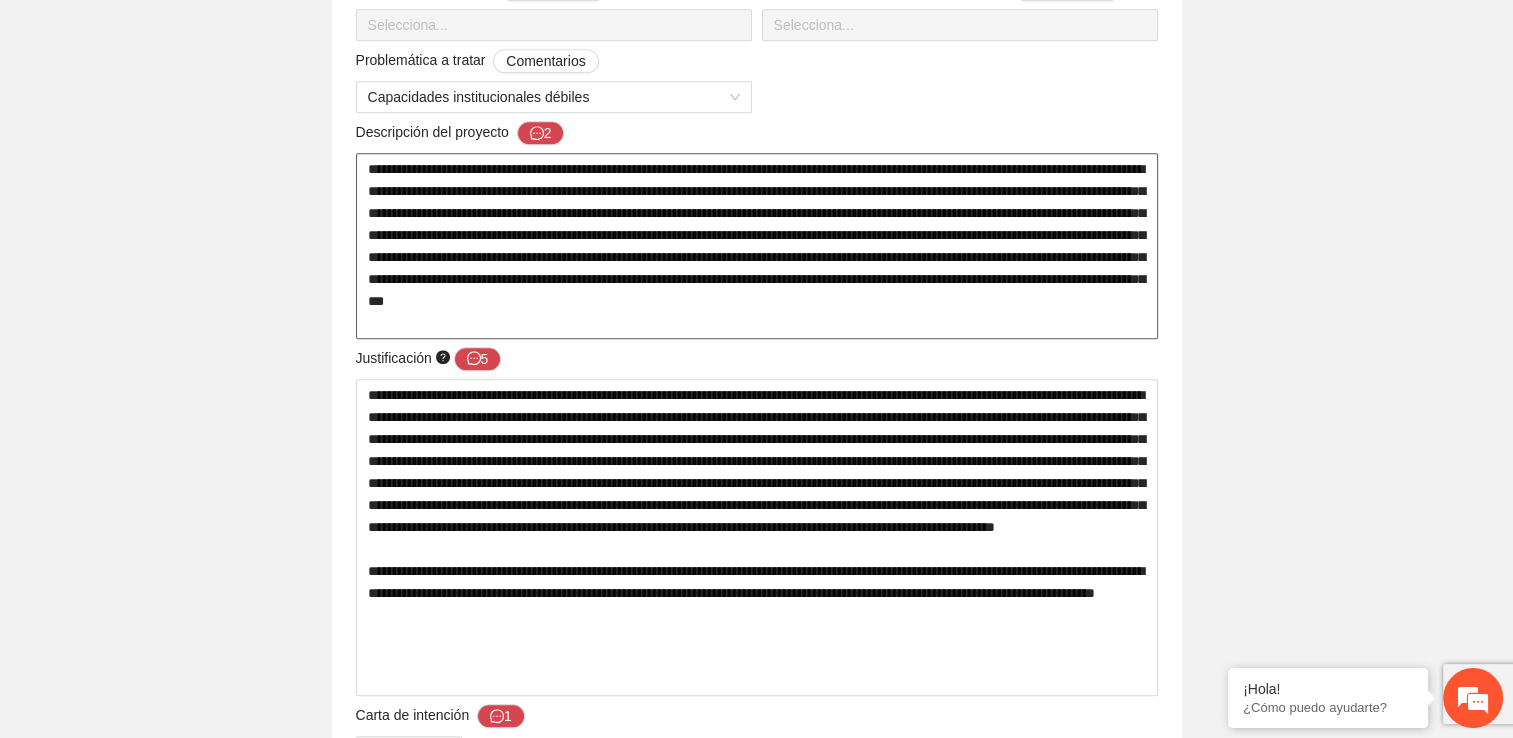 type 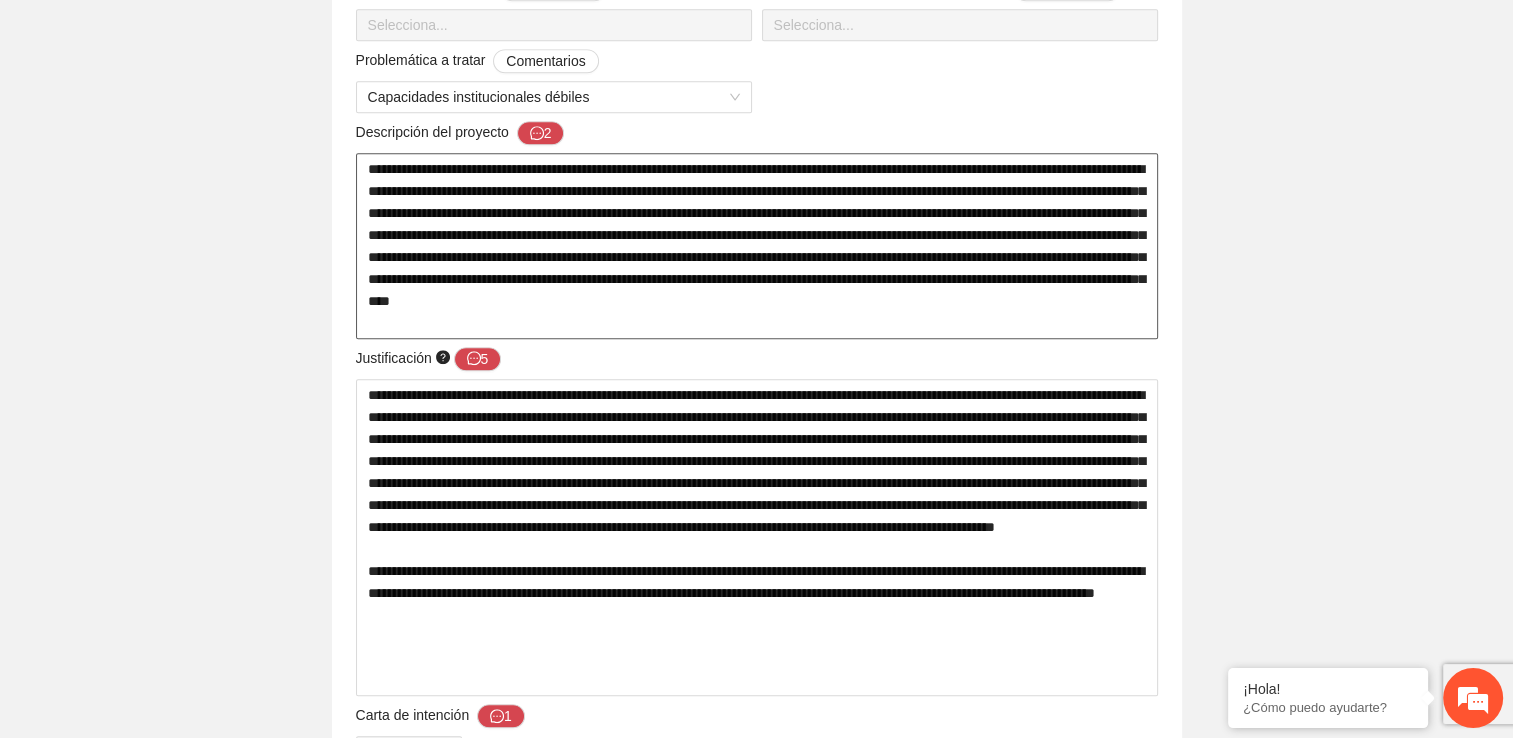type 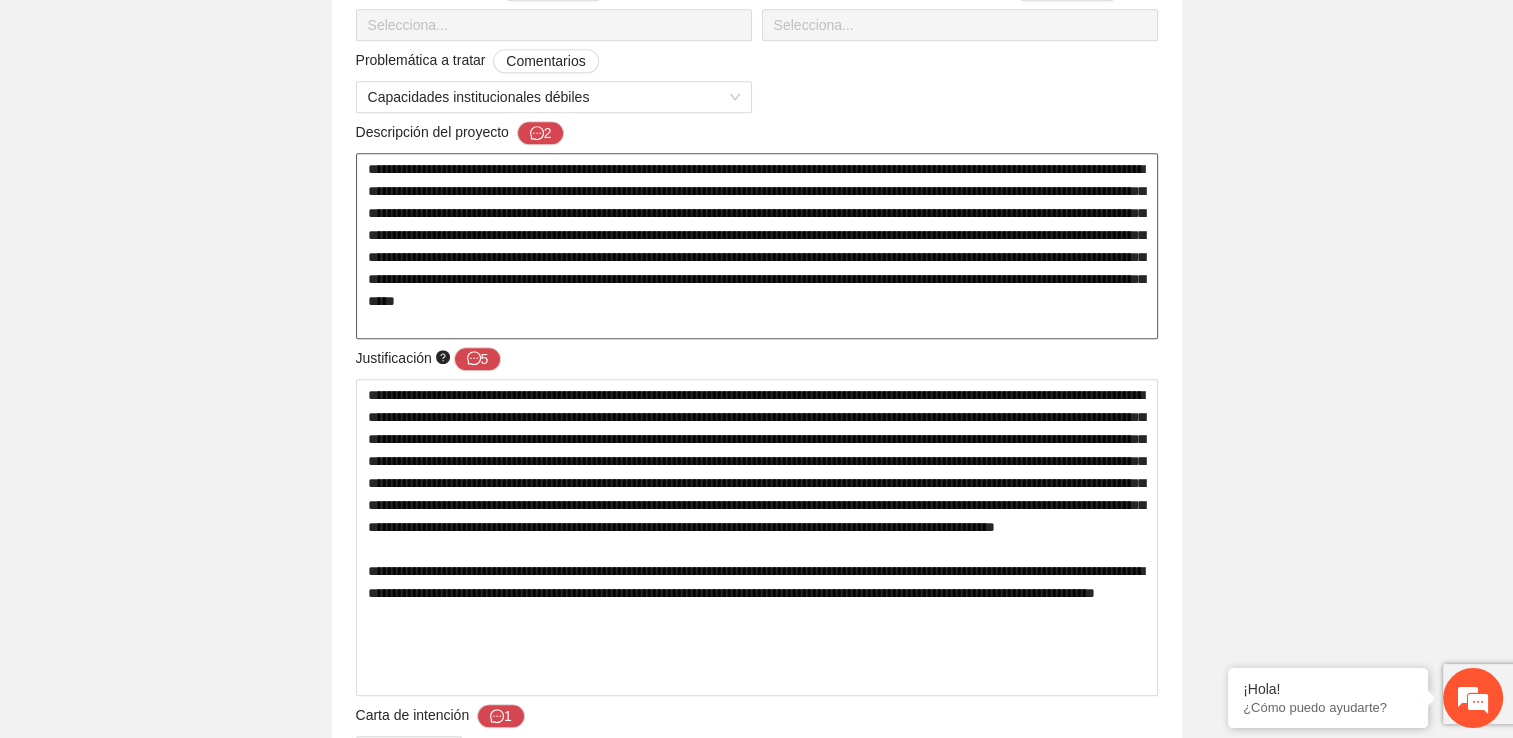 type 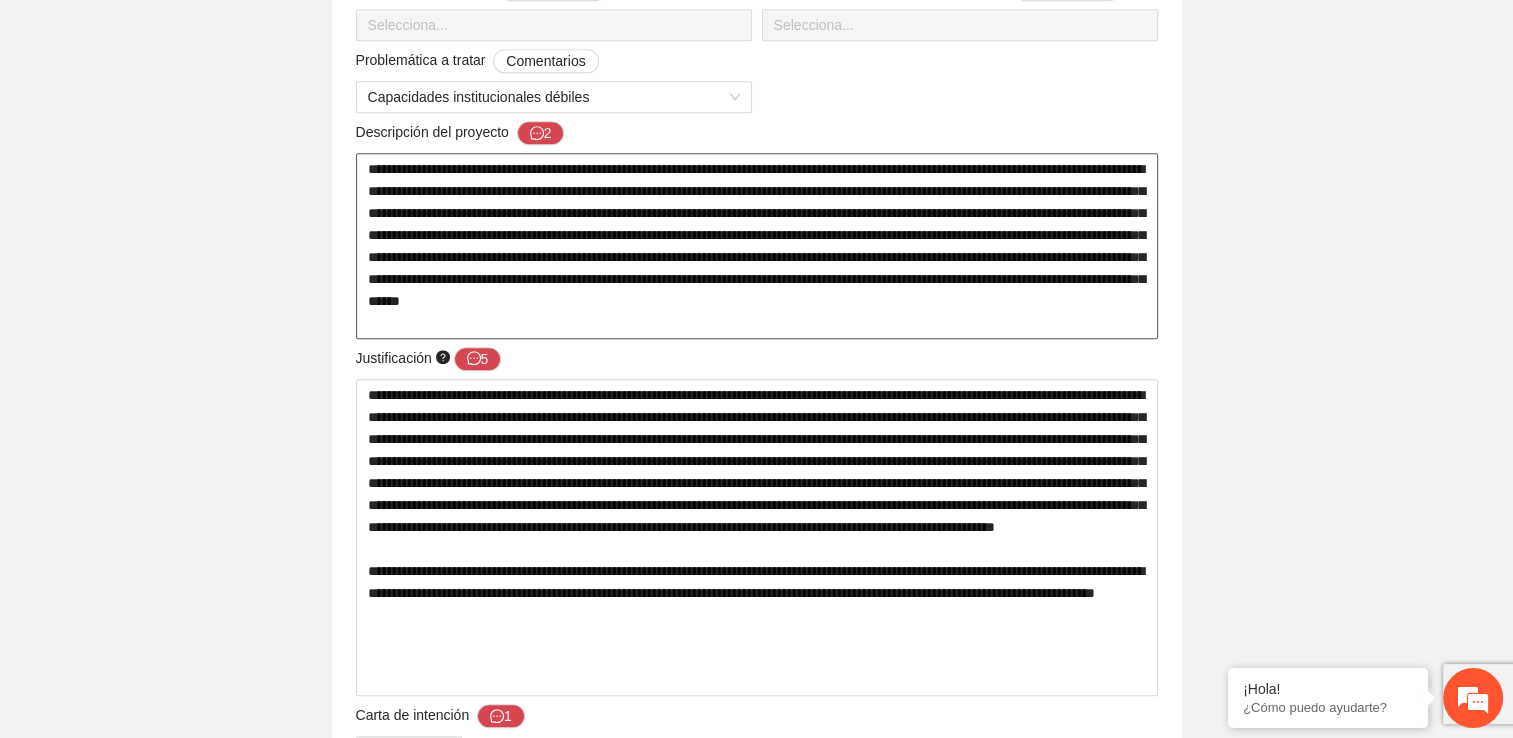 type 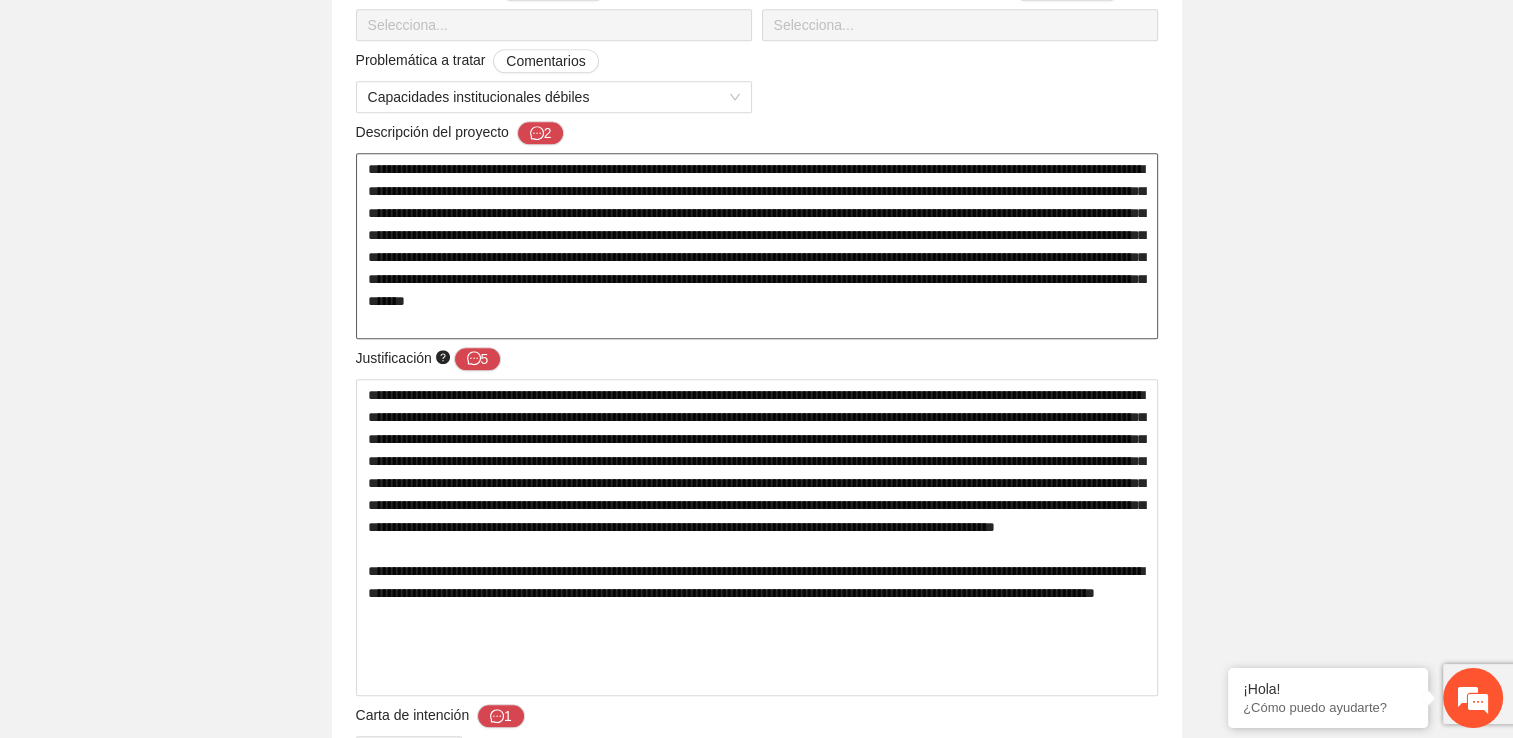 type 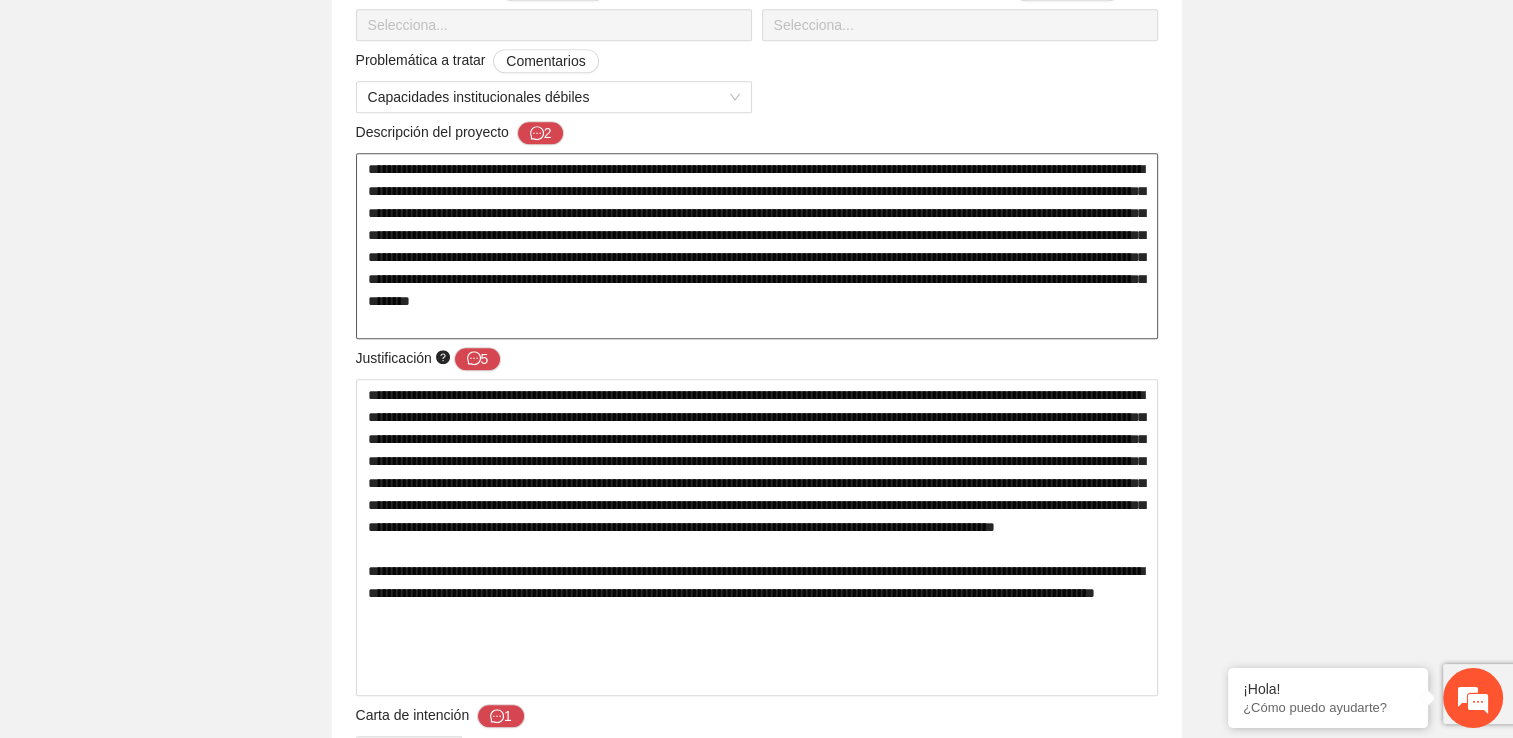 type 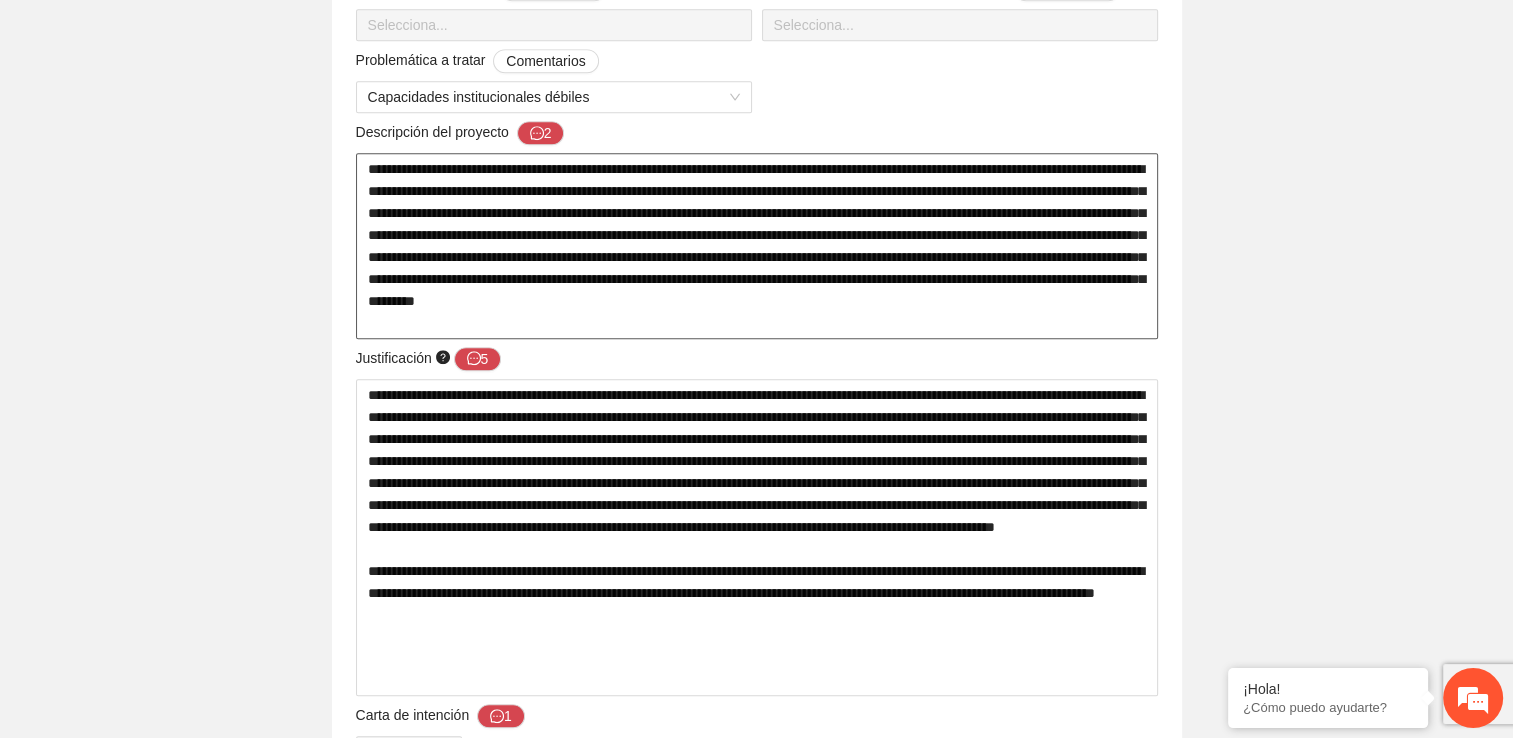 type 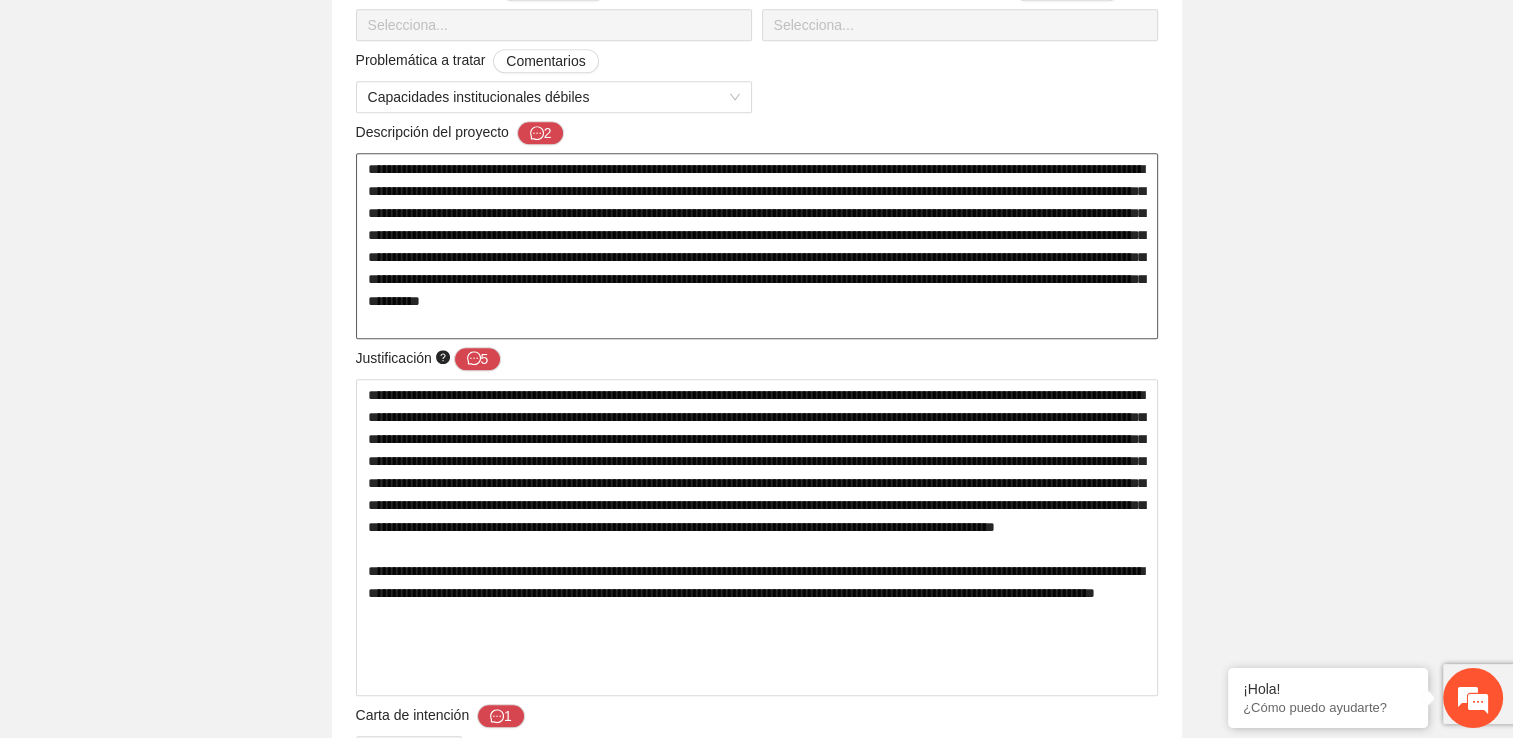 type 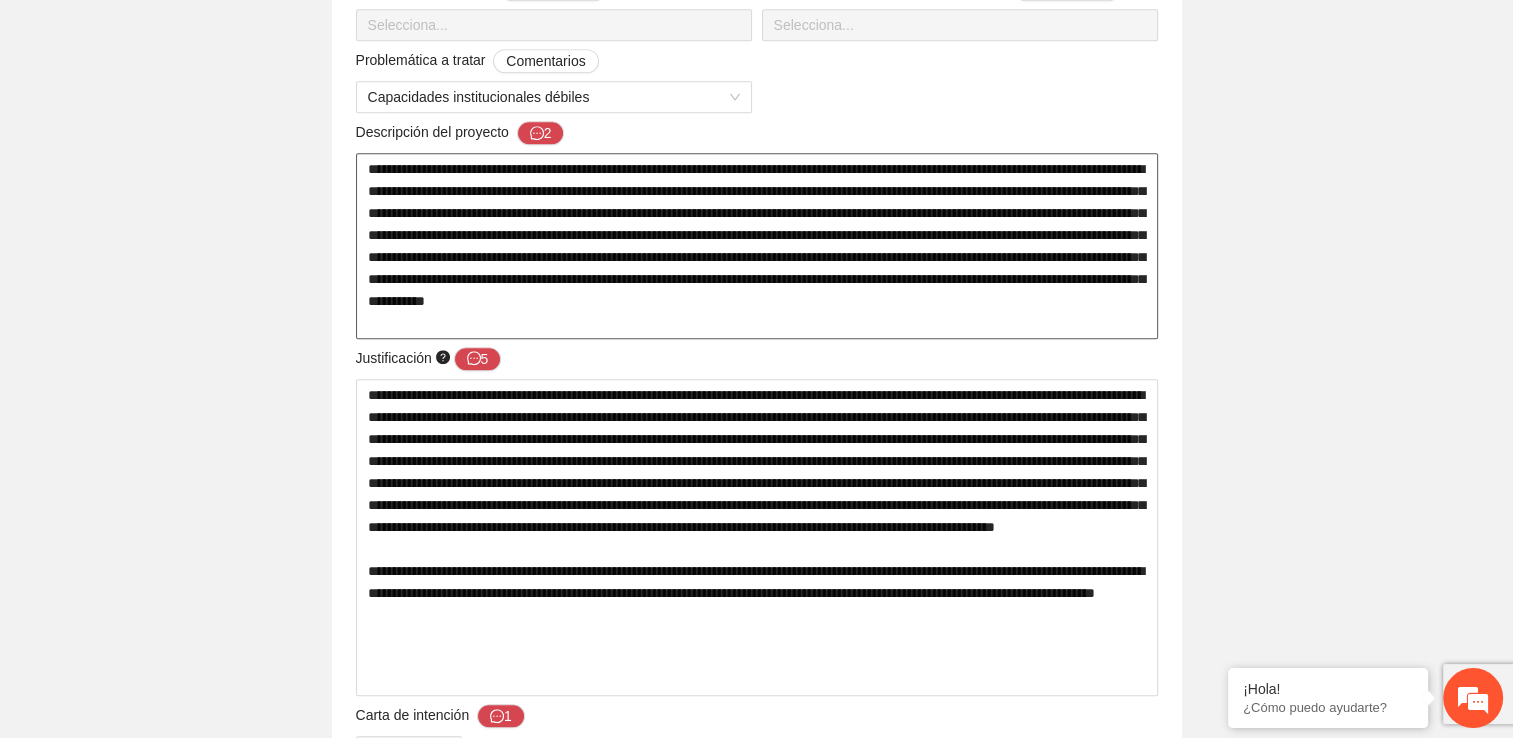type 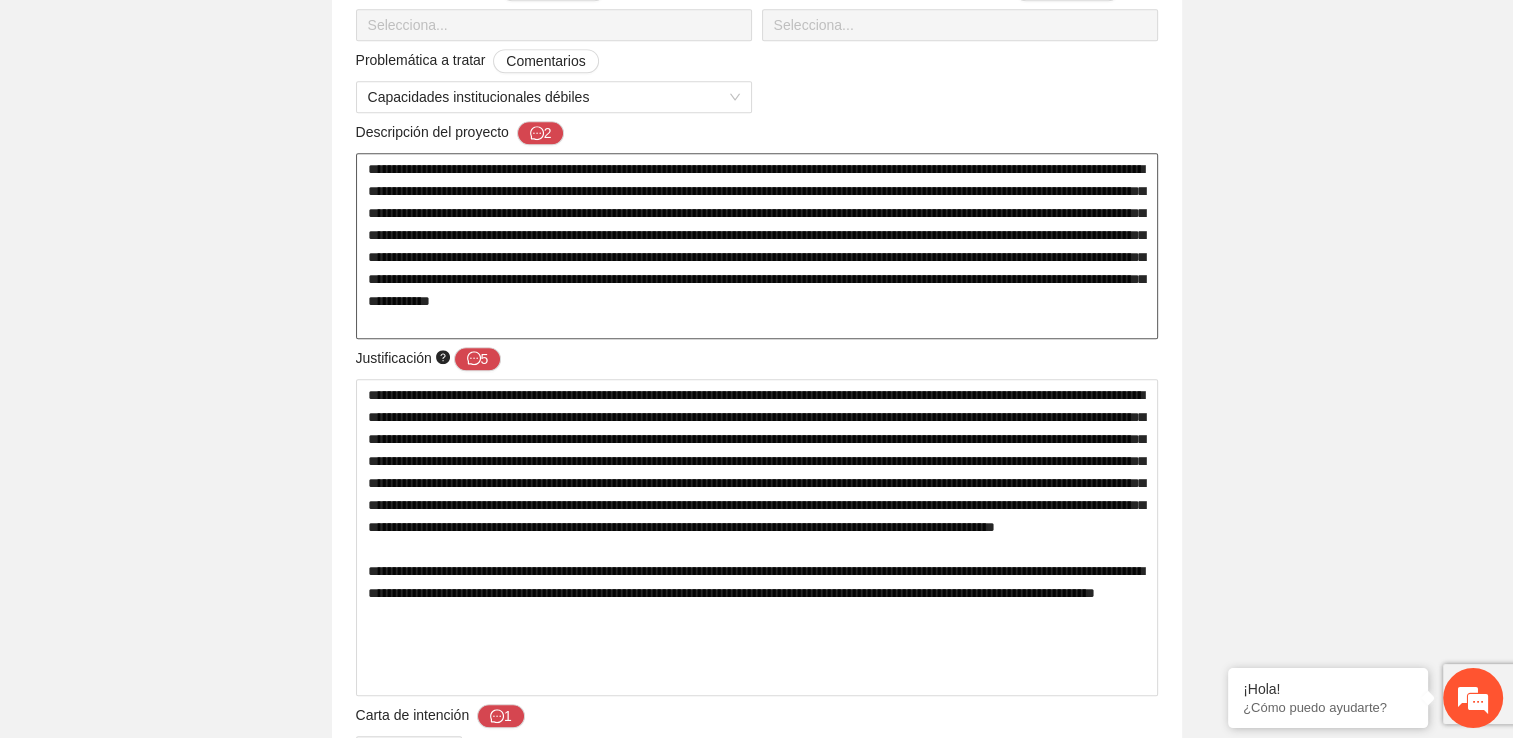 type 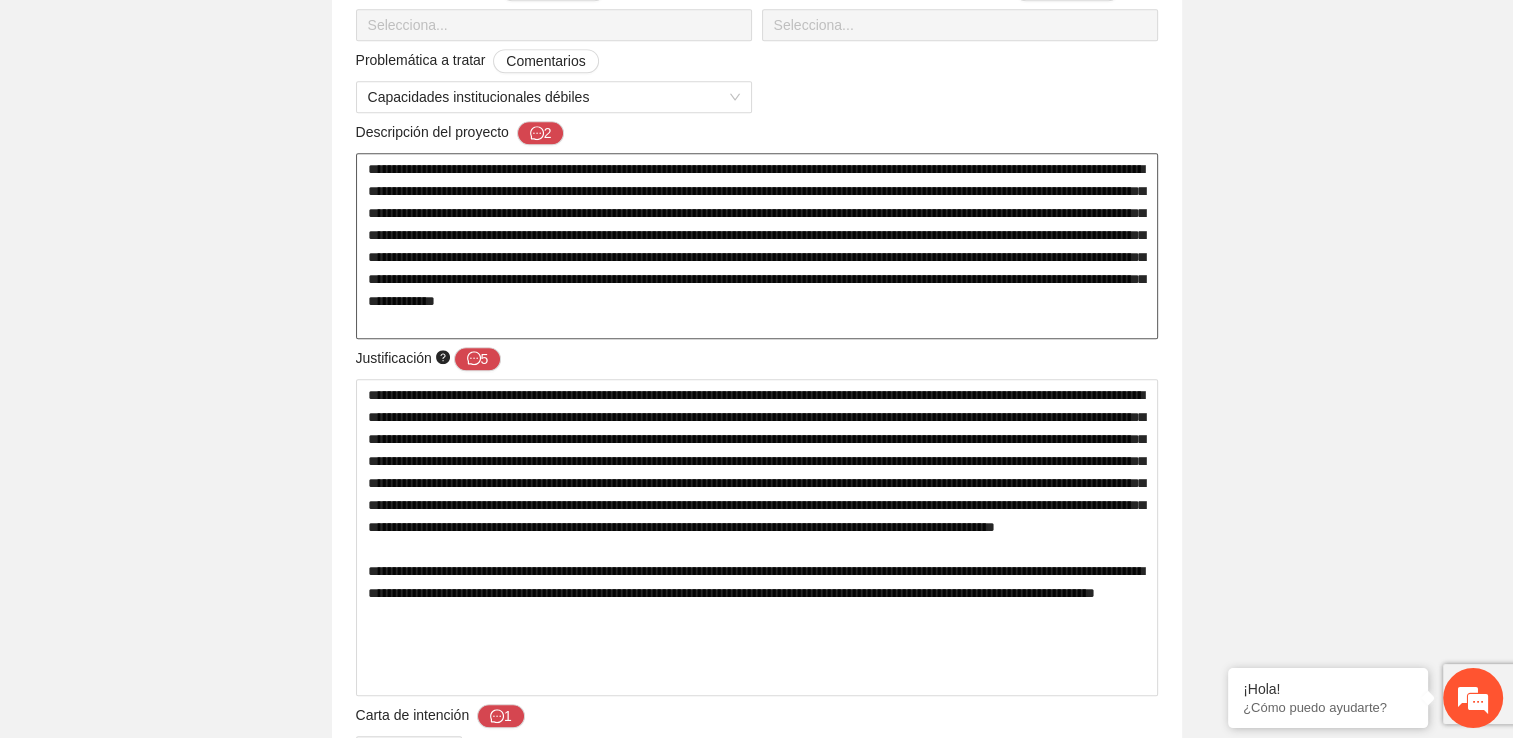 type 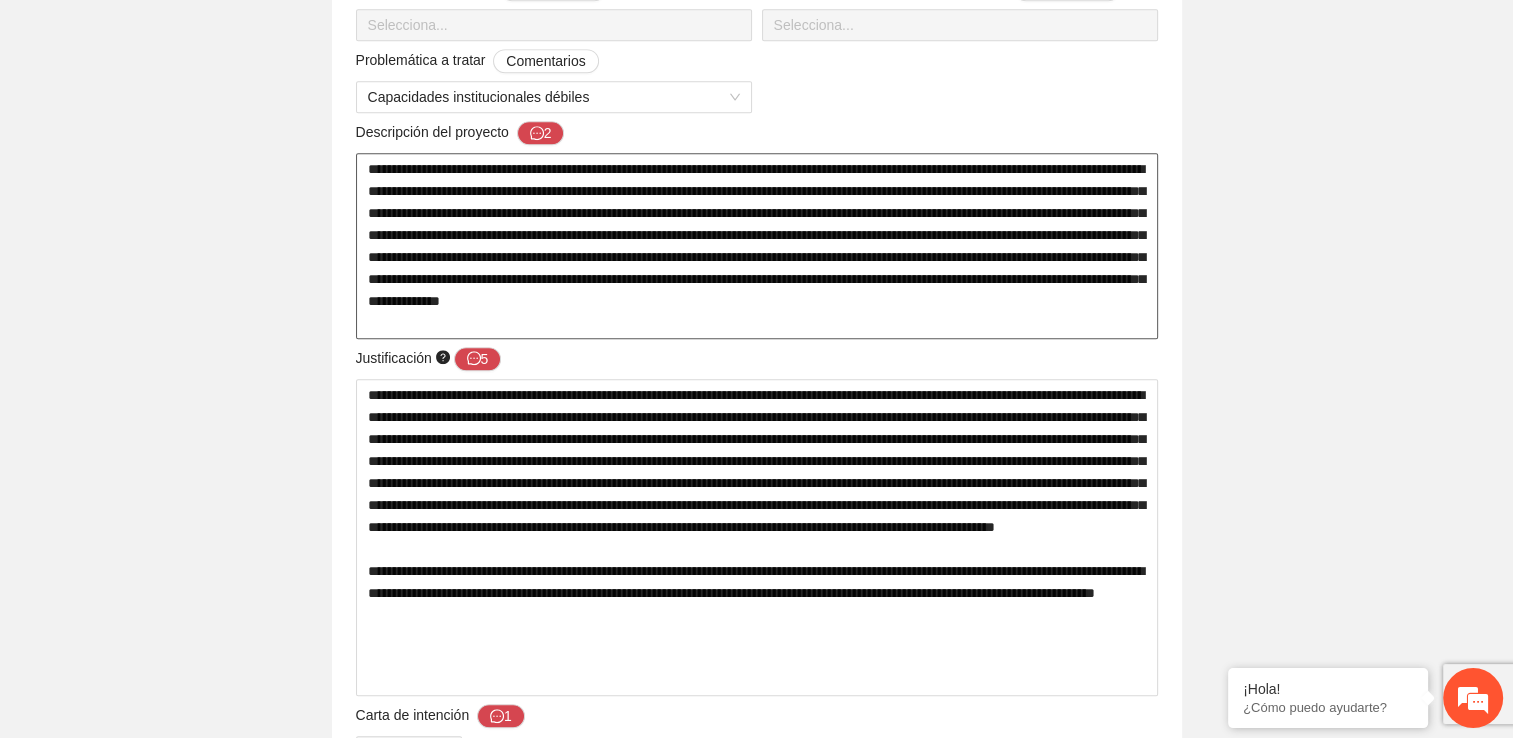 type 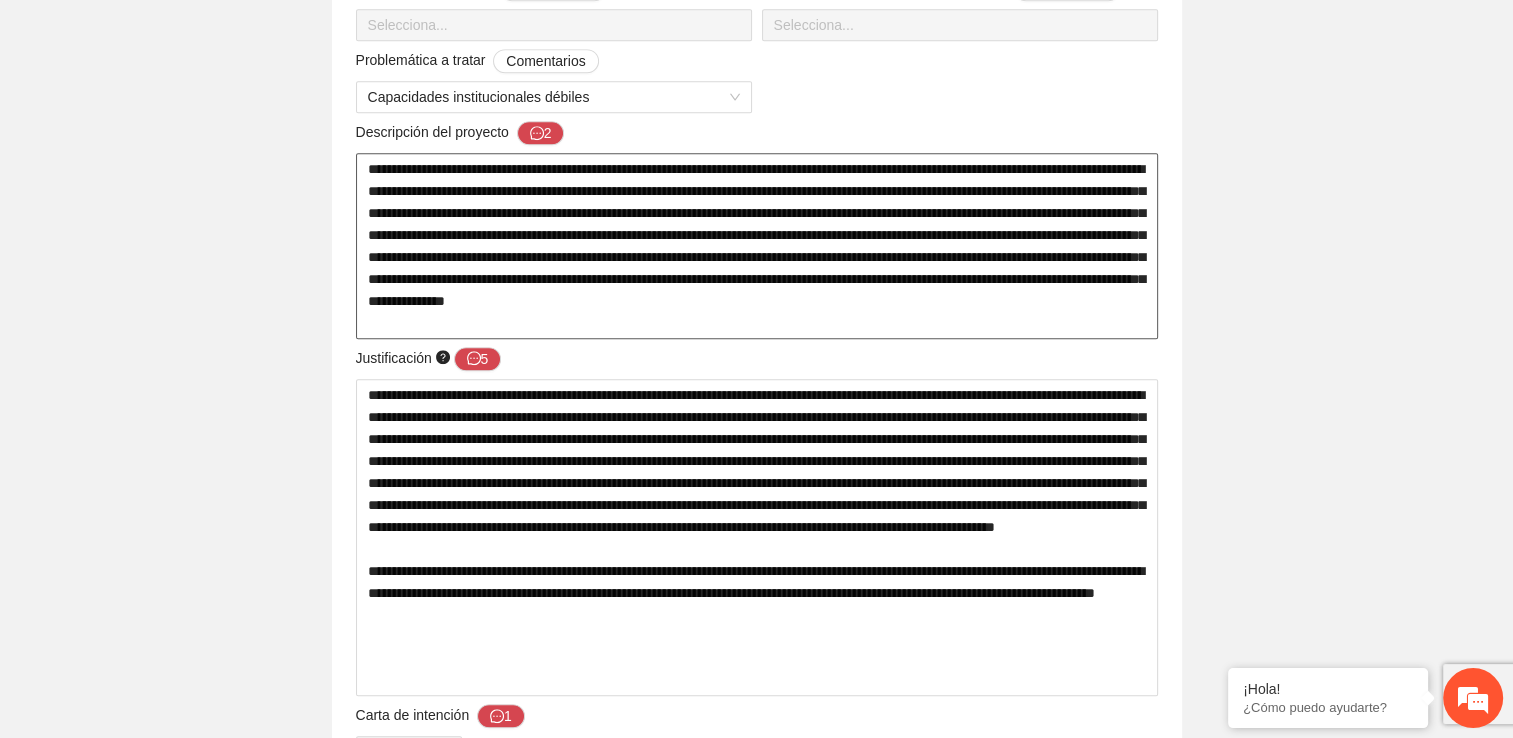 type 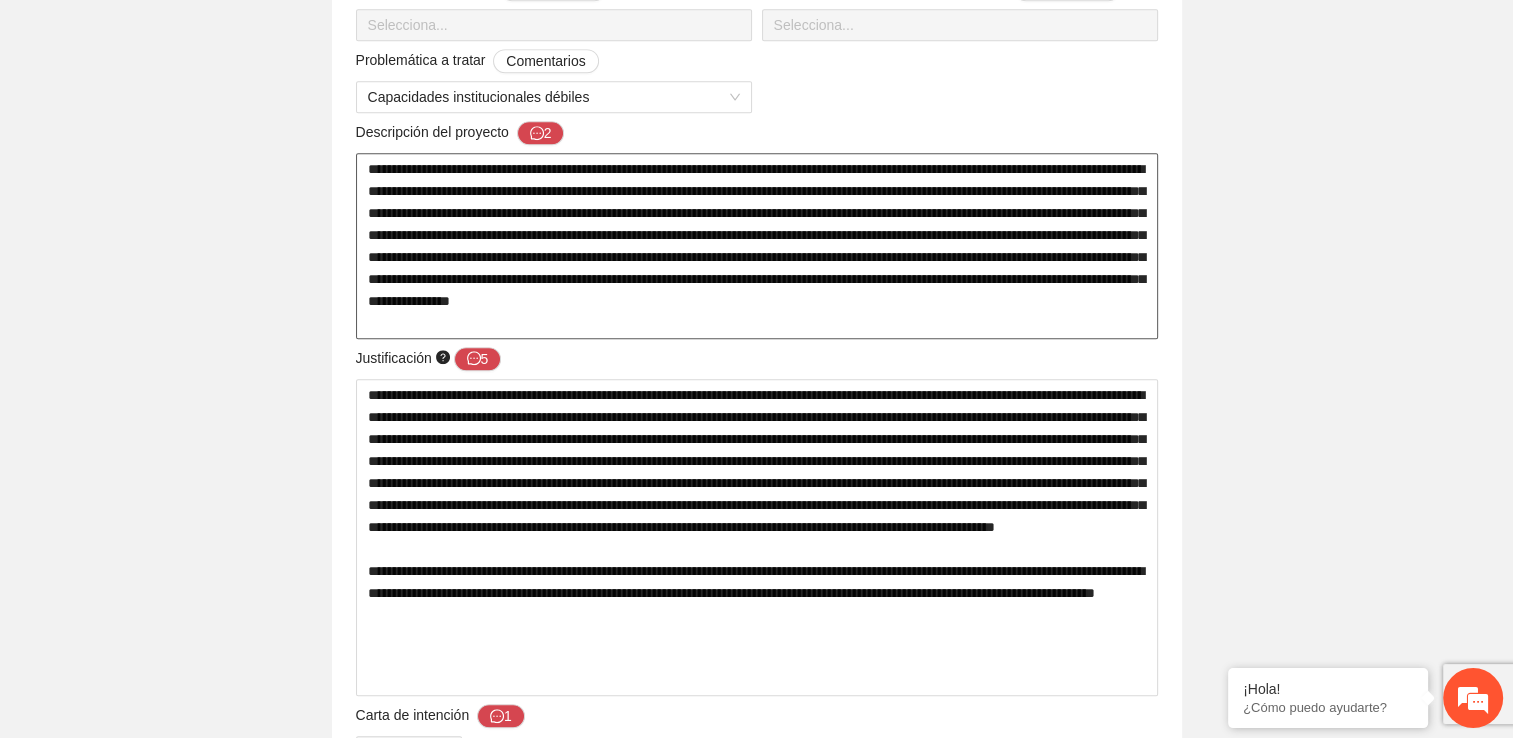 type 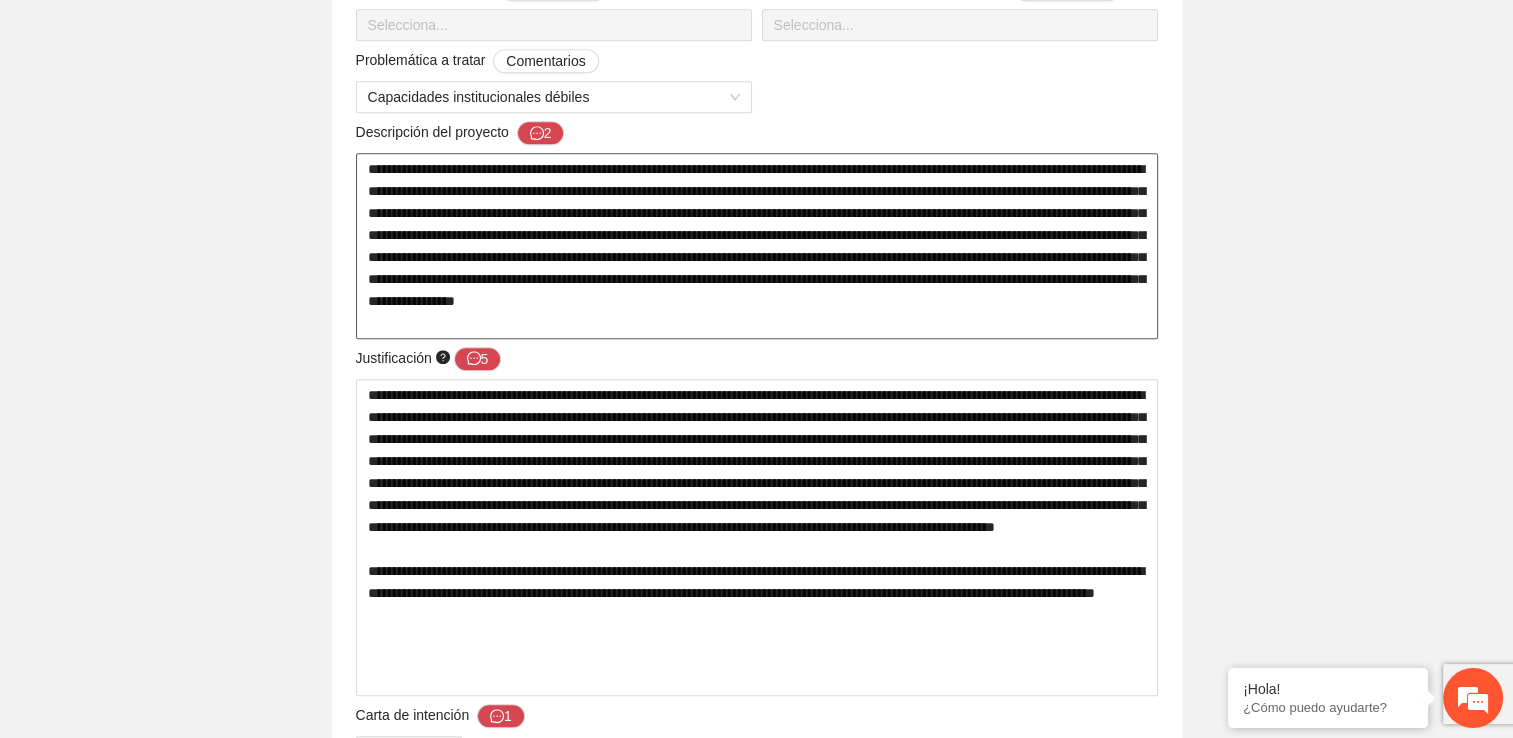 type 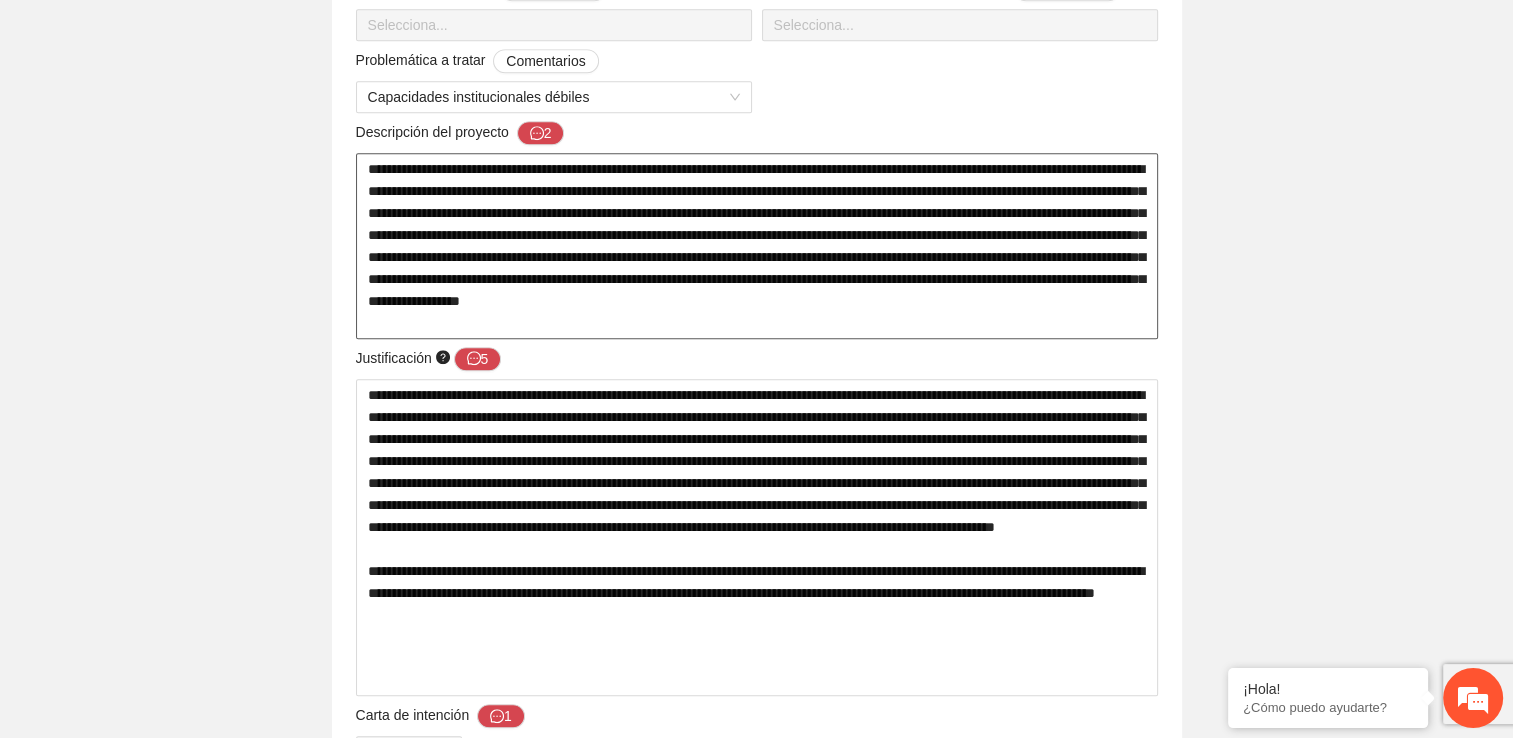 type 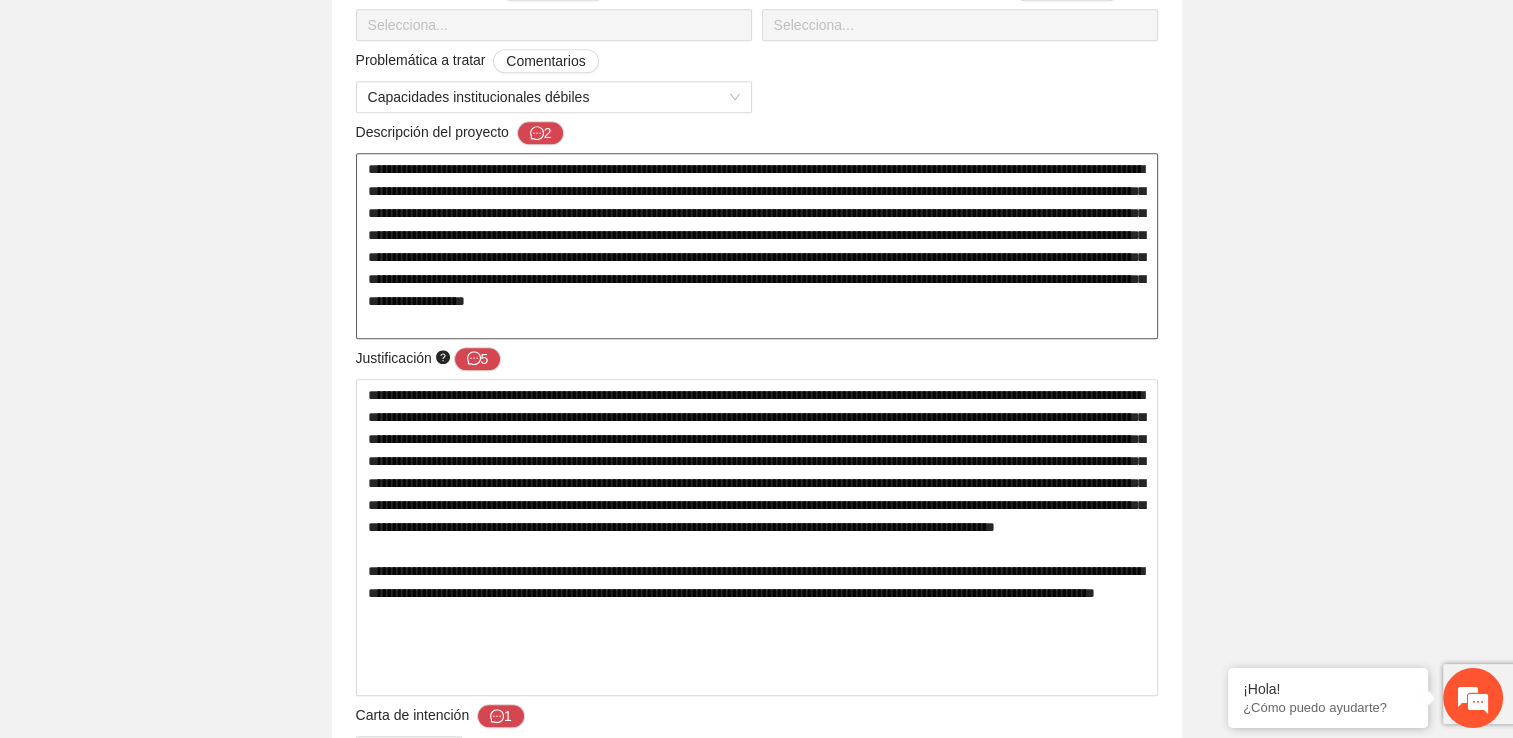 type 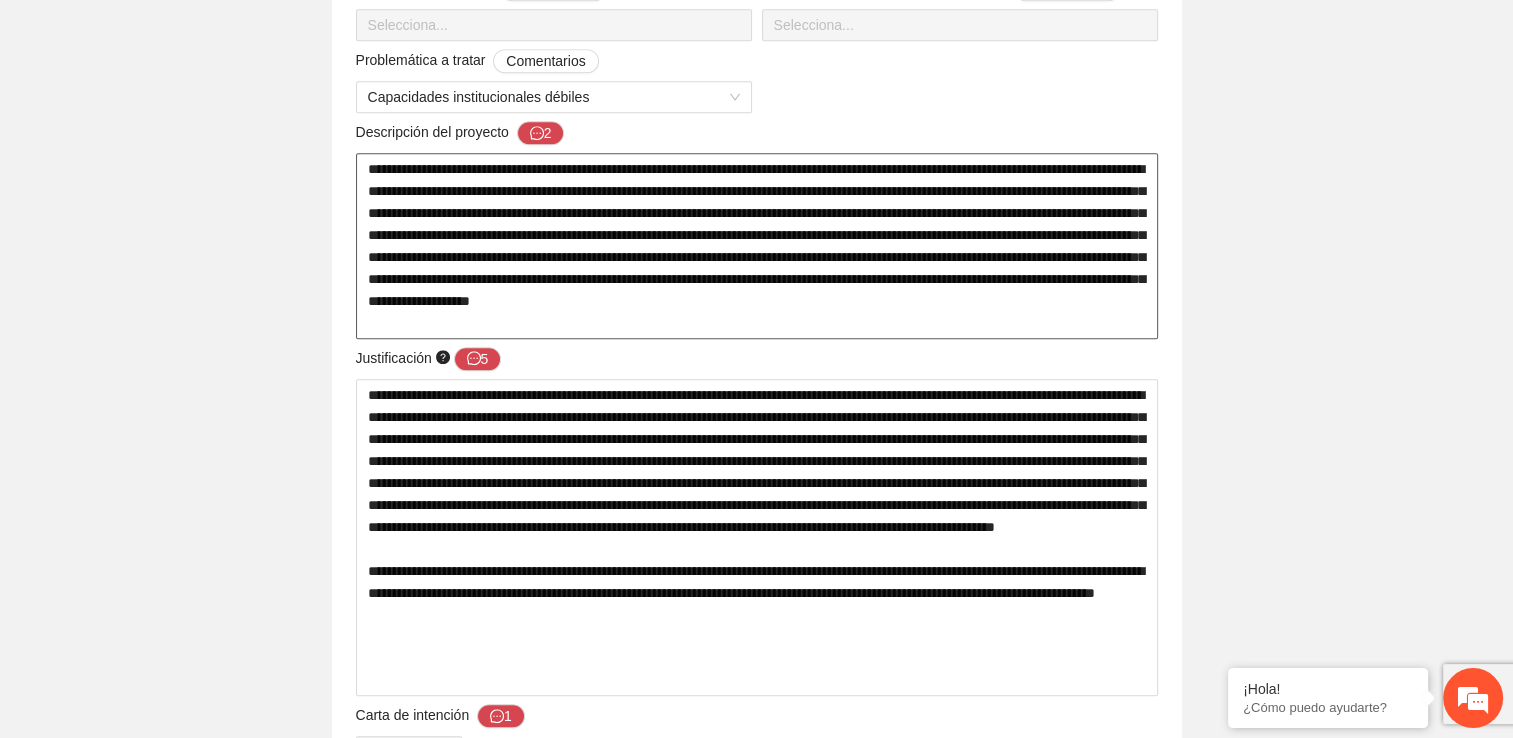 type 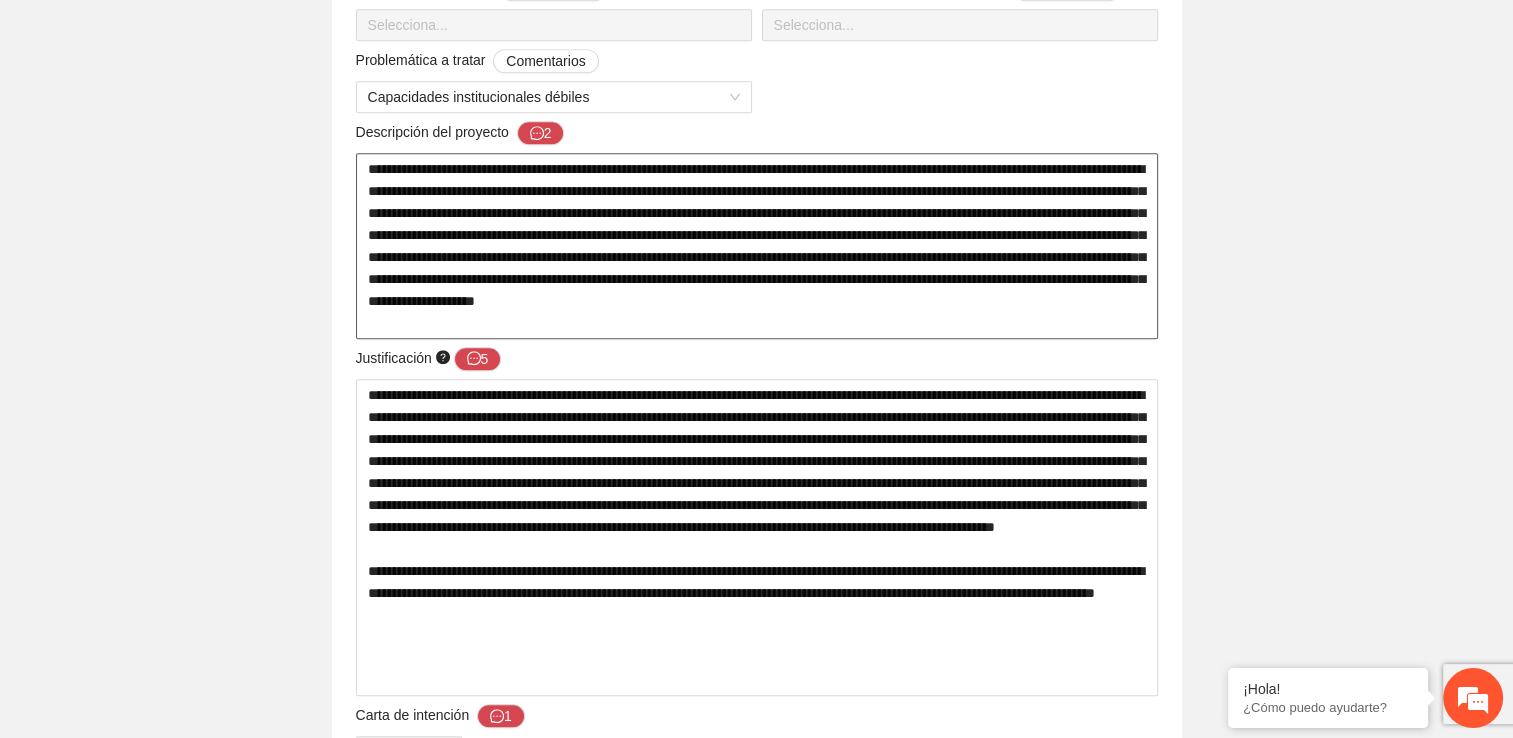 type 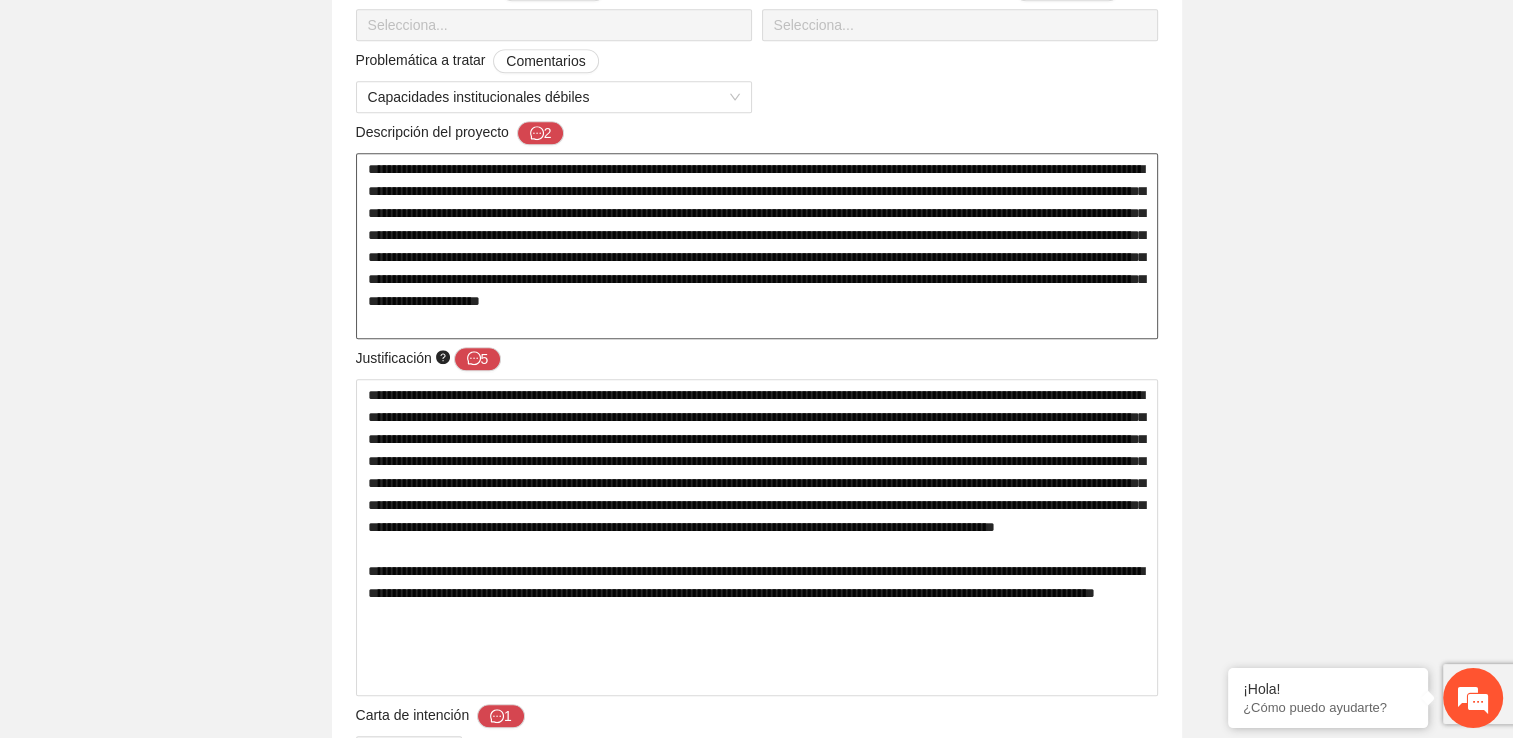type 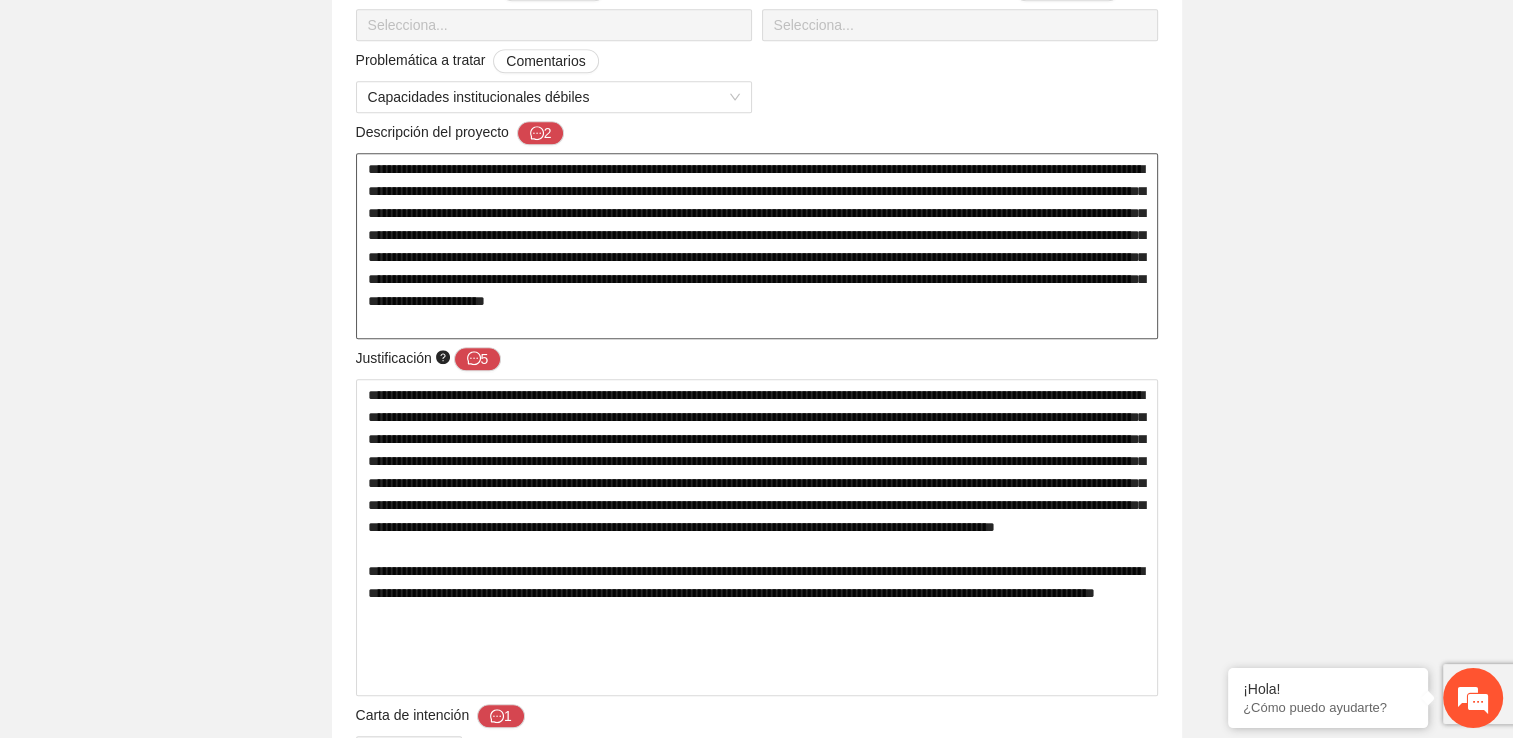 type 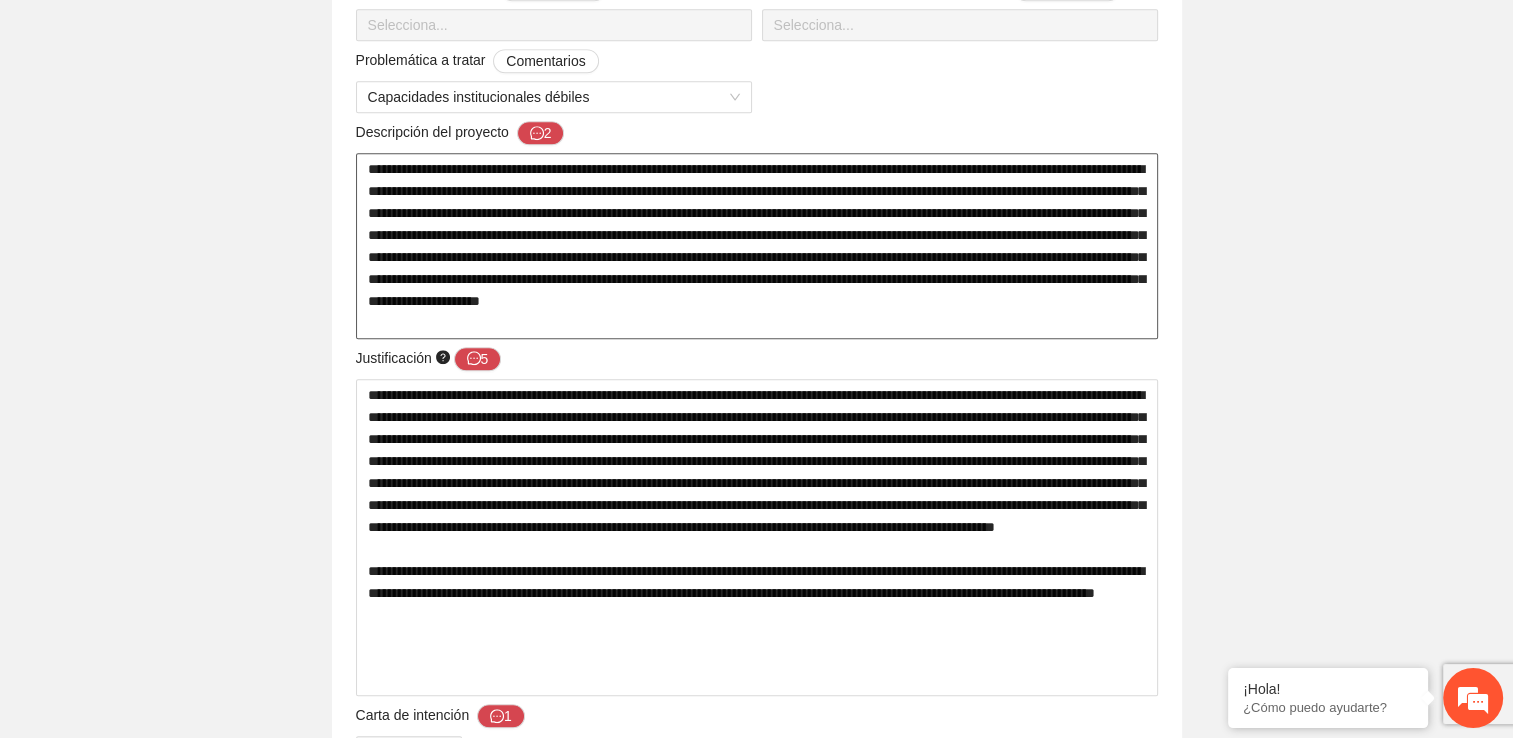 type on "**********" 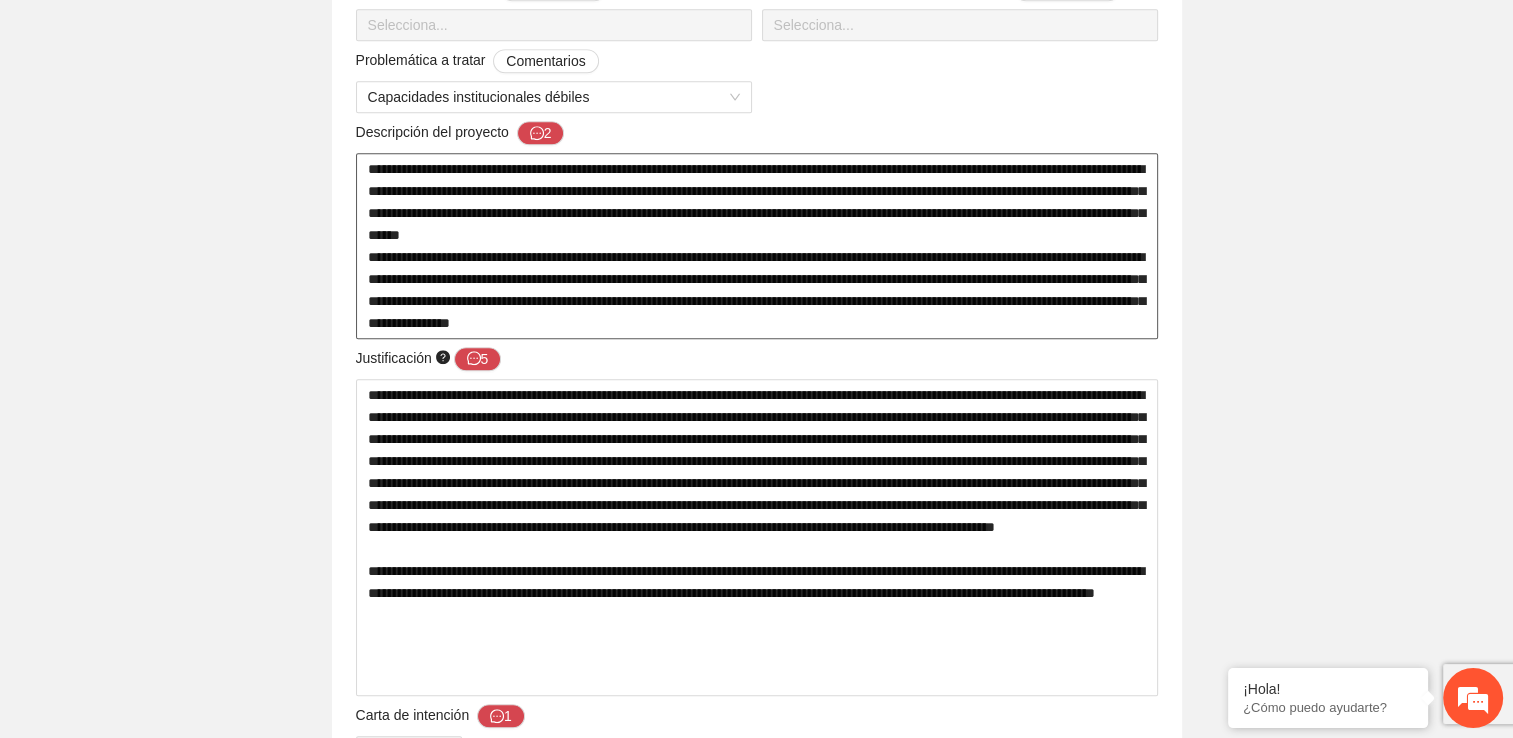 type 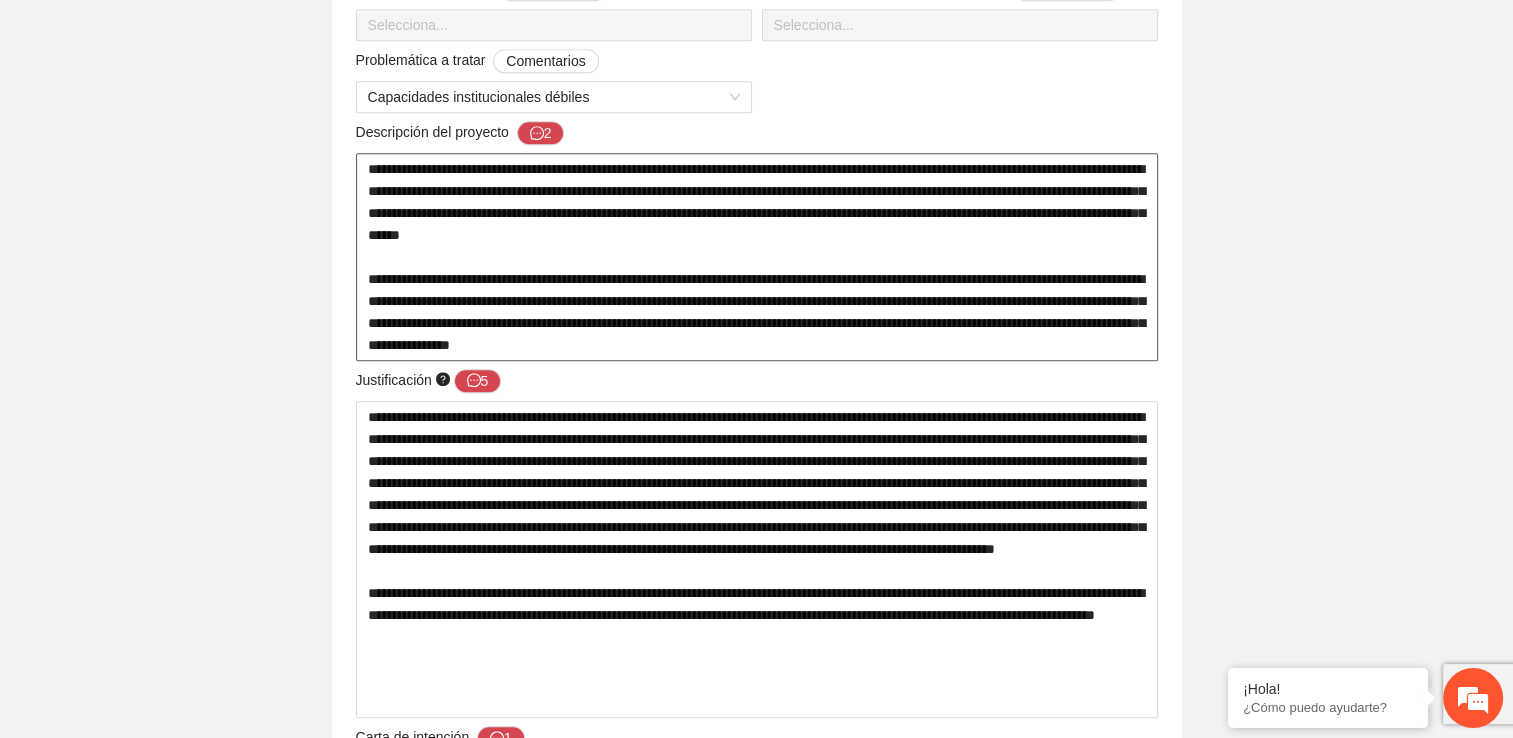 type 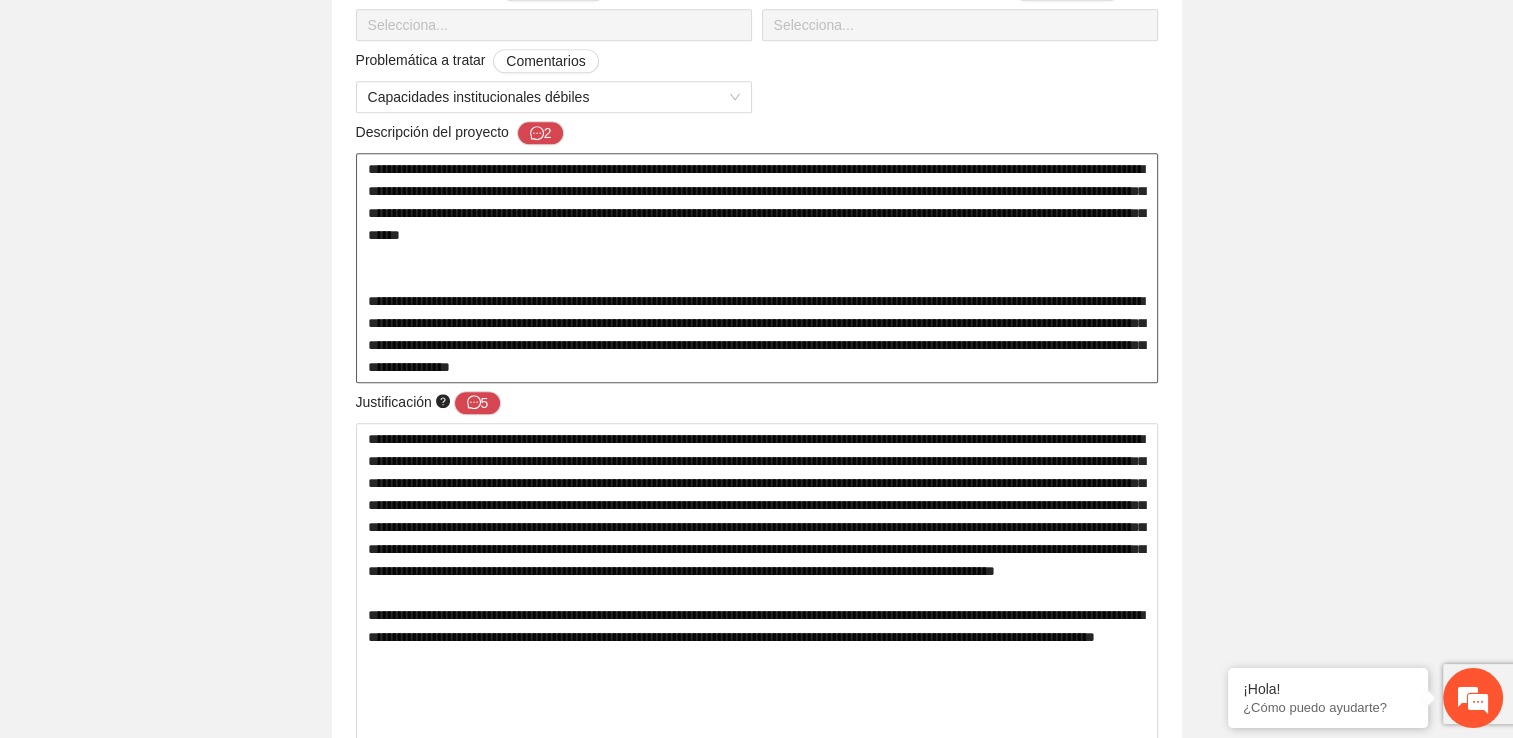 click on "**********" at bounding box center [757, 268] 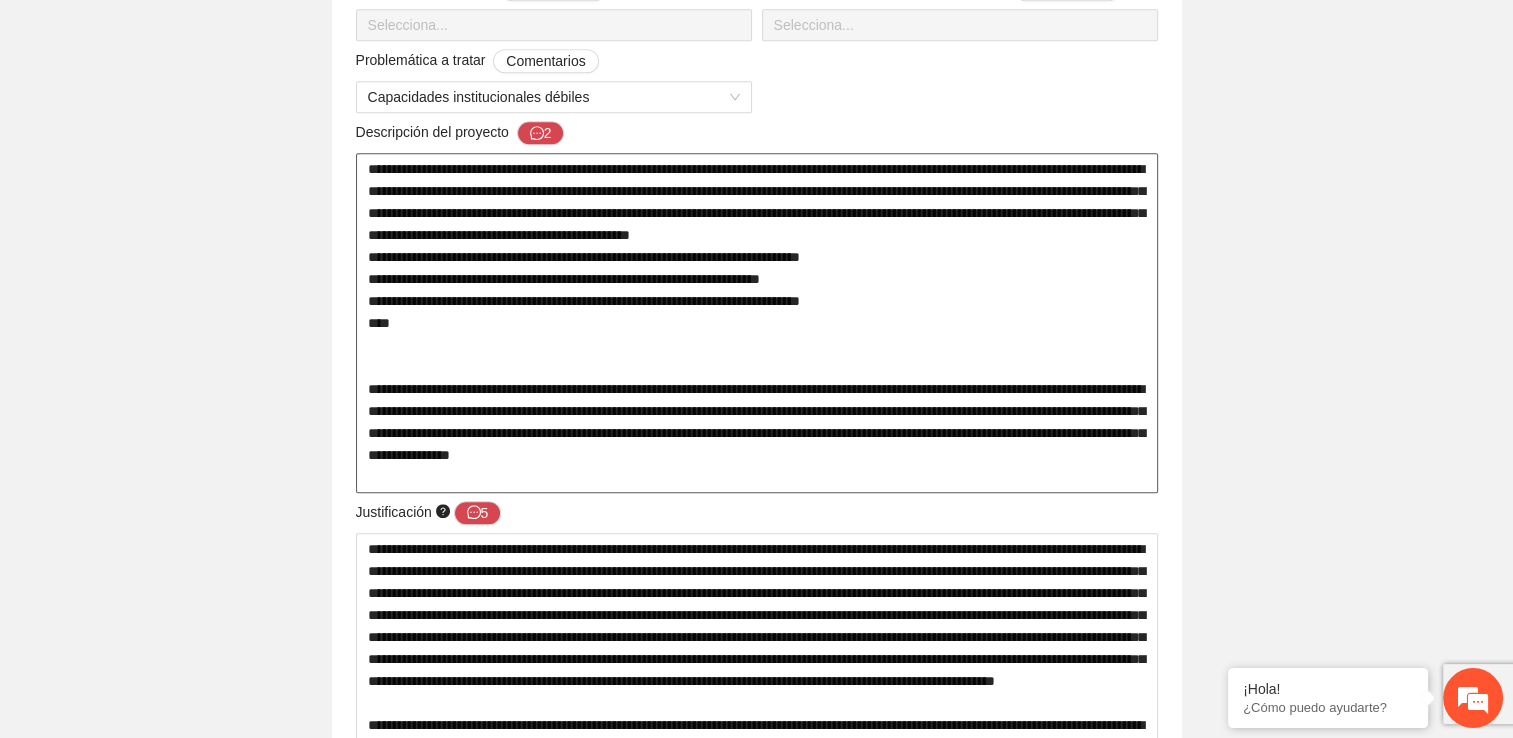 click at bounding box center [757, 323] 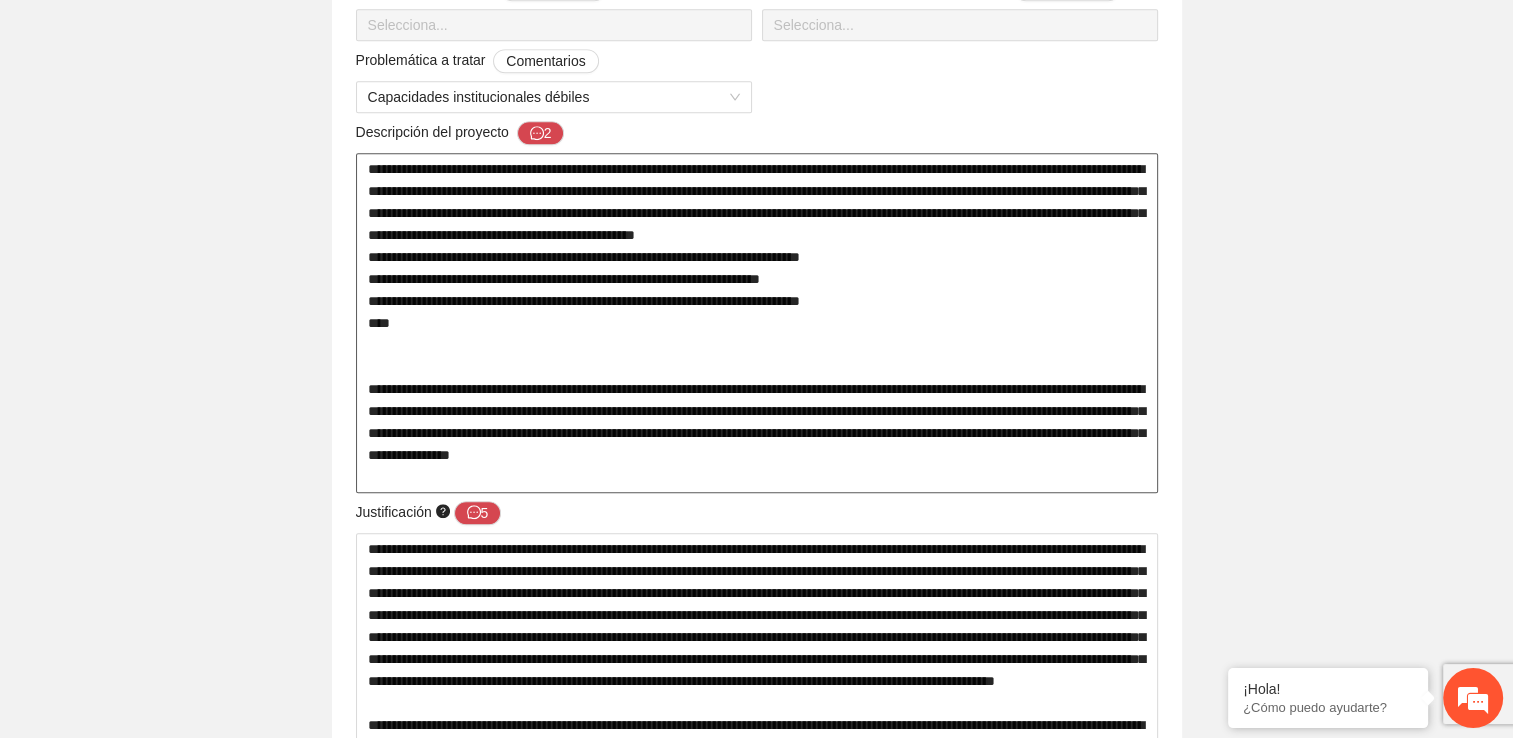 click at bounding box center (757, 323) 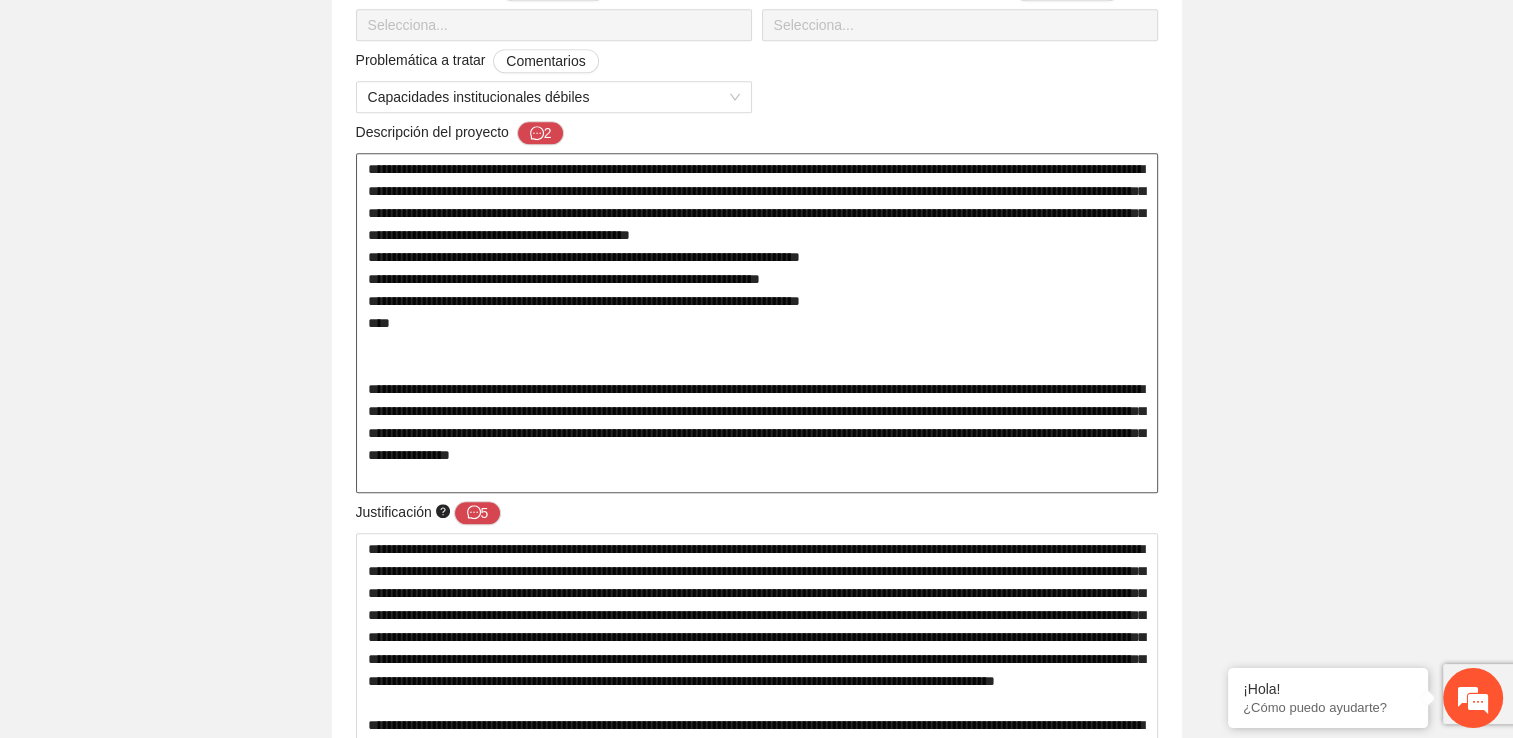 type 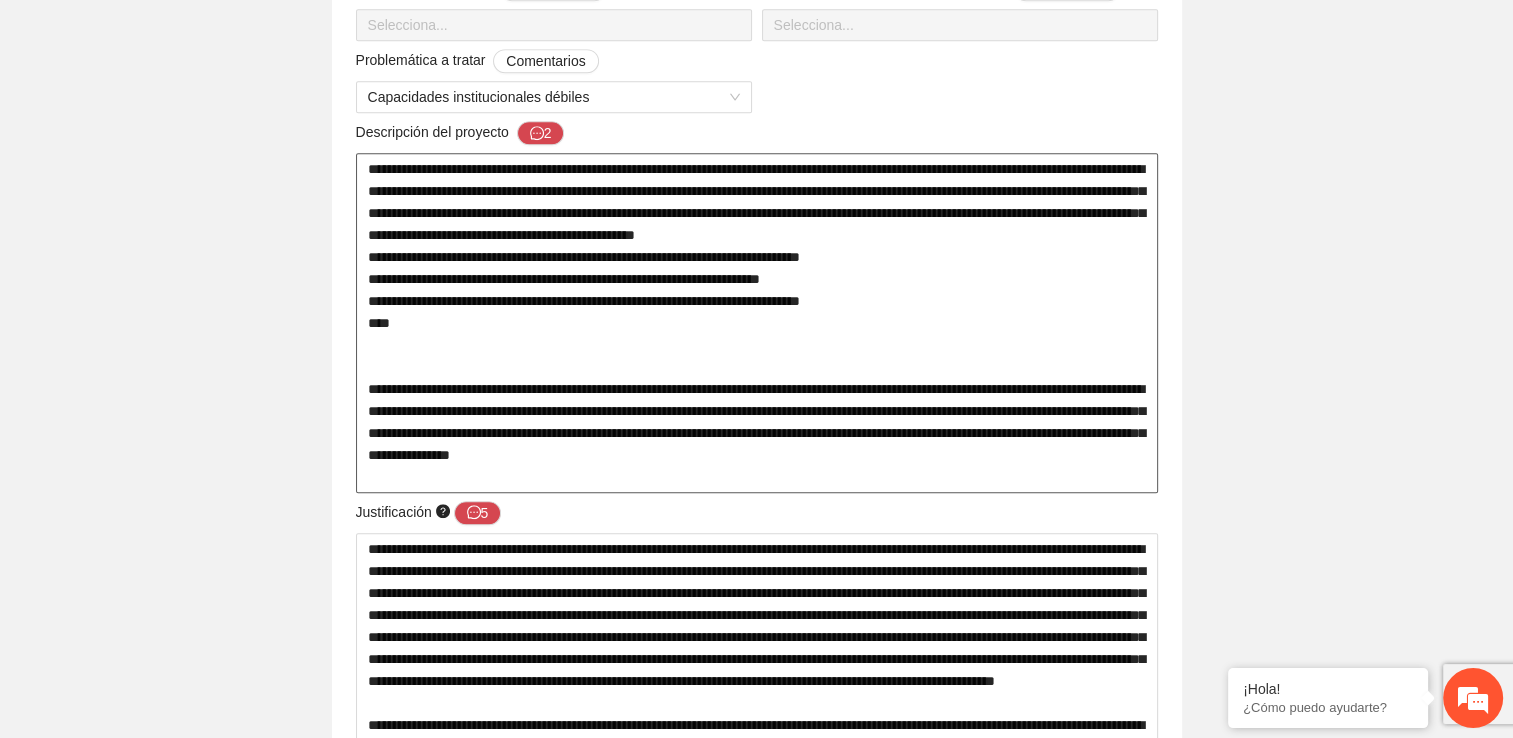 click at bounding box center [757, 323] 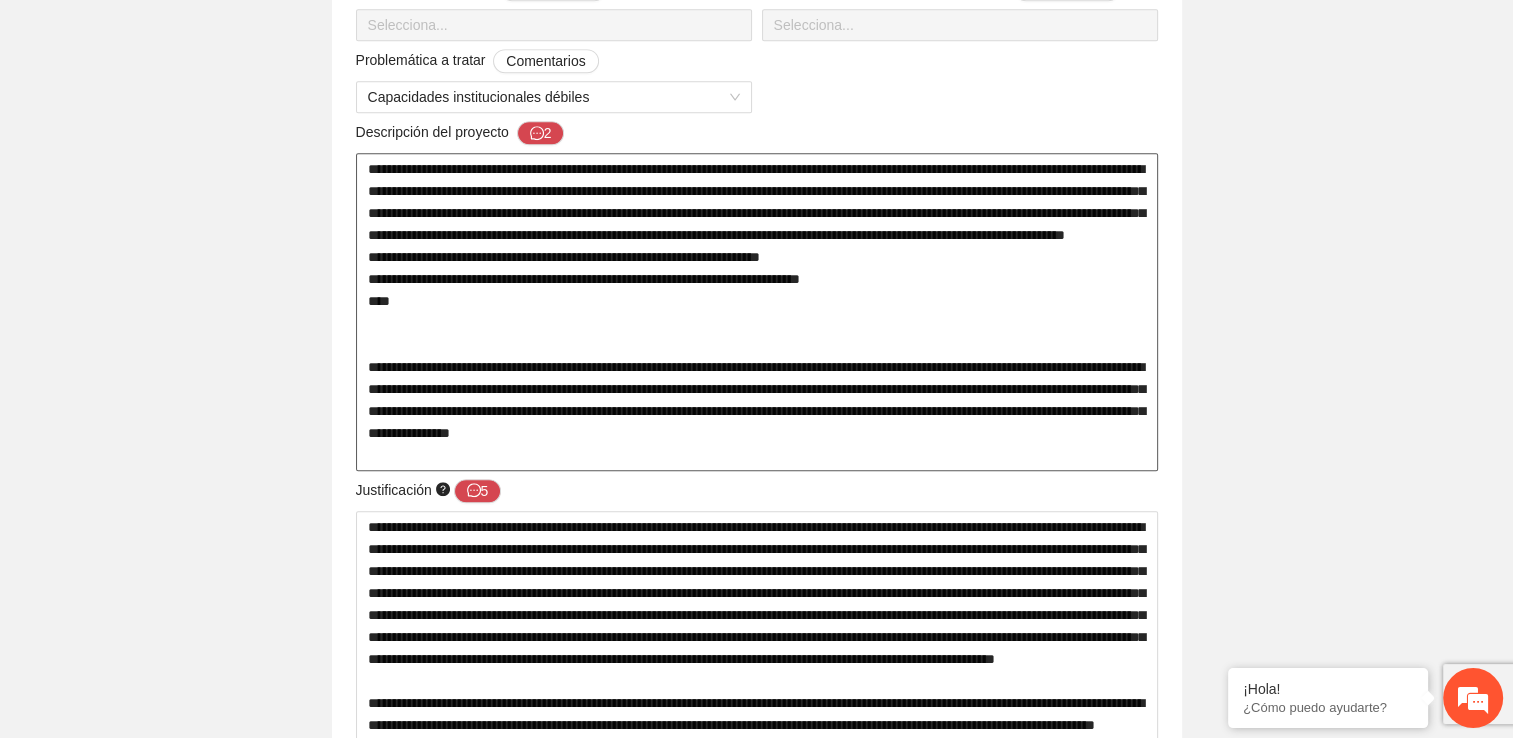 click at bounding box center (757, 312) 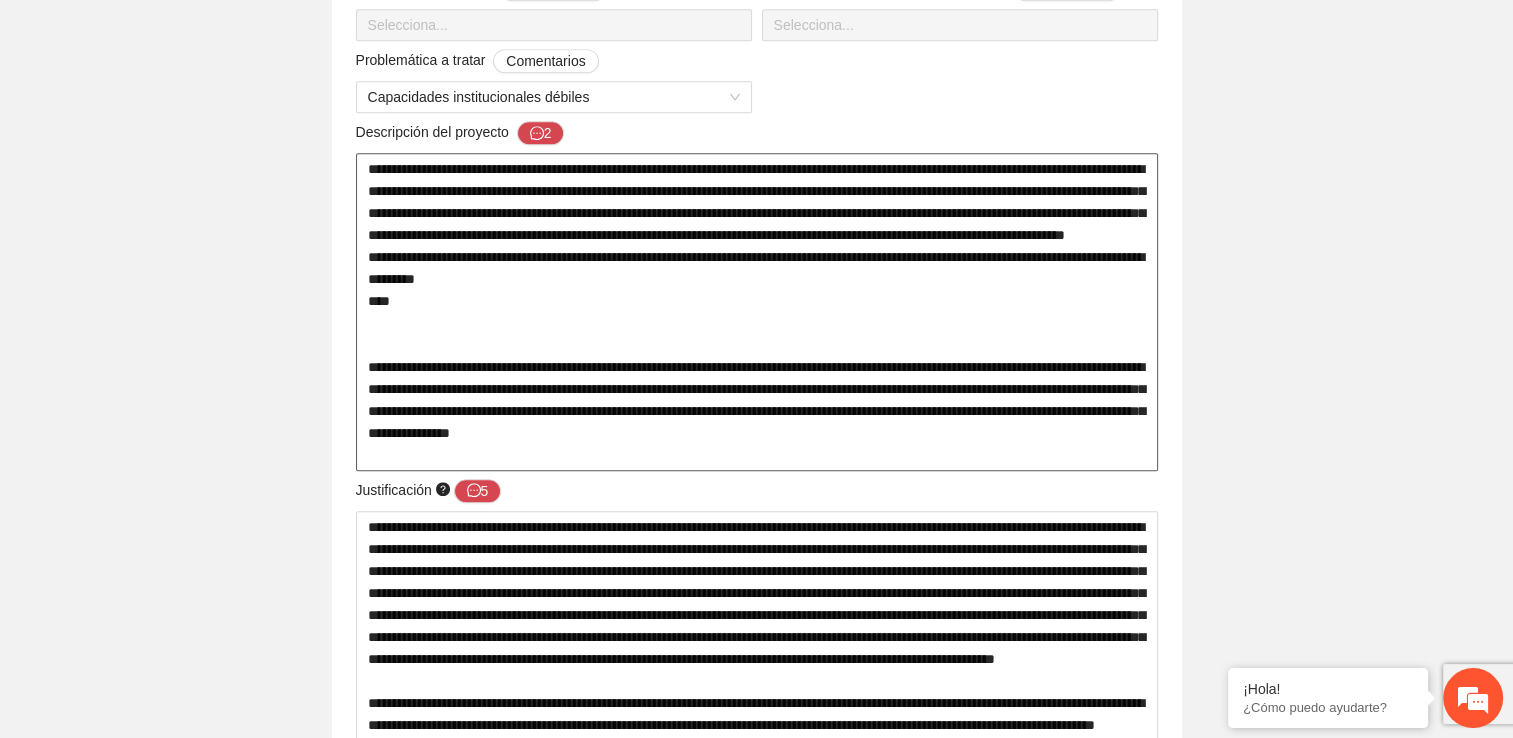 click at bounding box center (757, 312) 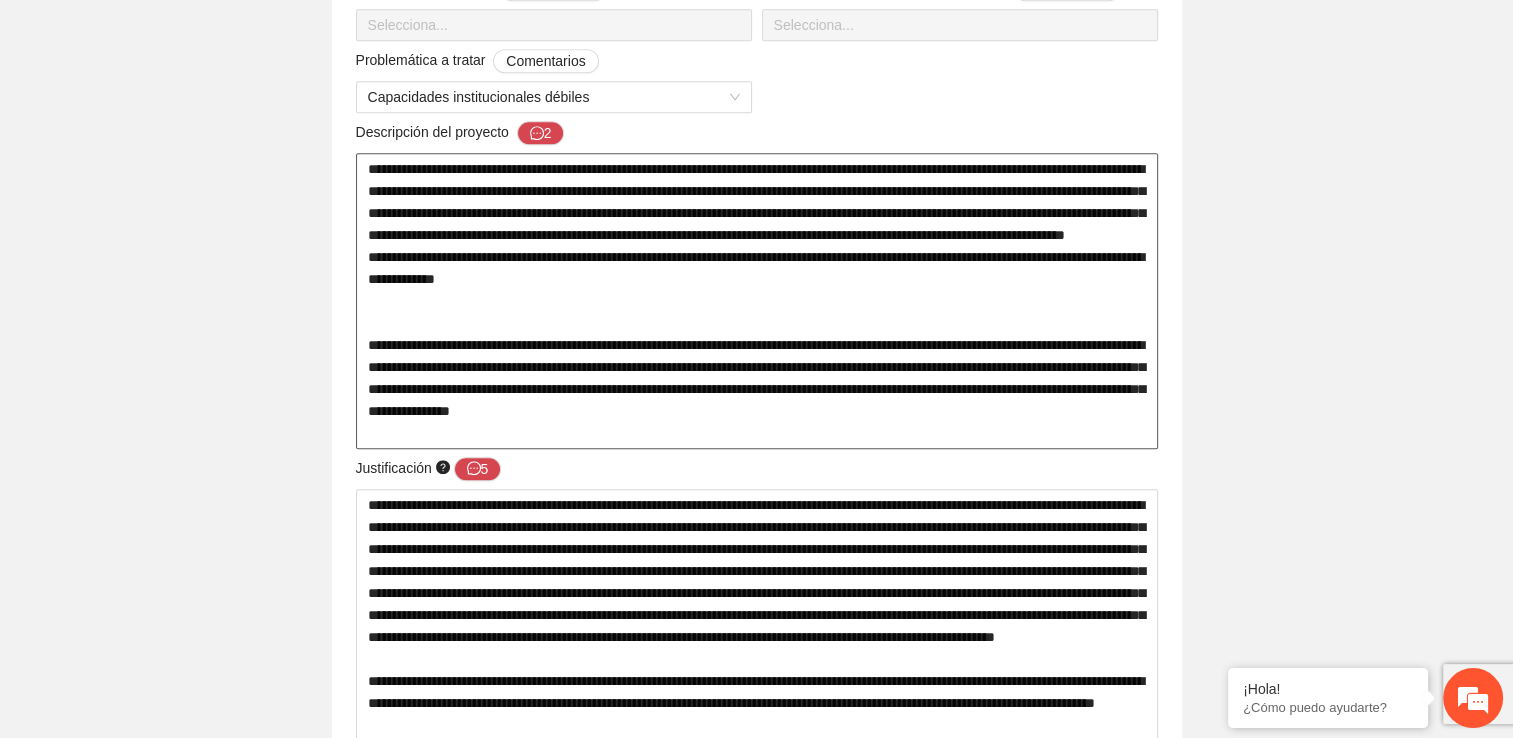 click at bounding box center [757, 301] 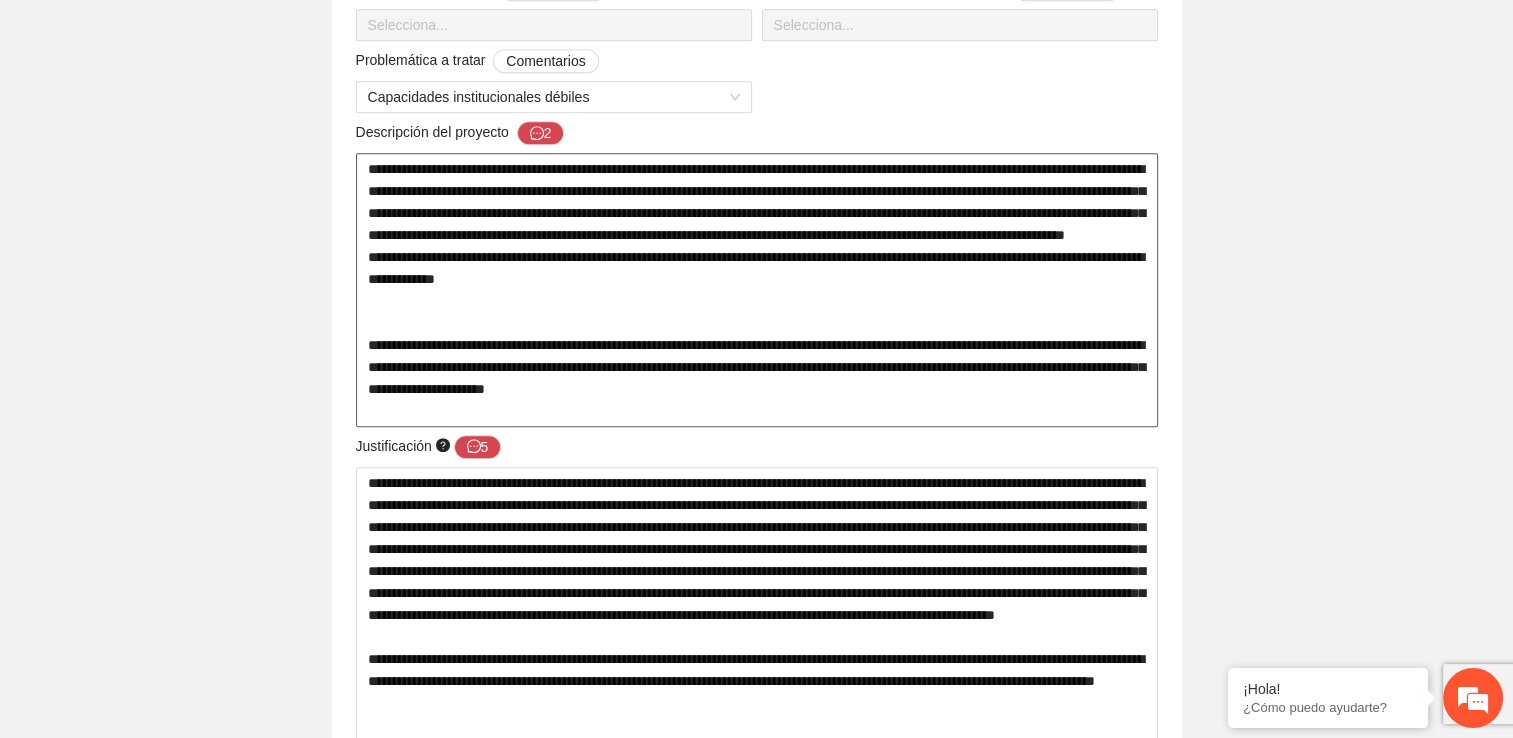 click at bounding box center [757, 290] 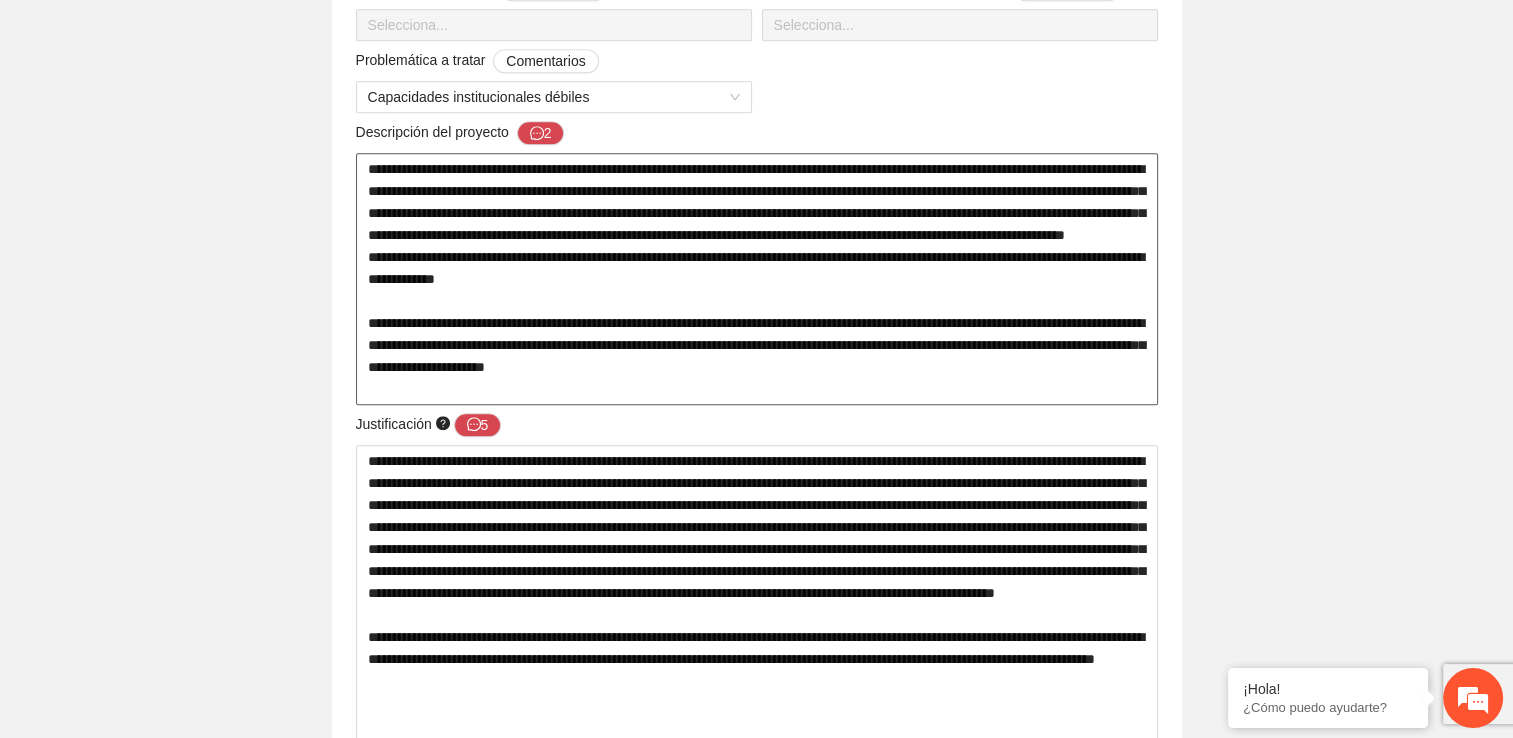 type 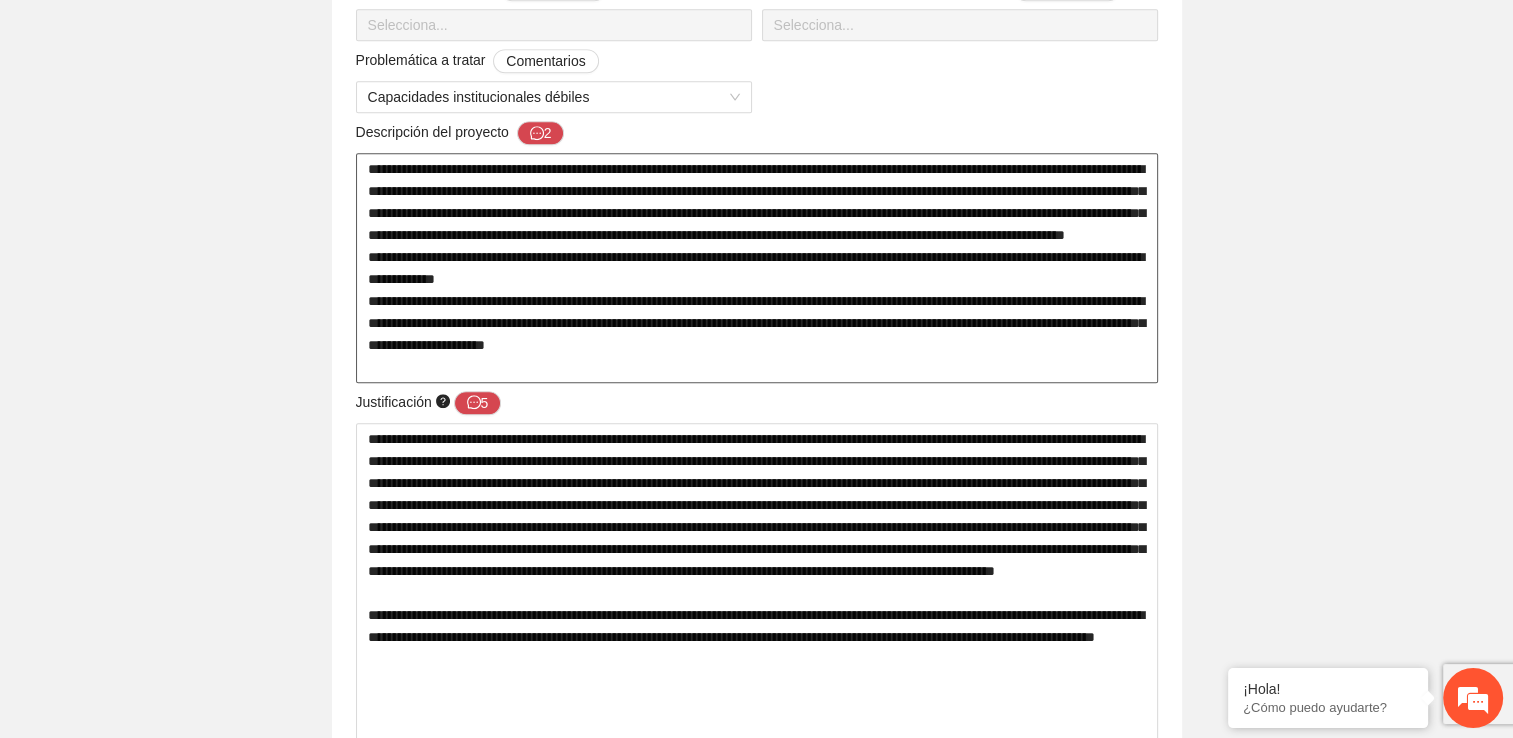 type 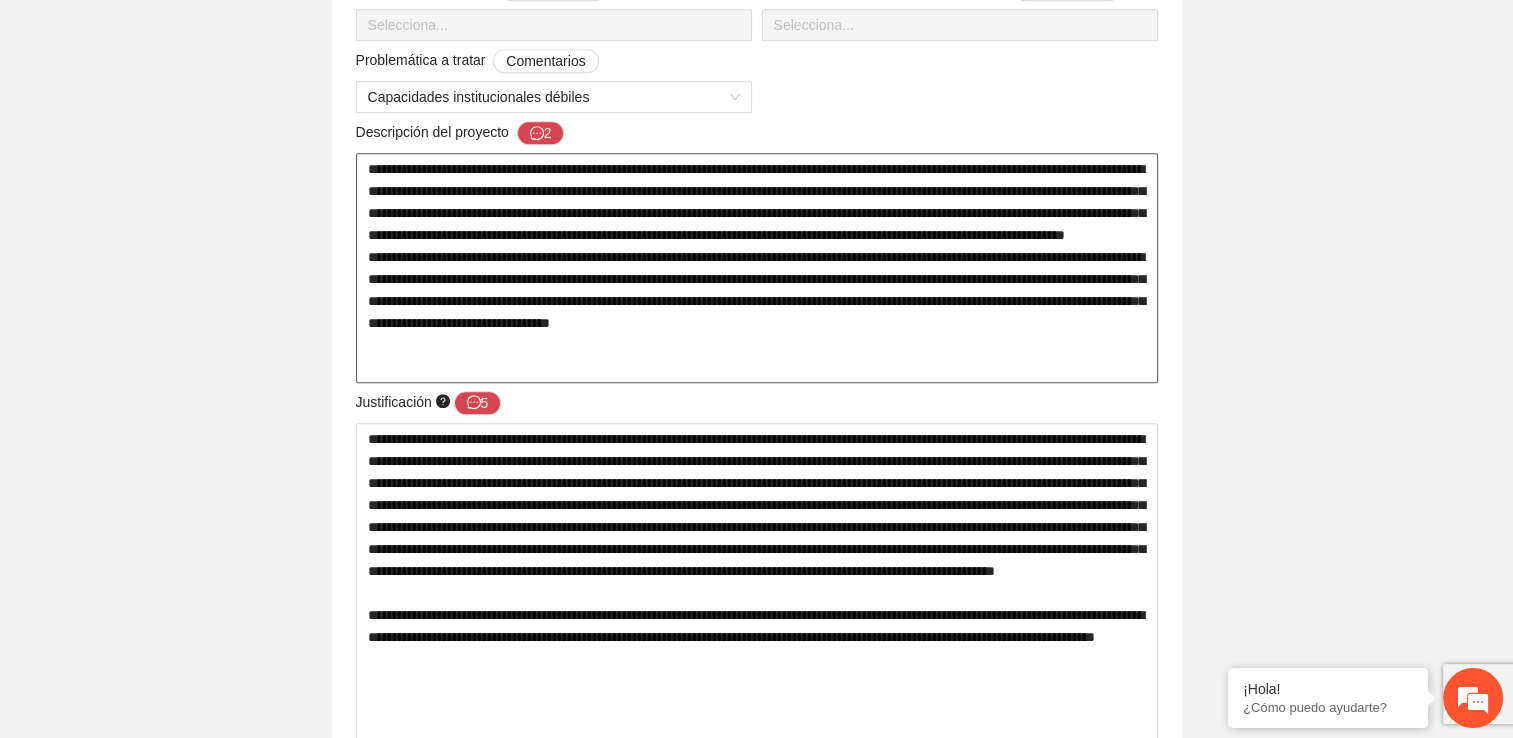 type 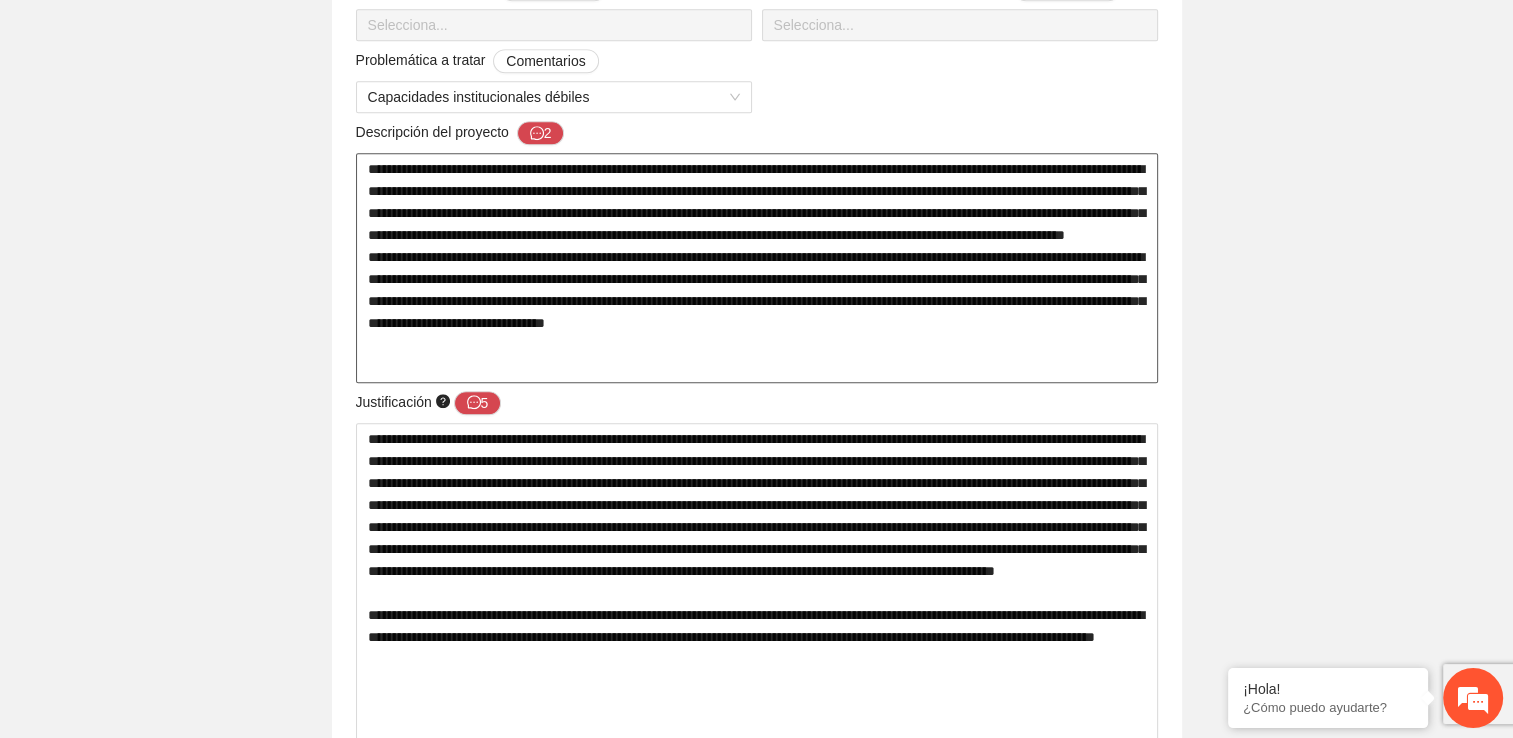 type 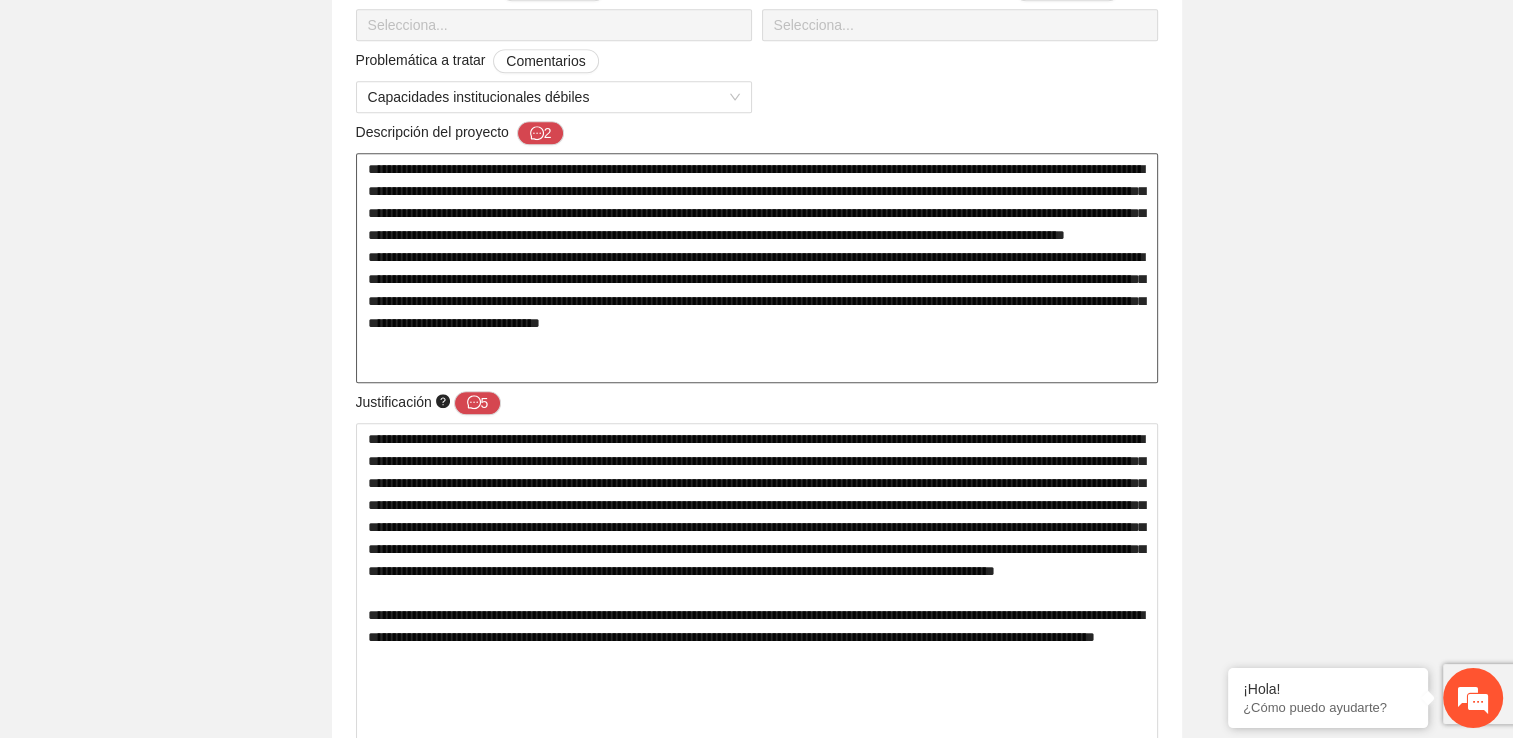 type 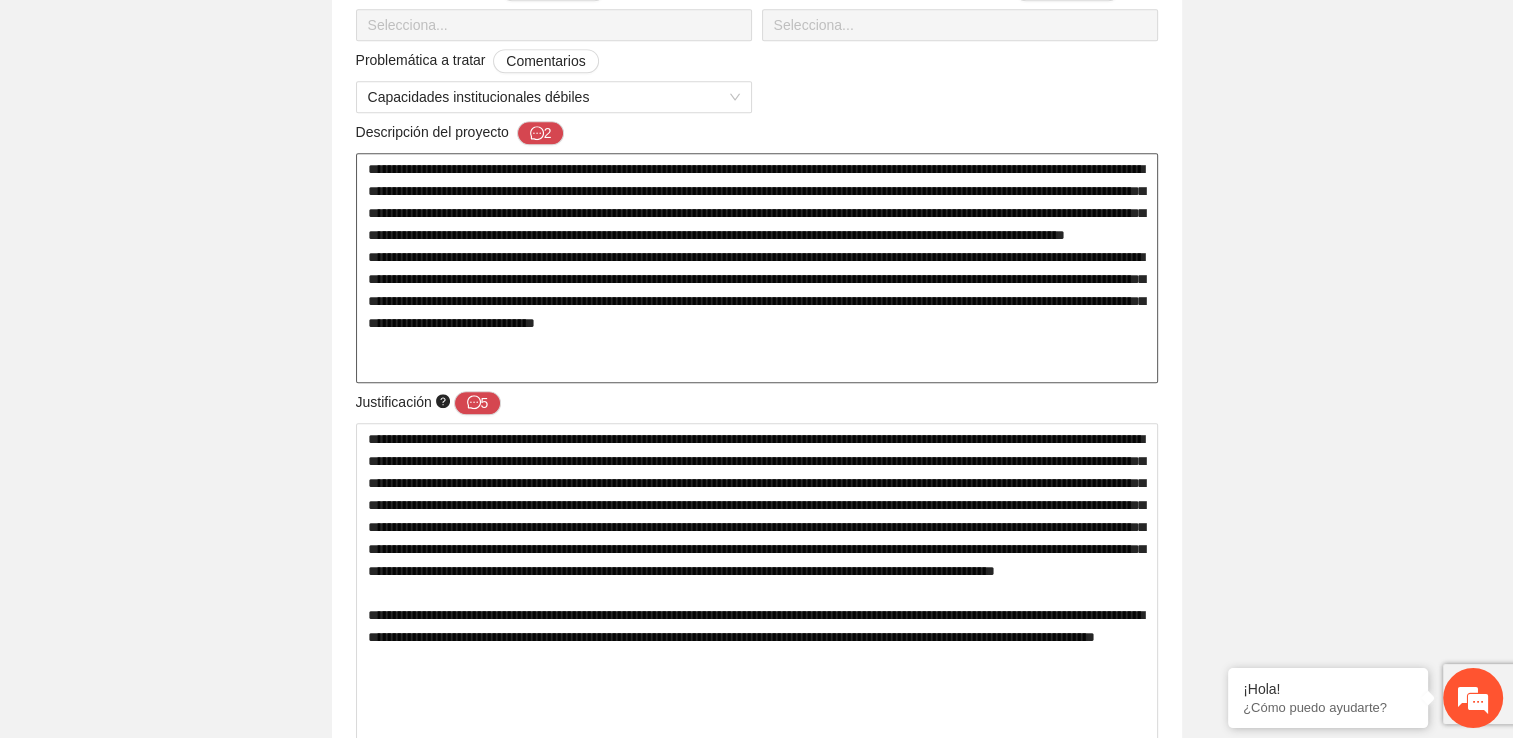 type 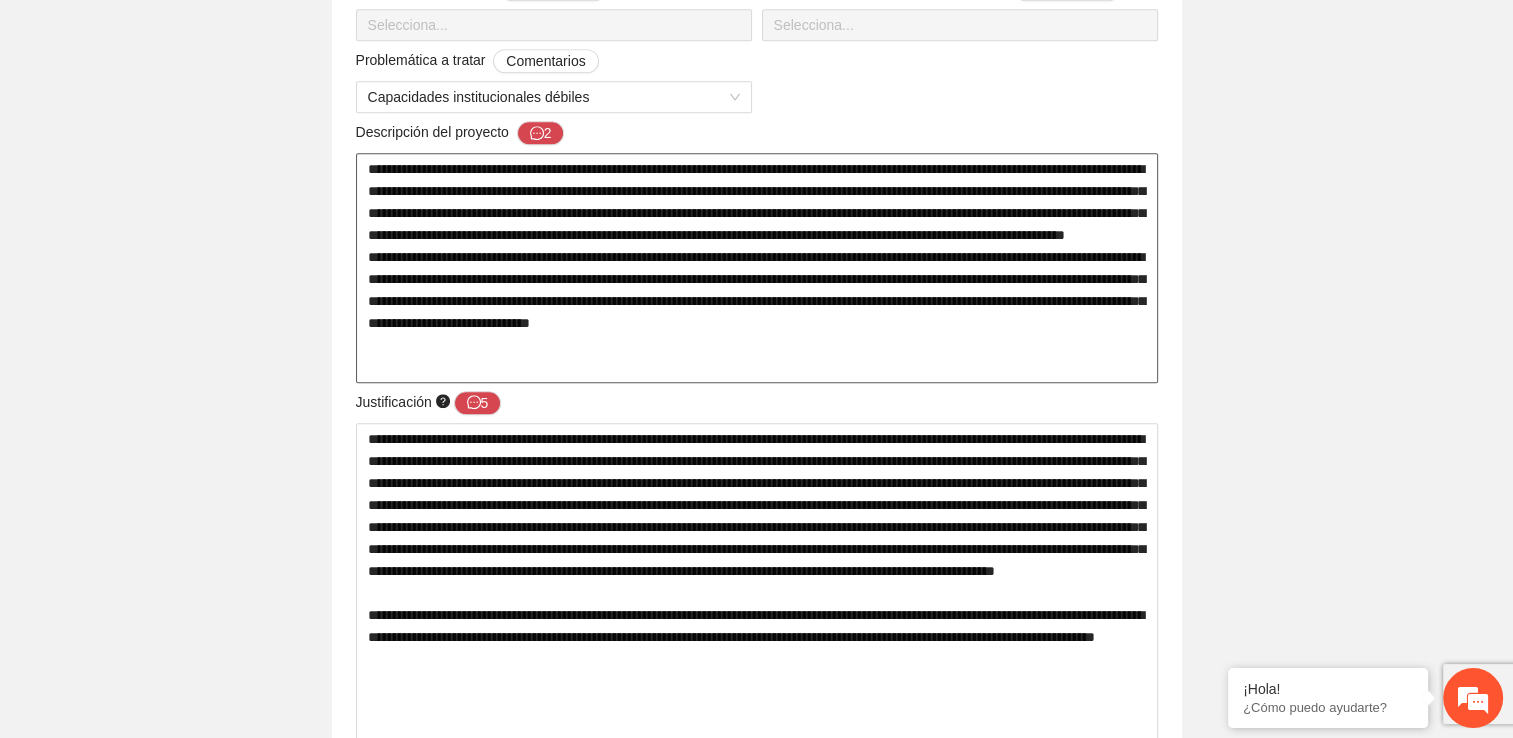 type 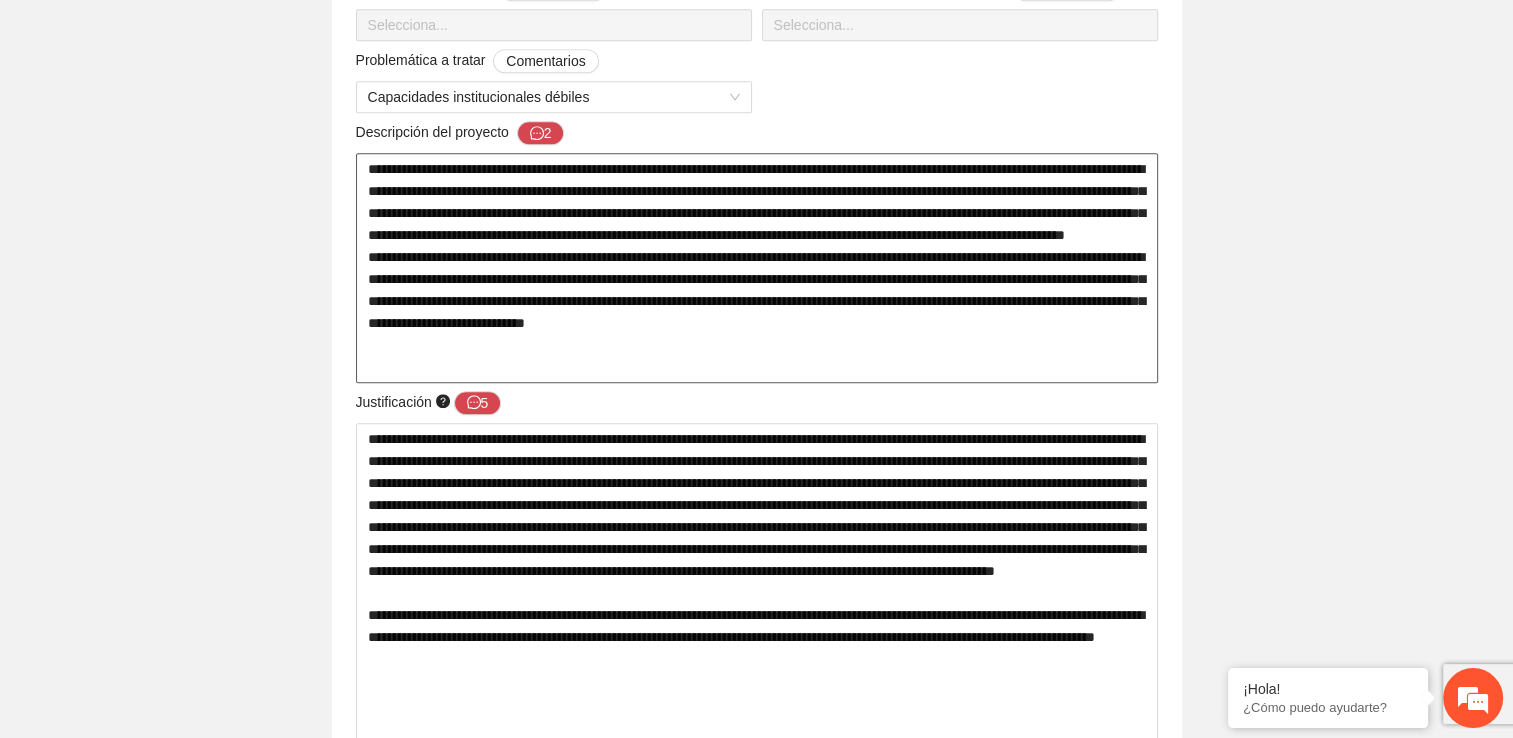 type 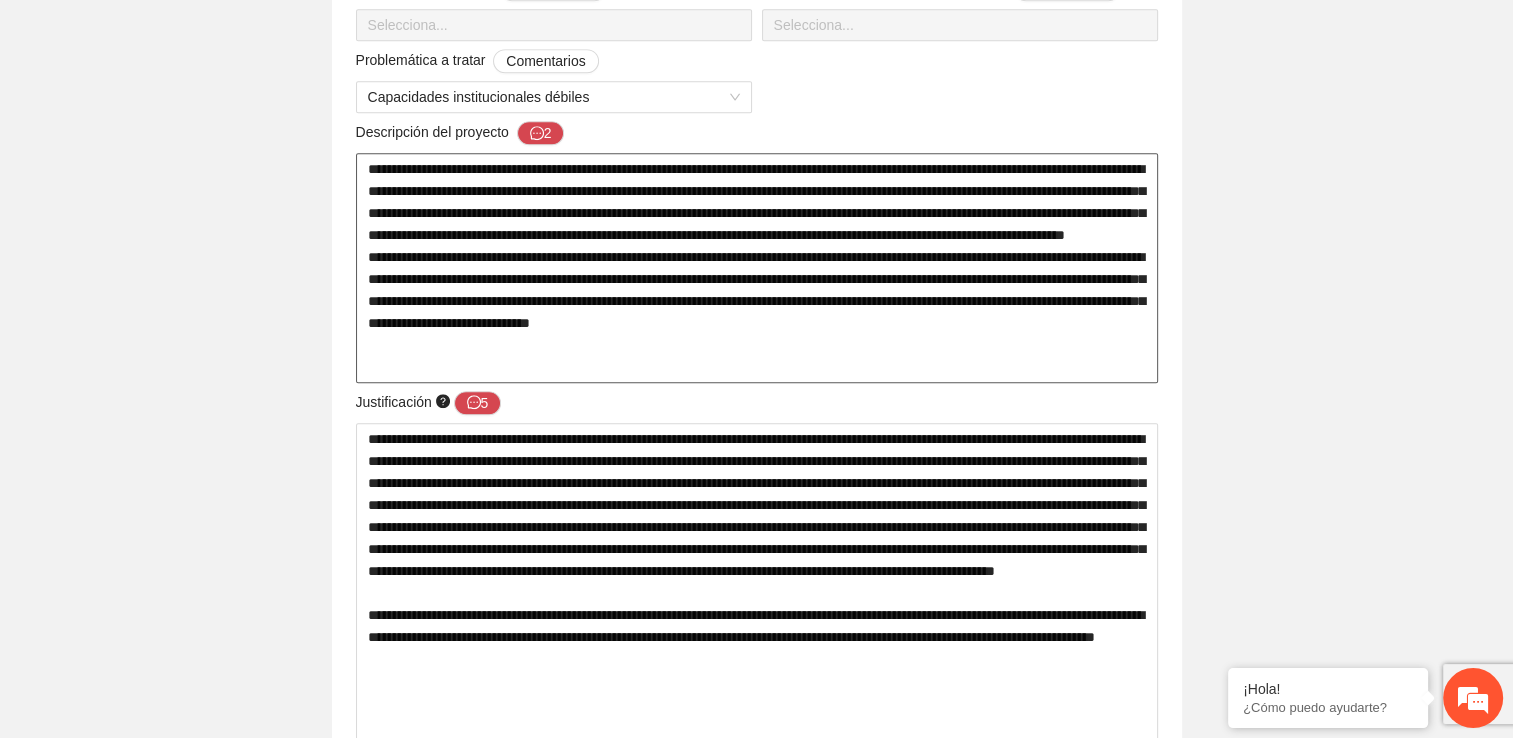 type 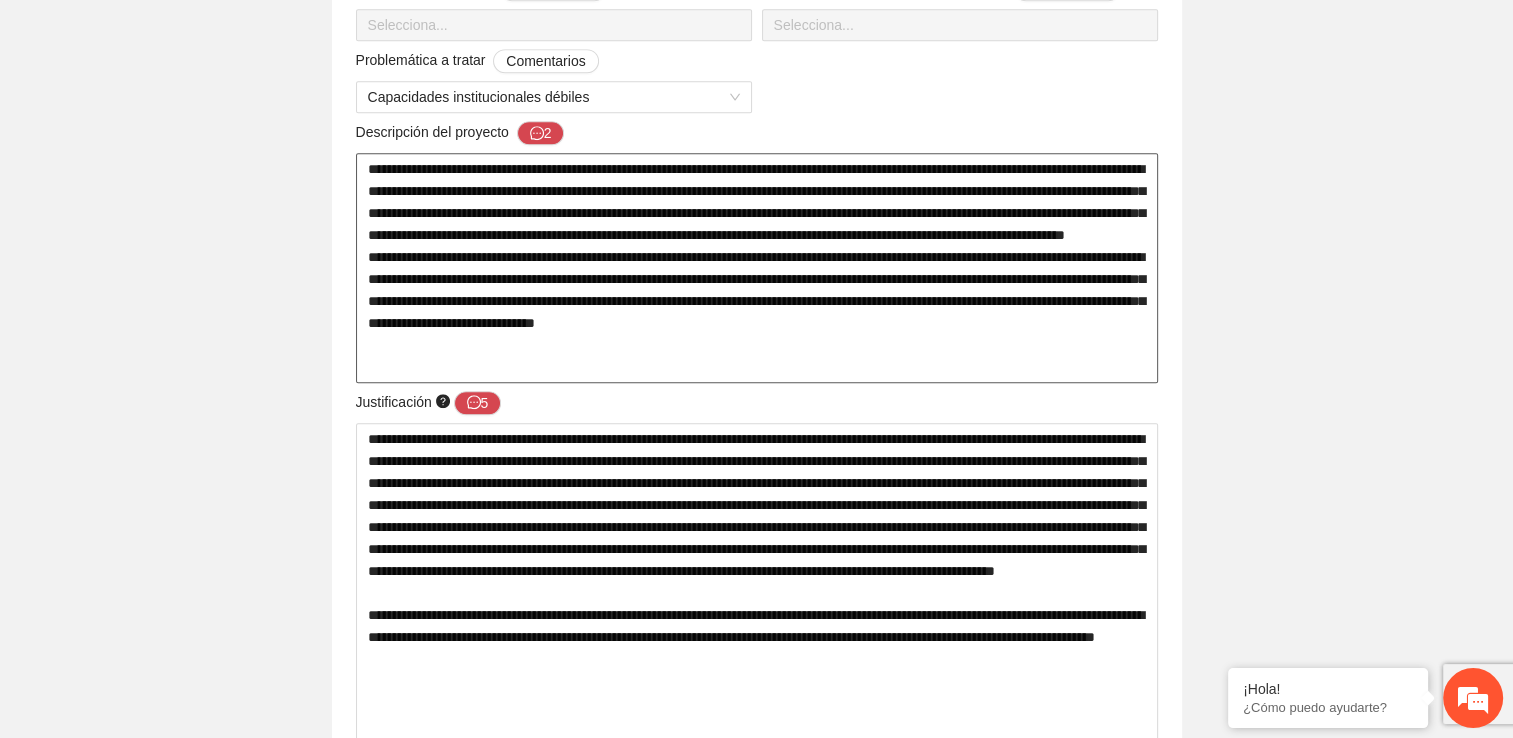 type 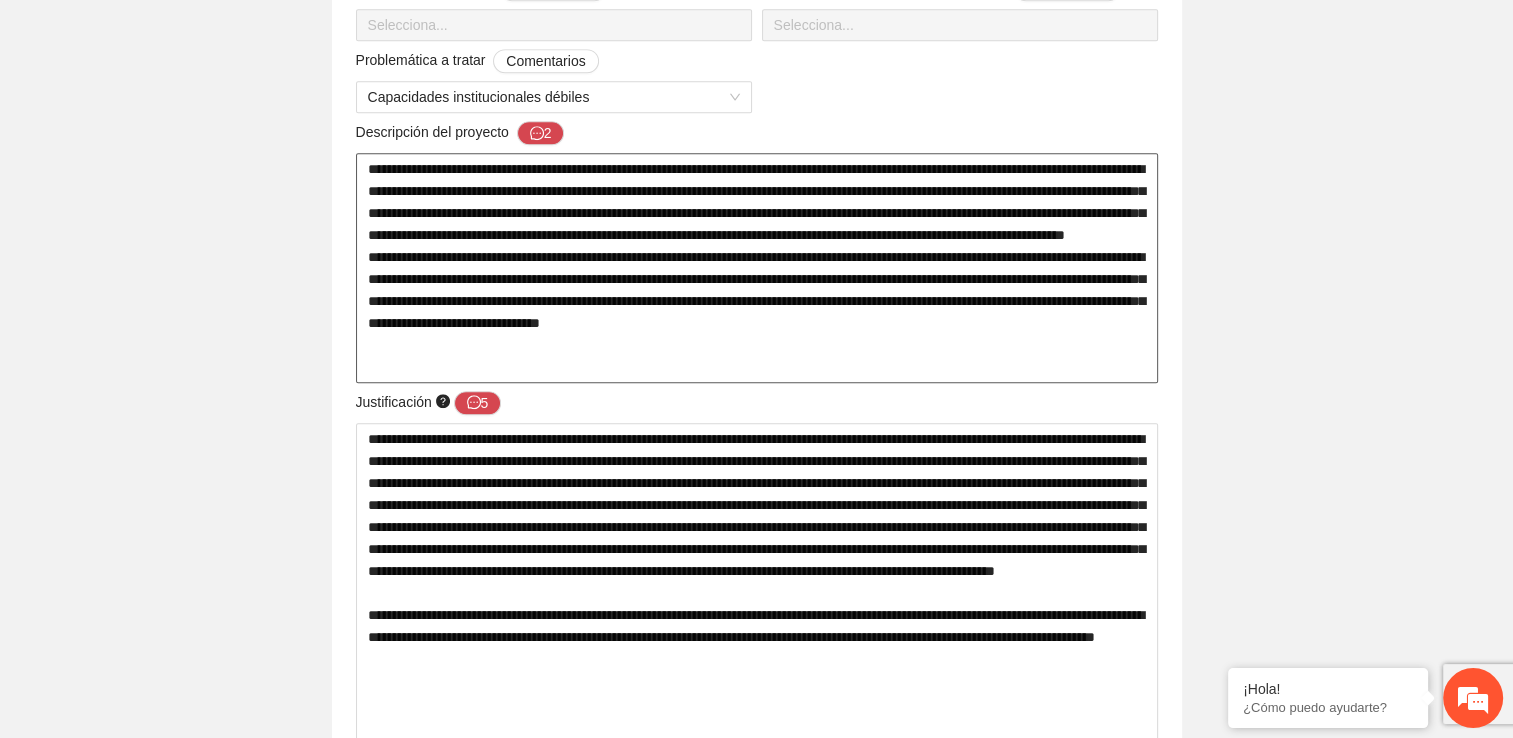 click at bounding box center [757, 268] 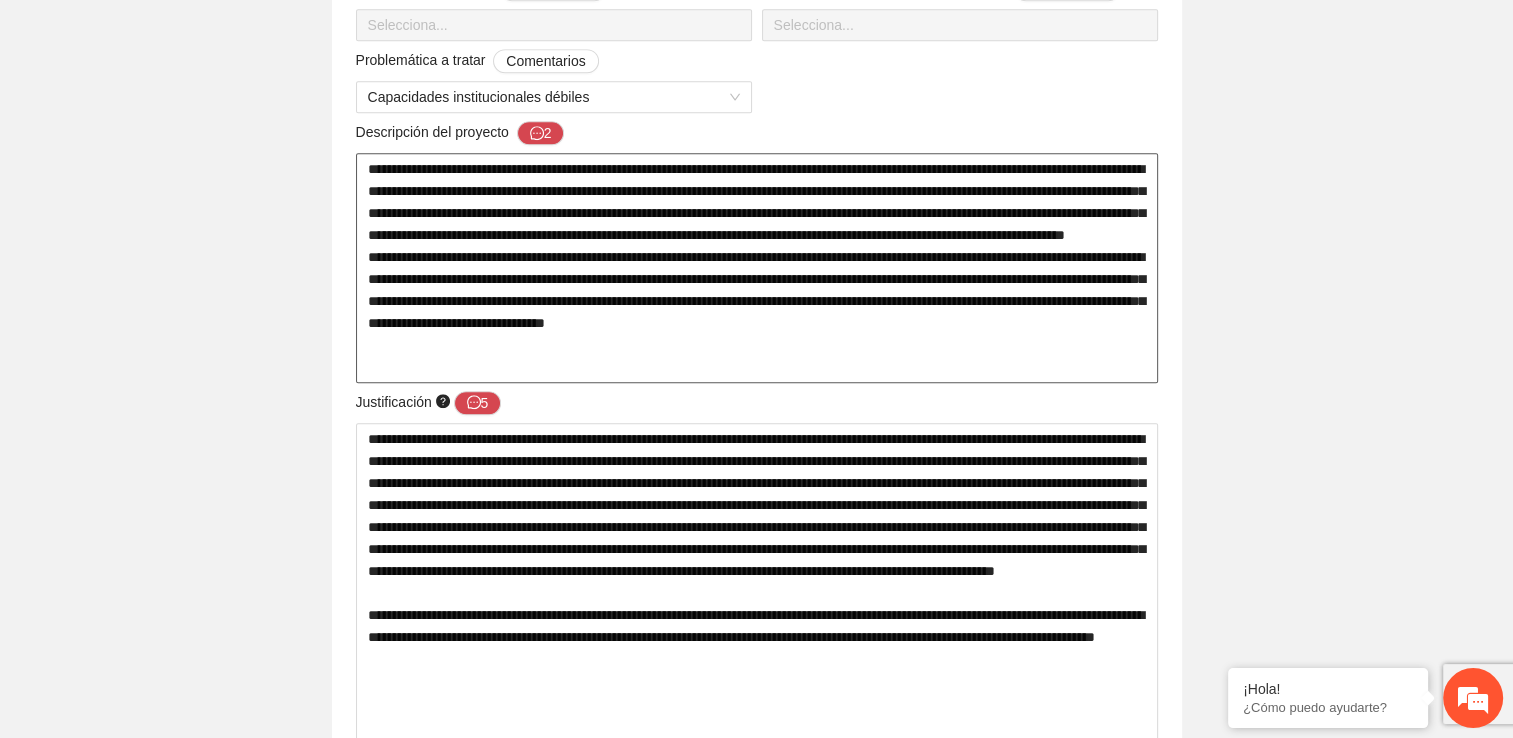 type 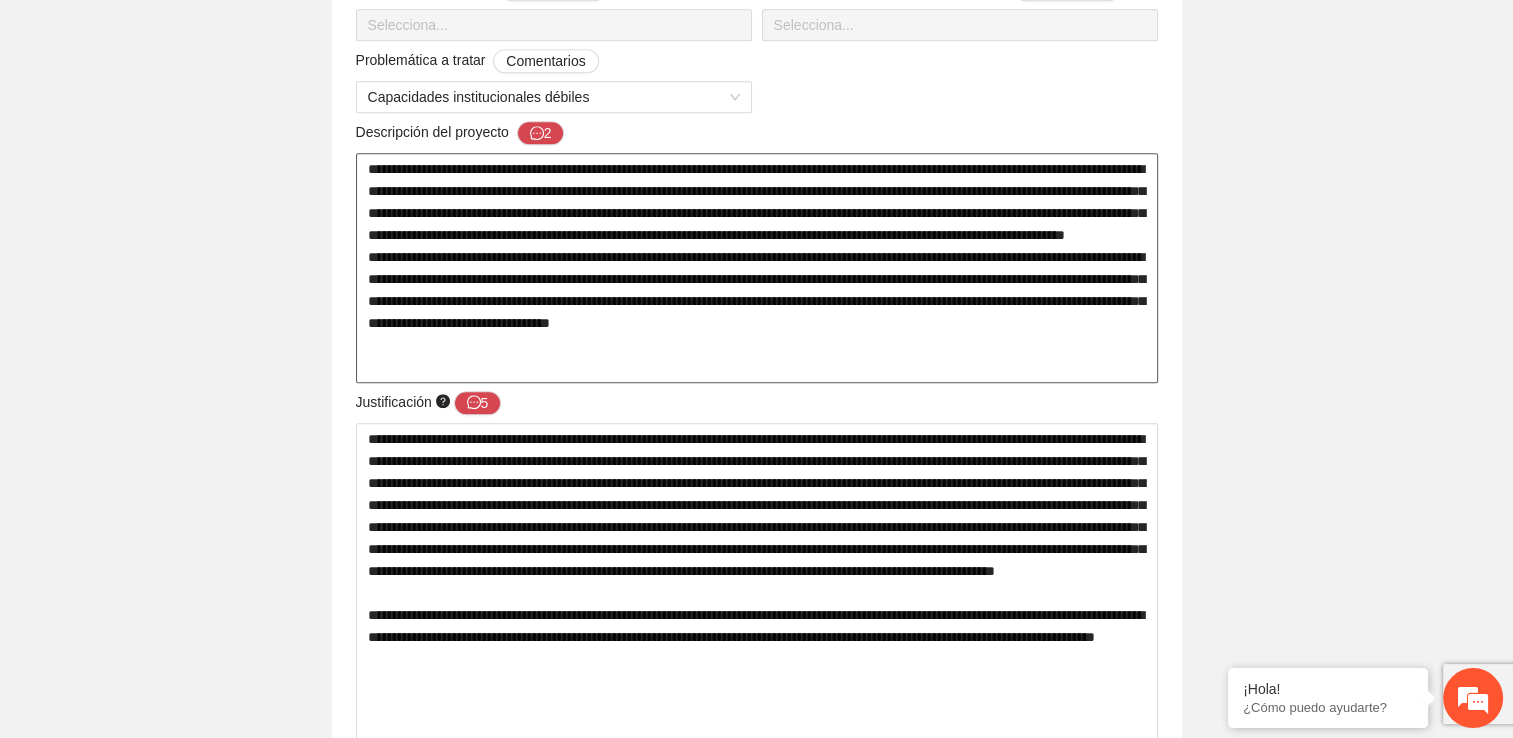 type 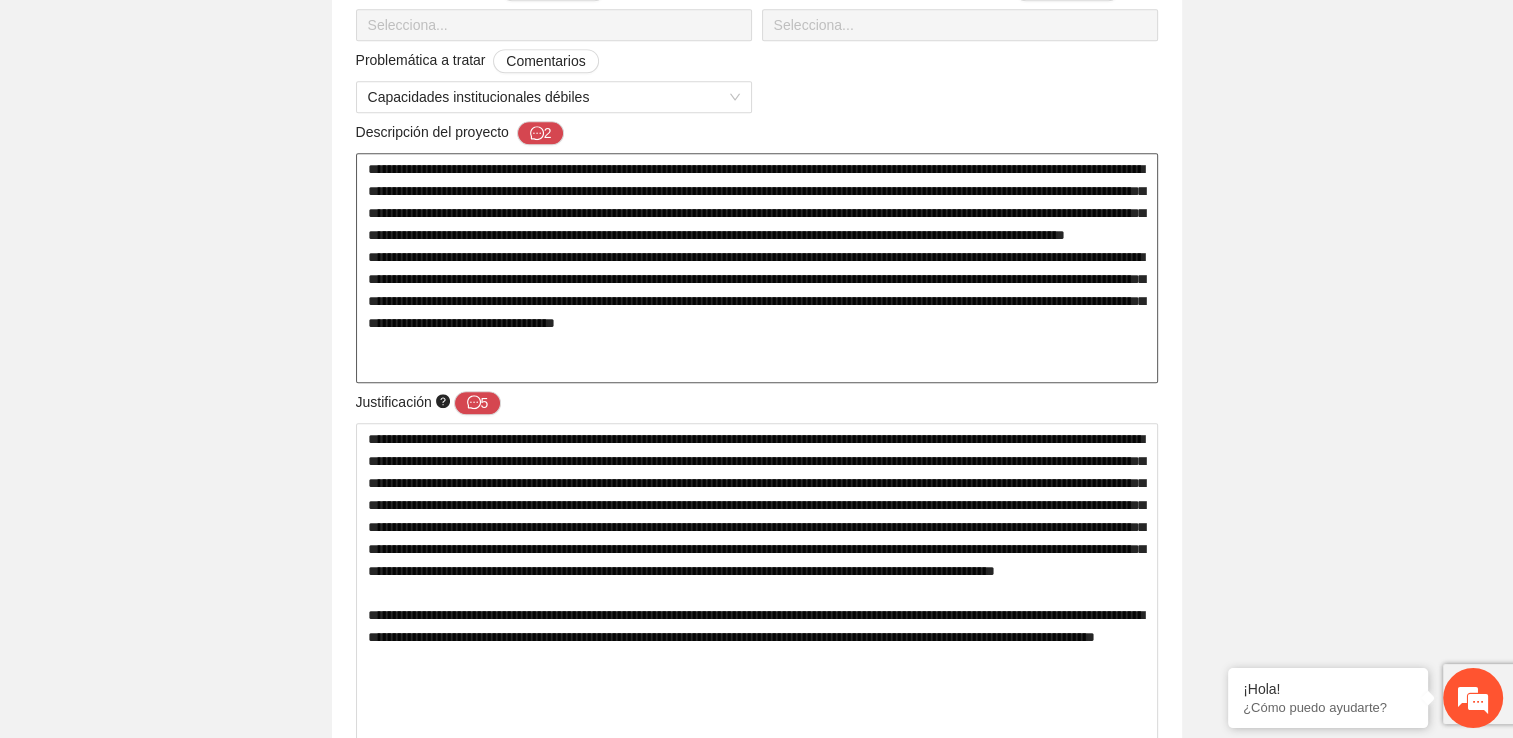 type 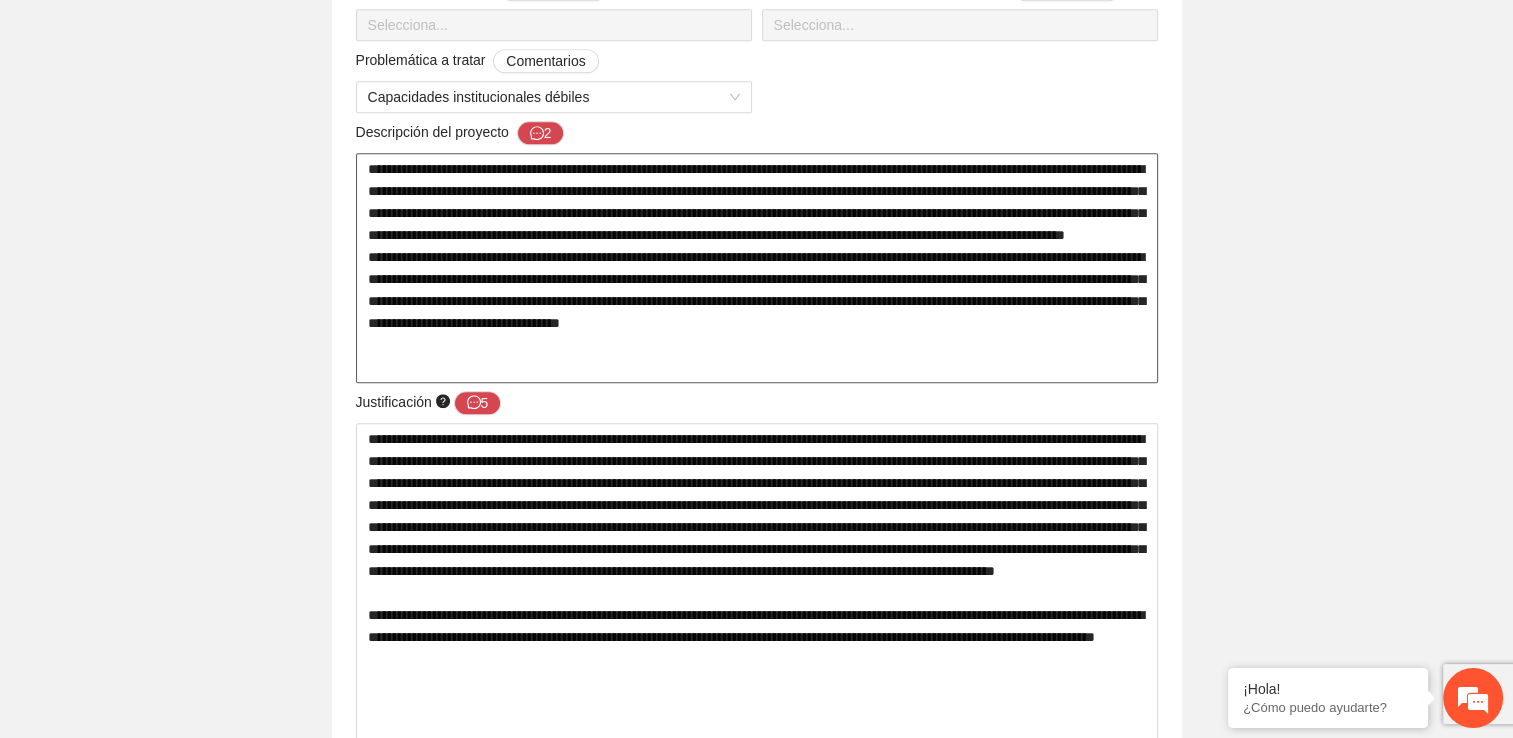 type 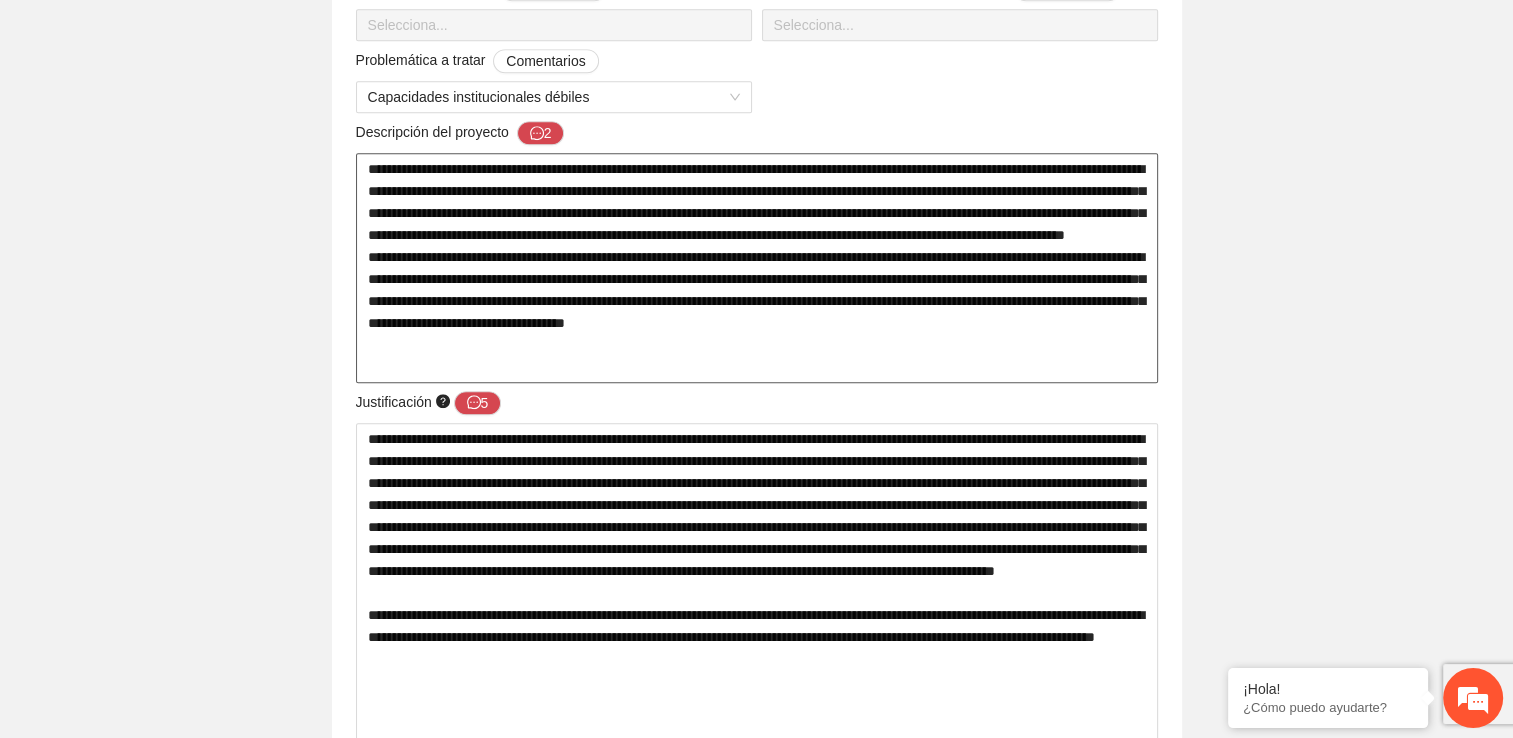 type 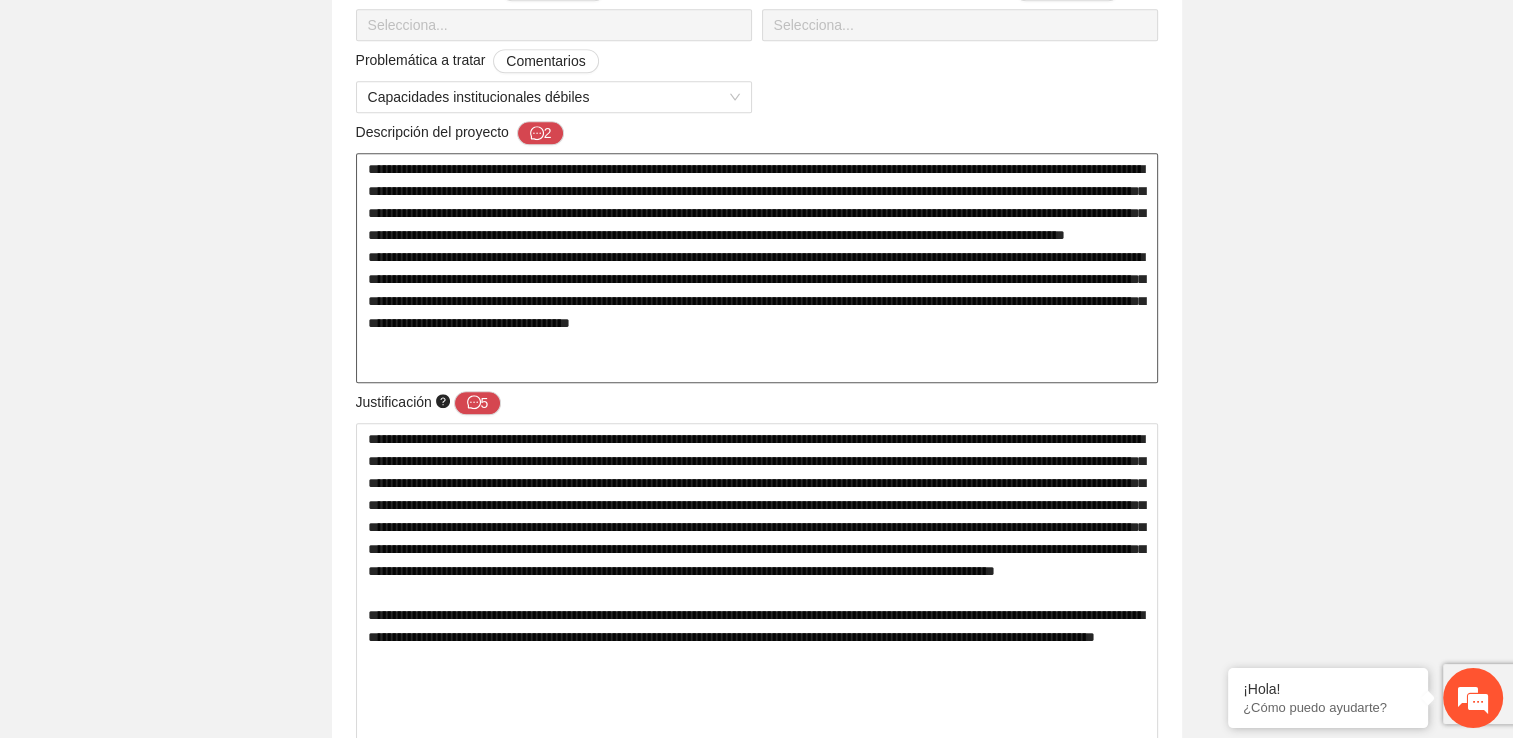 type 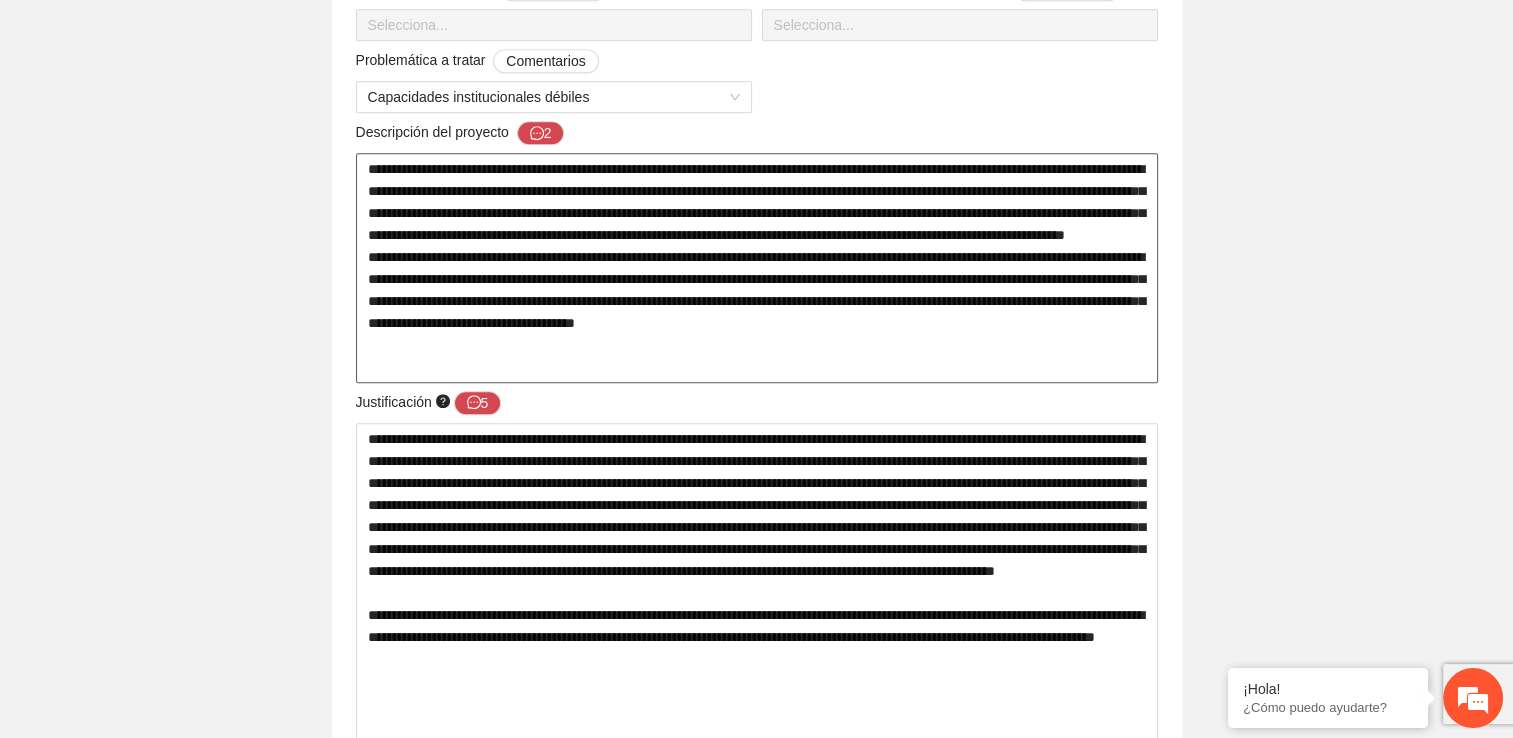 type 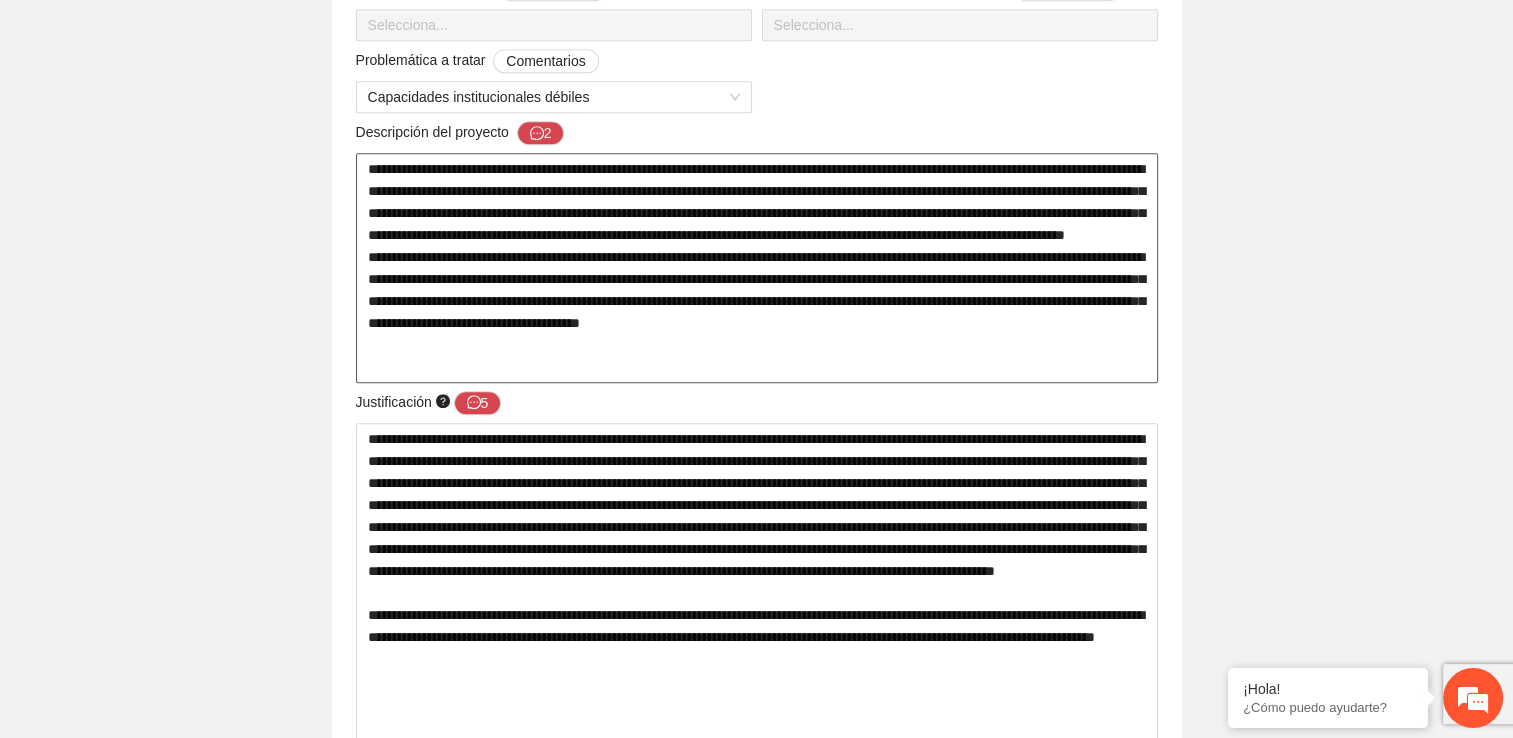 type 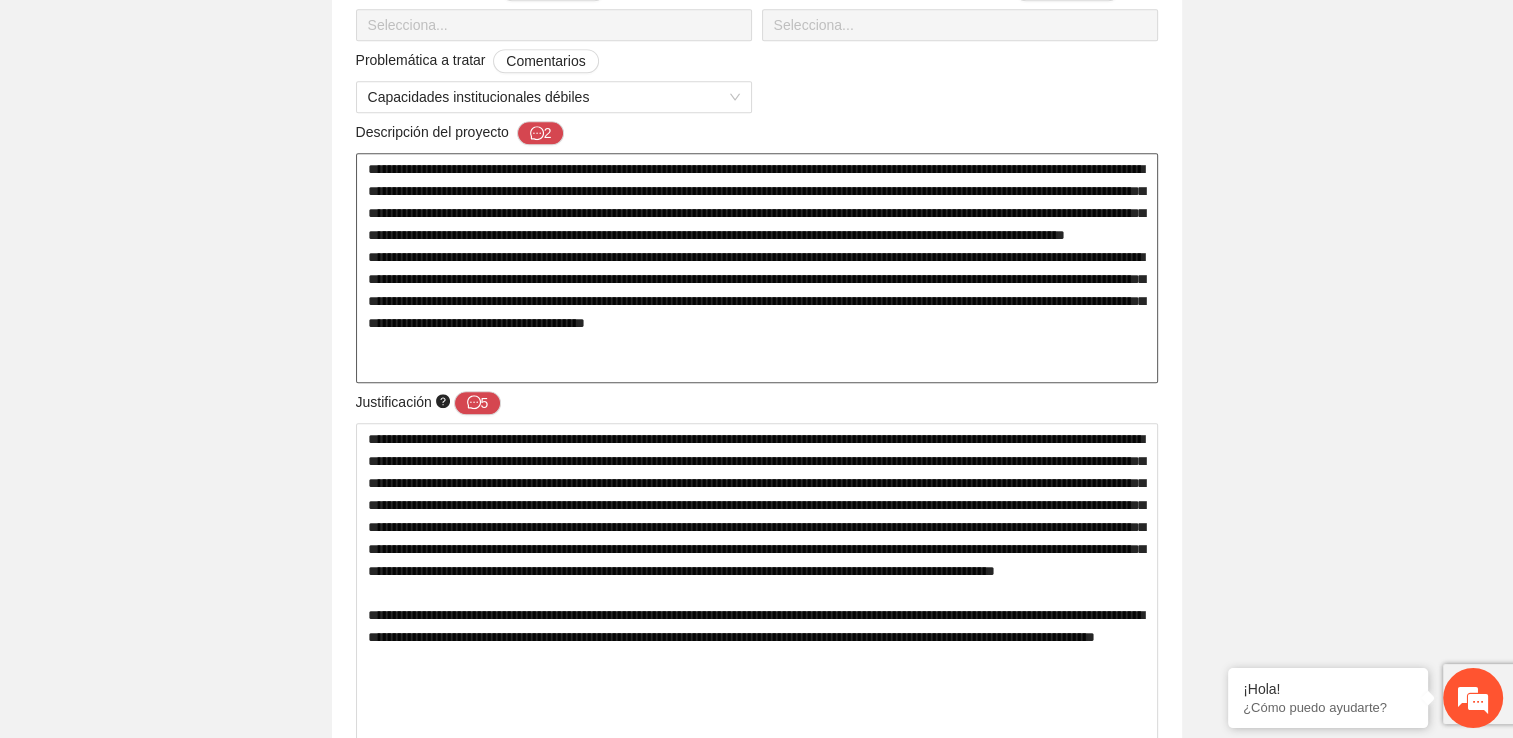 type 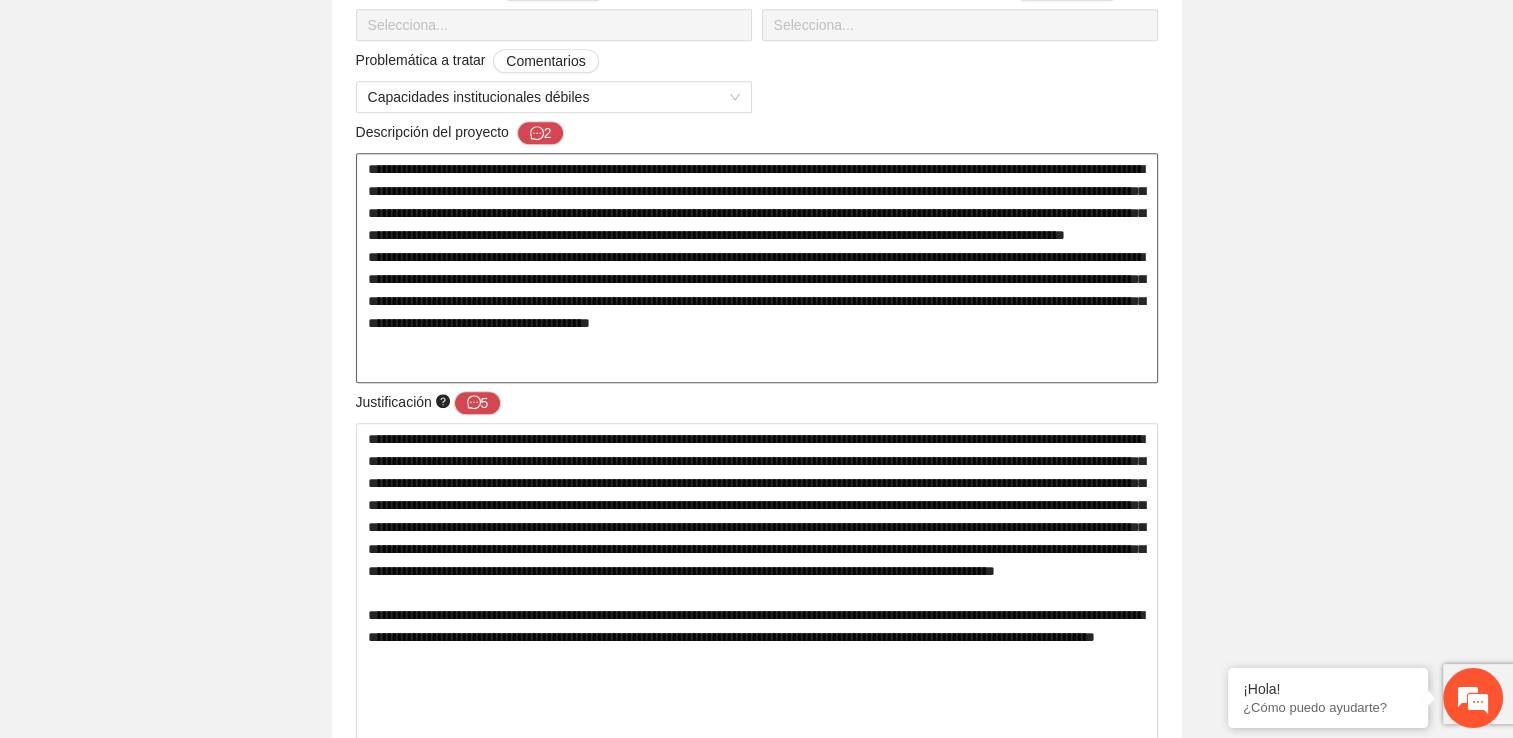 type 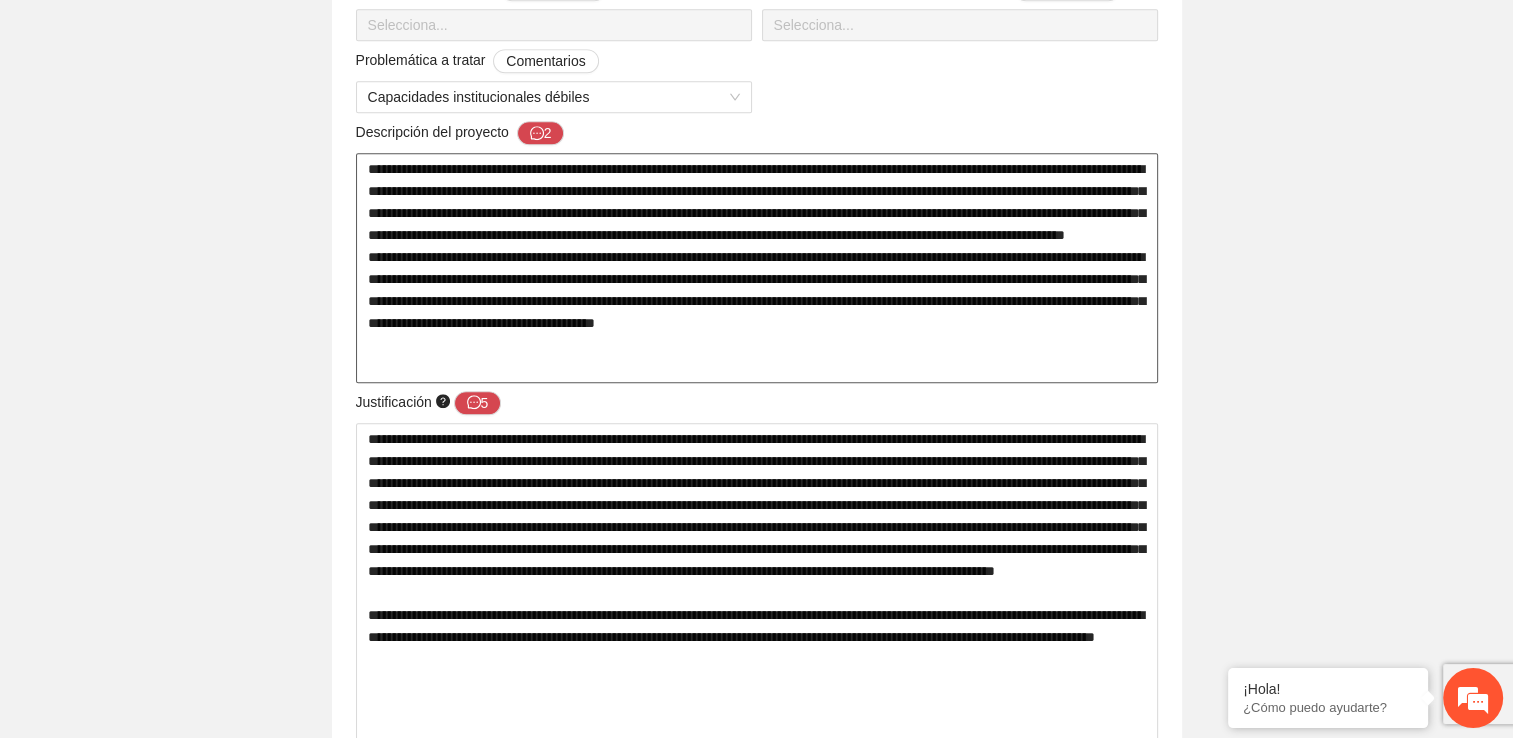 type 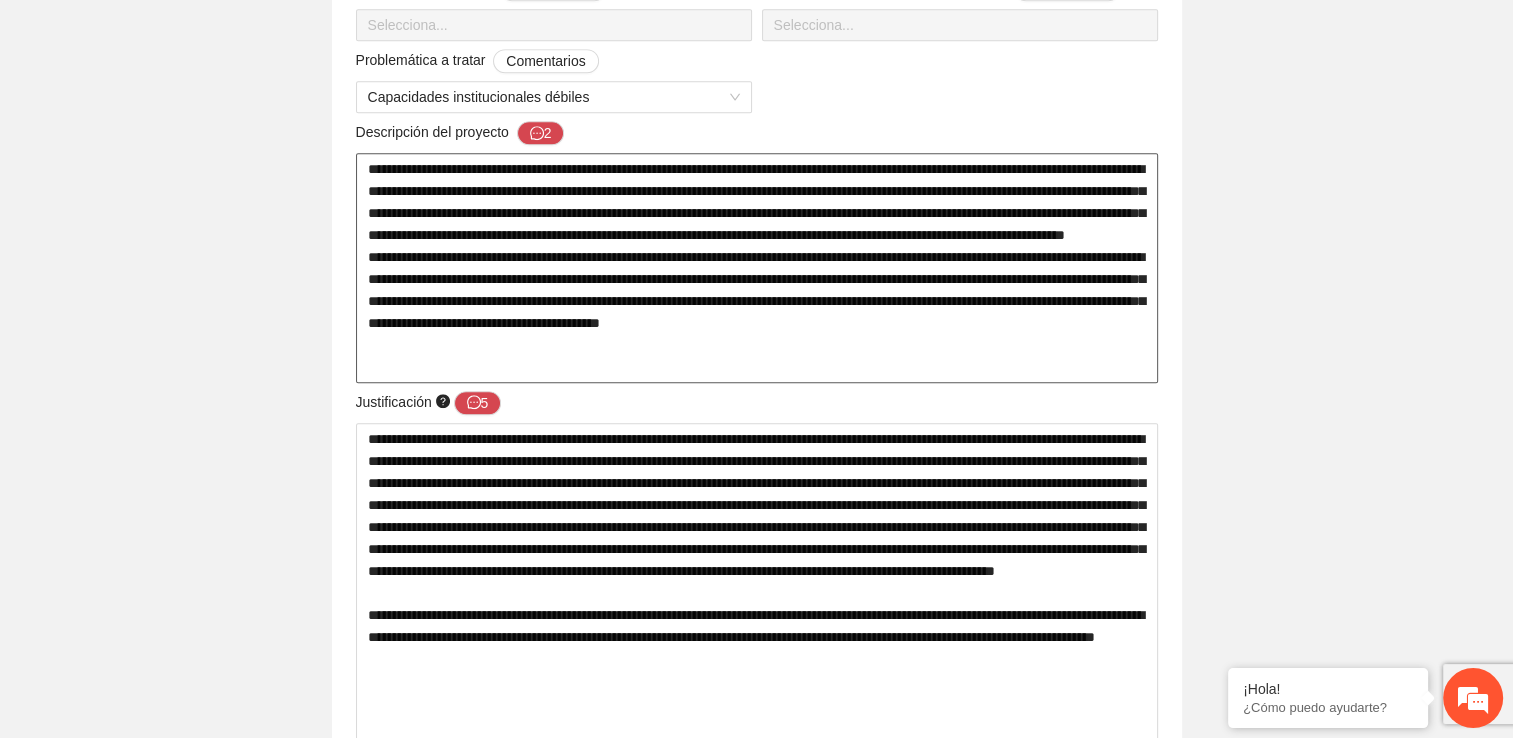type 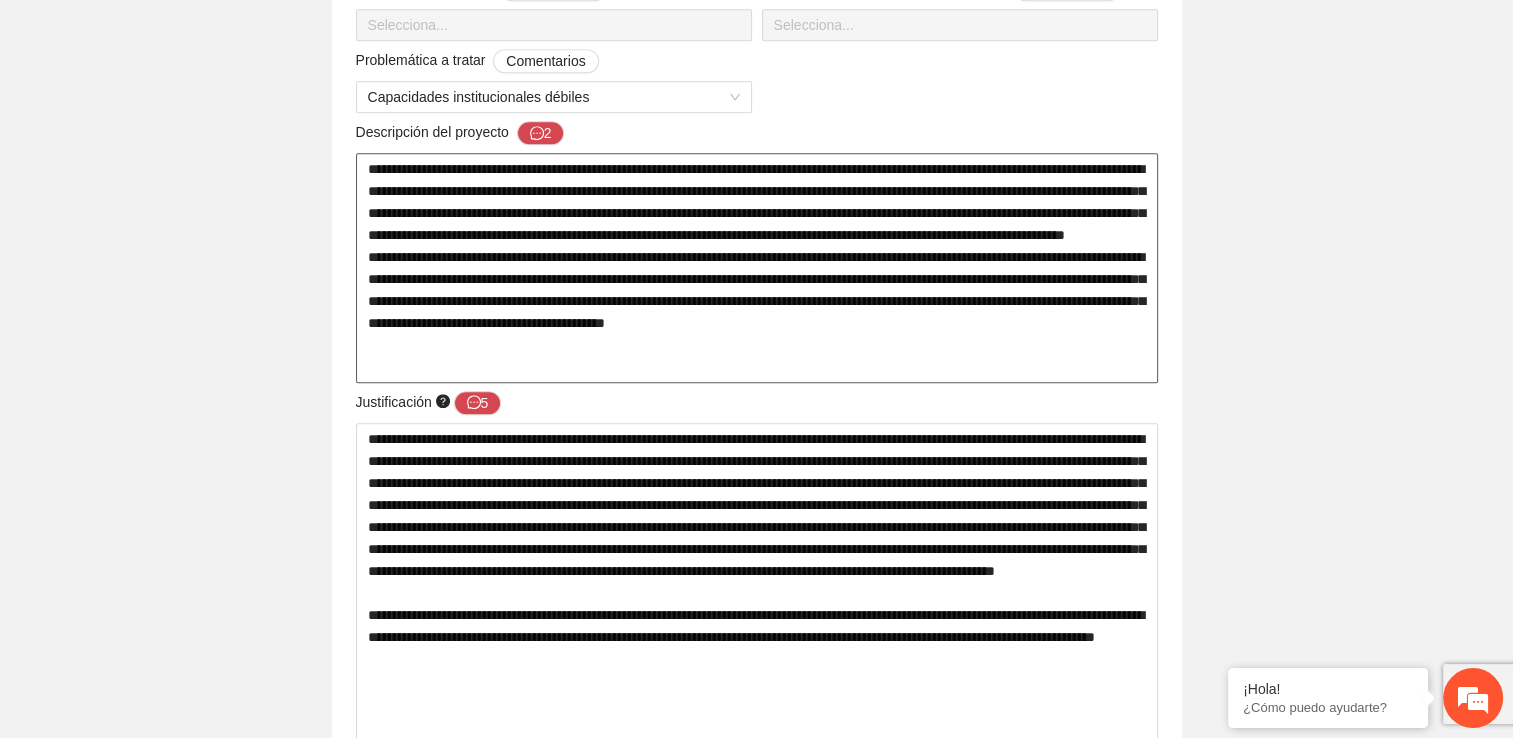 type 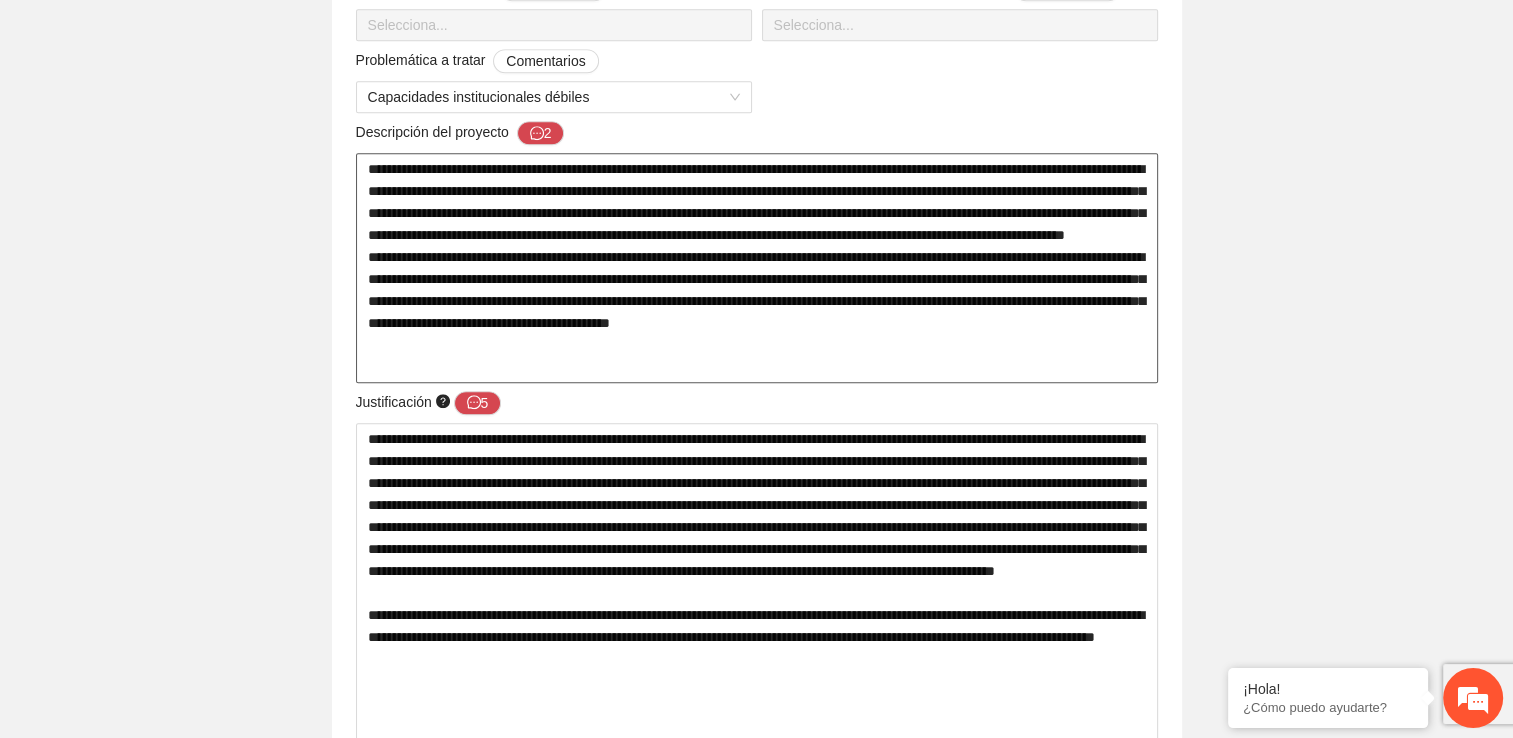 type 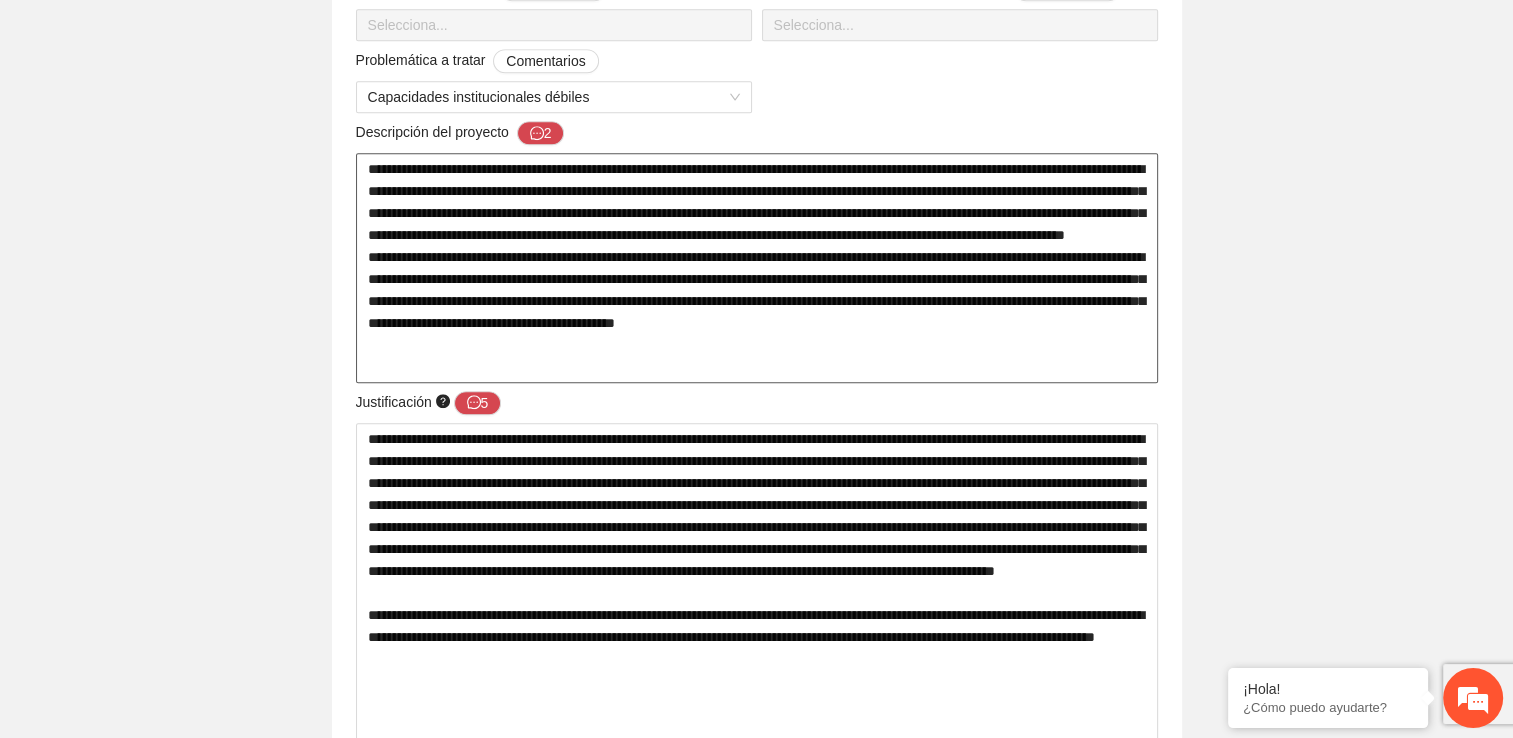 type 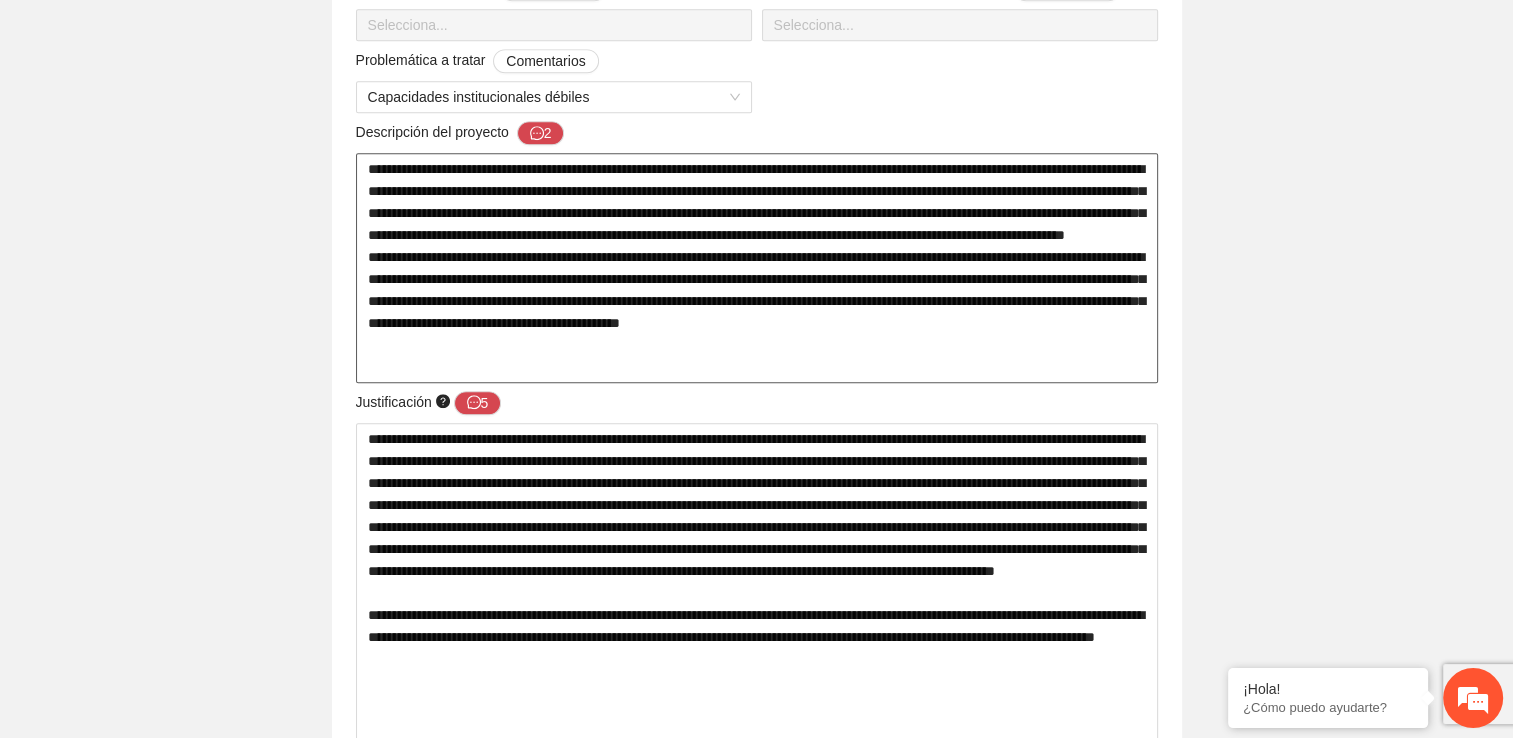 type 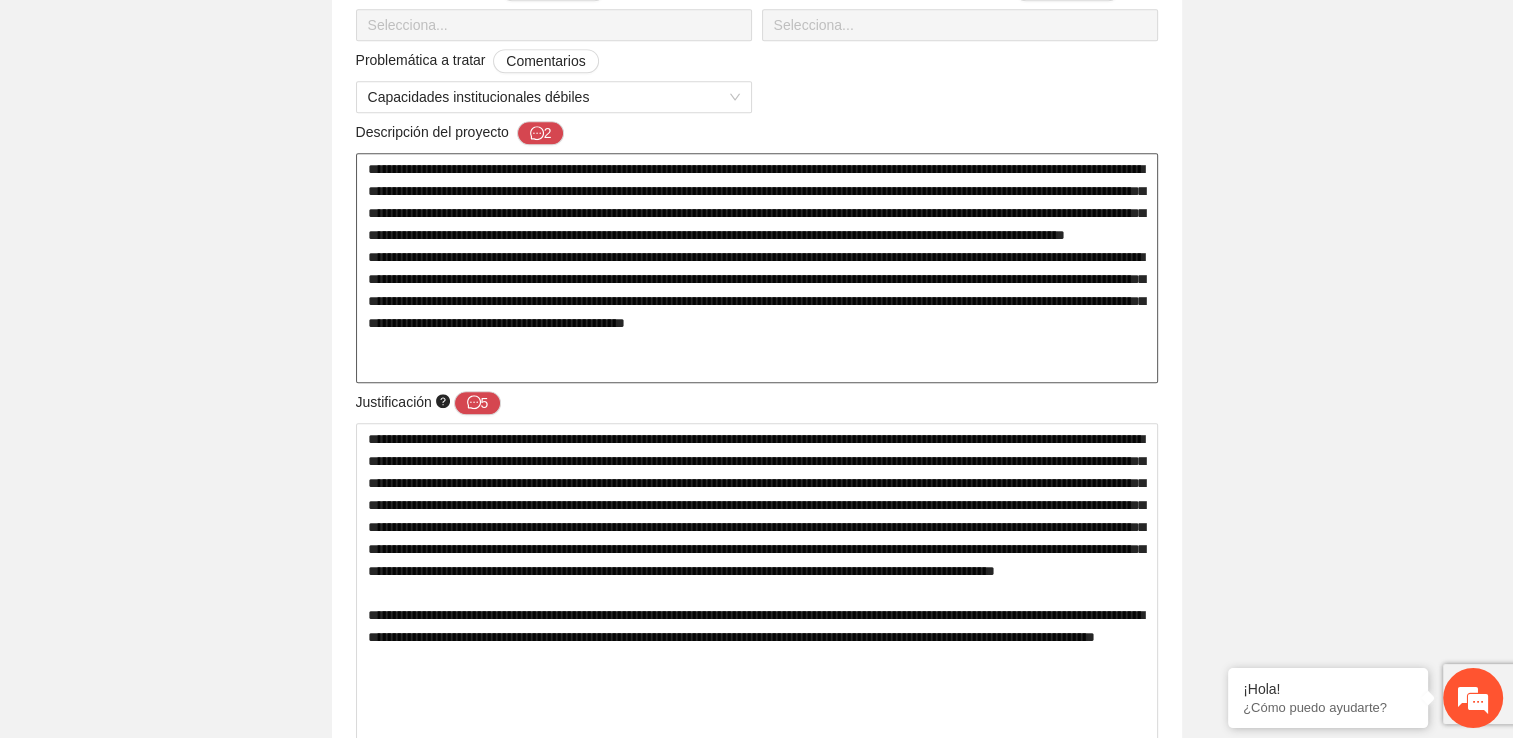 type 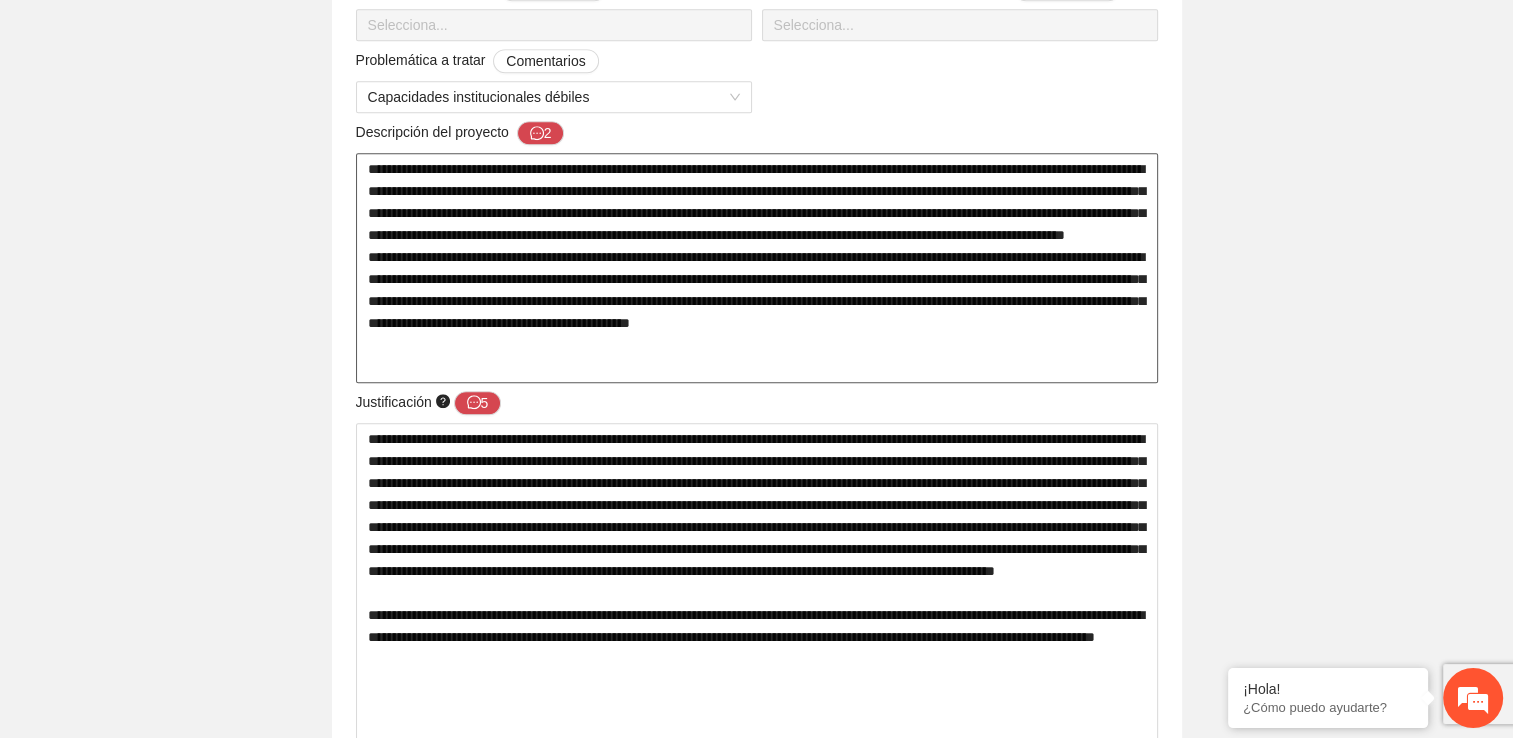 type 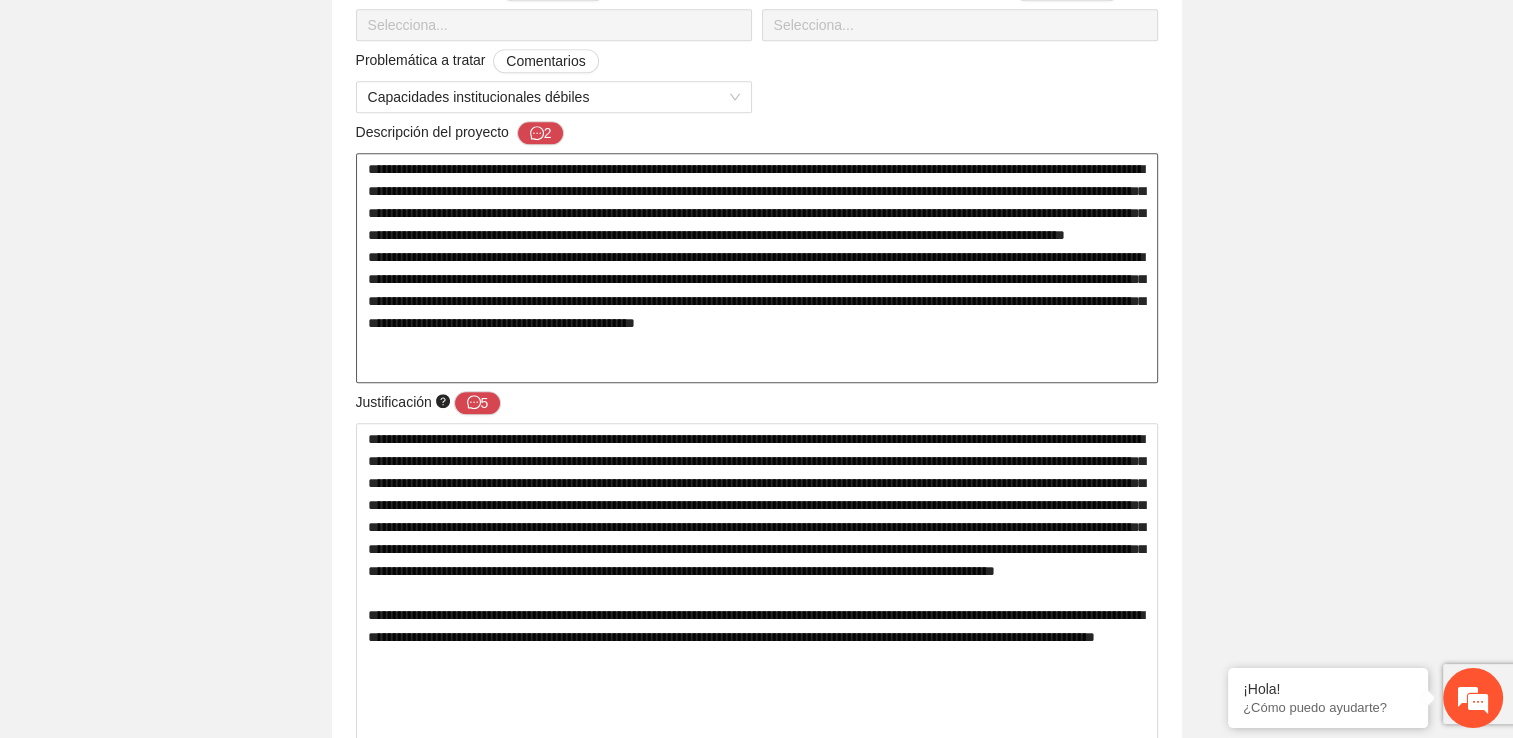 type 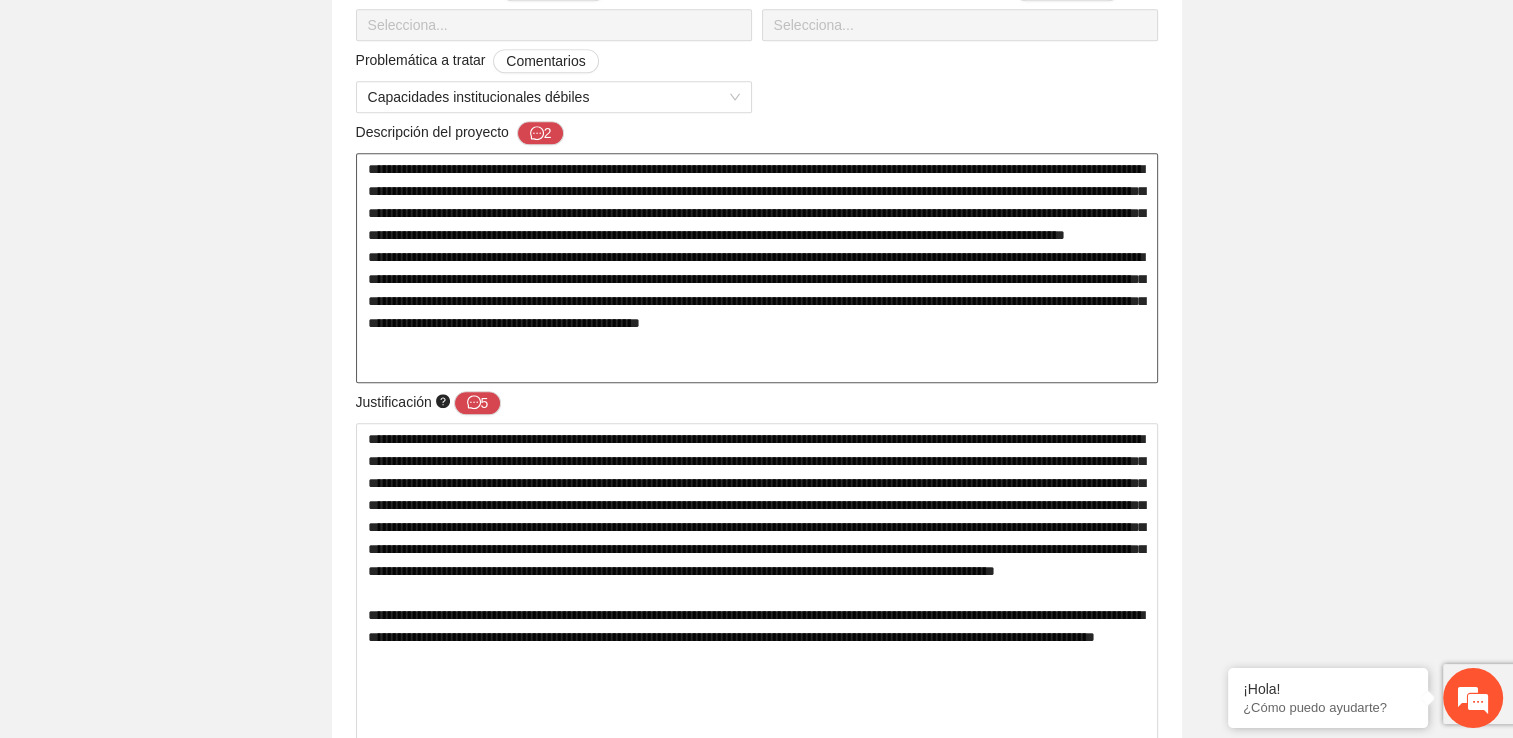 type 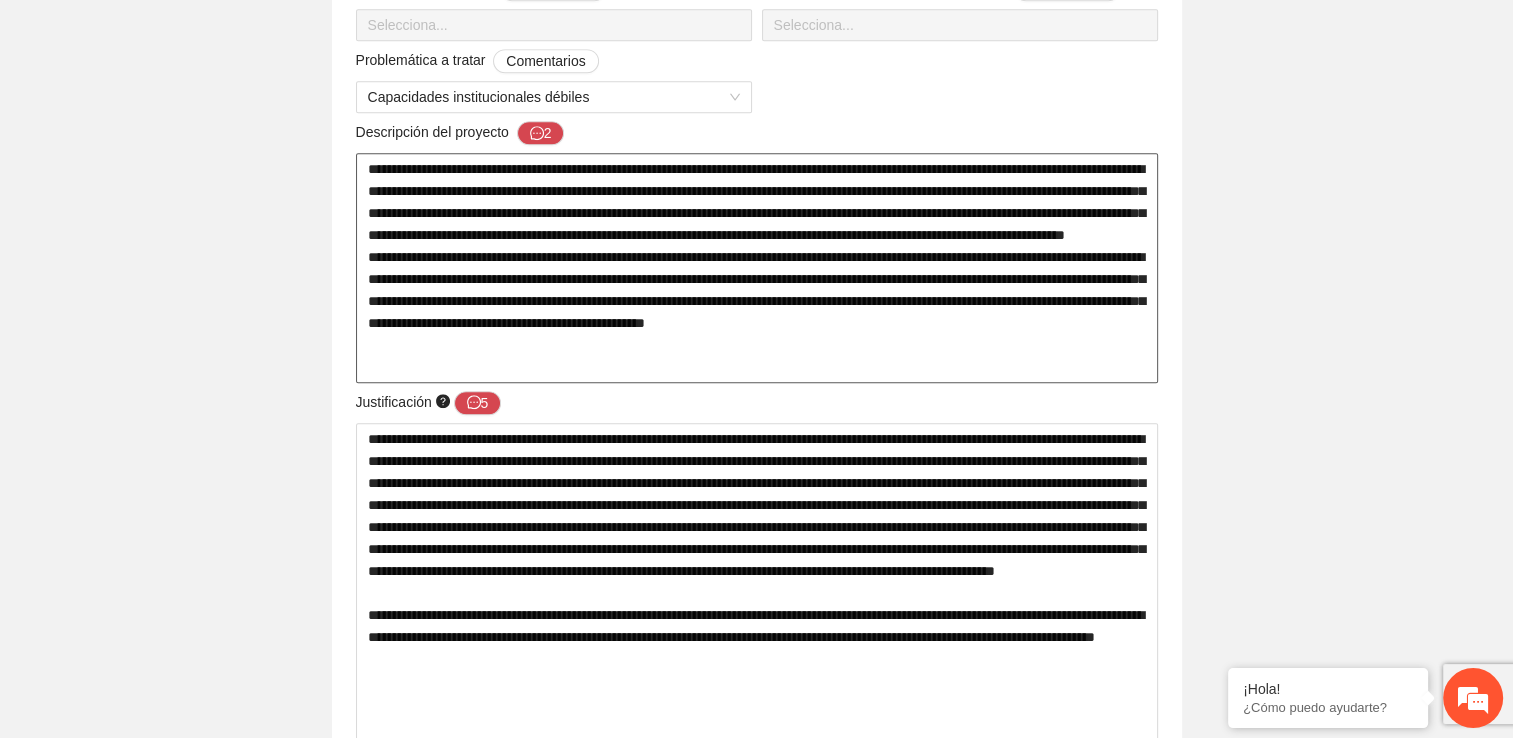 type 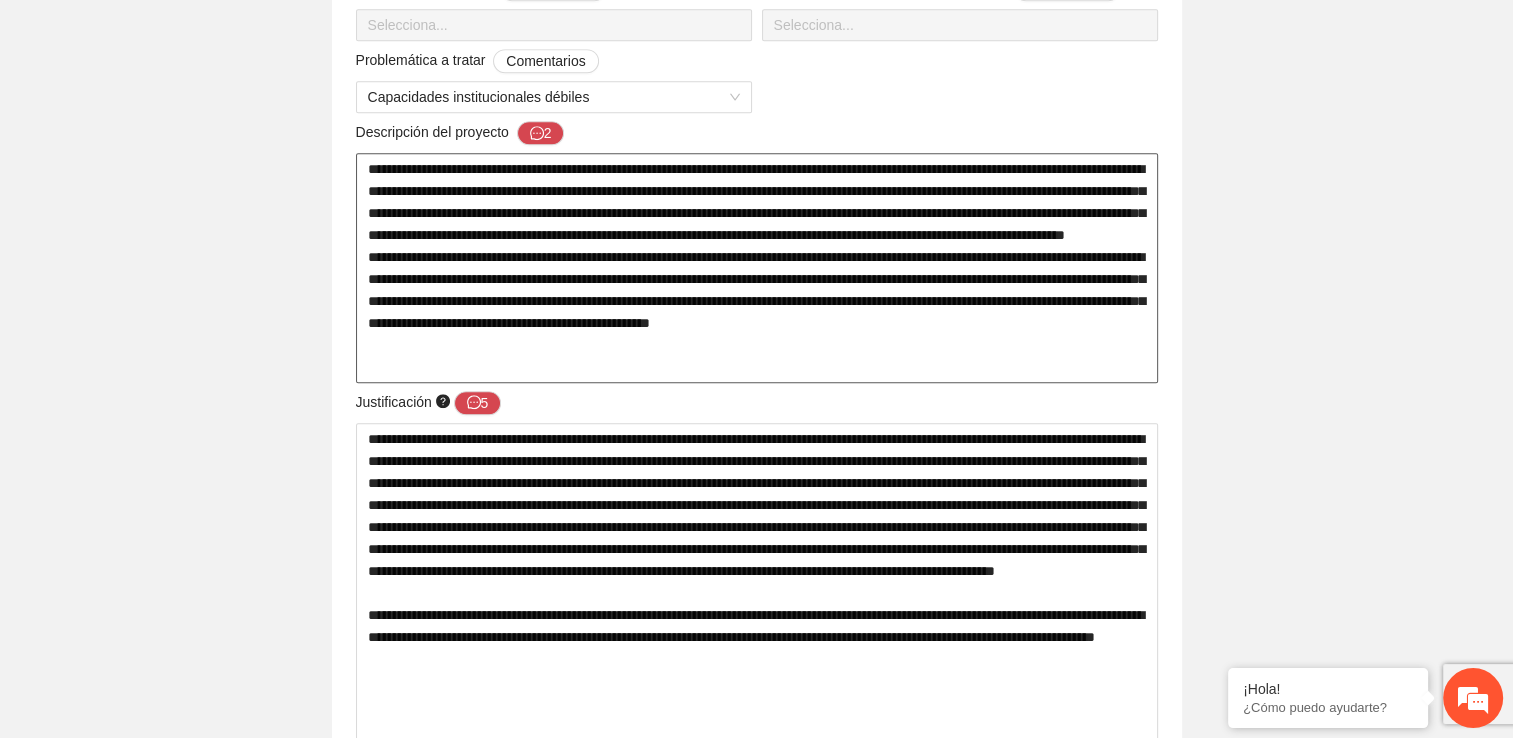 type 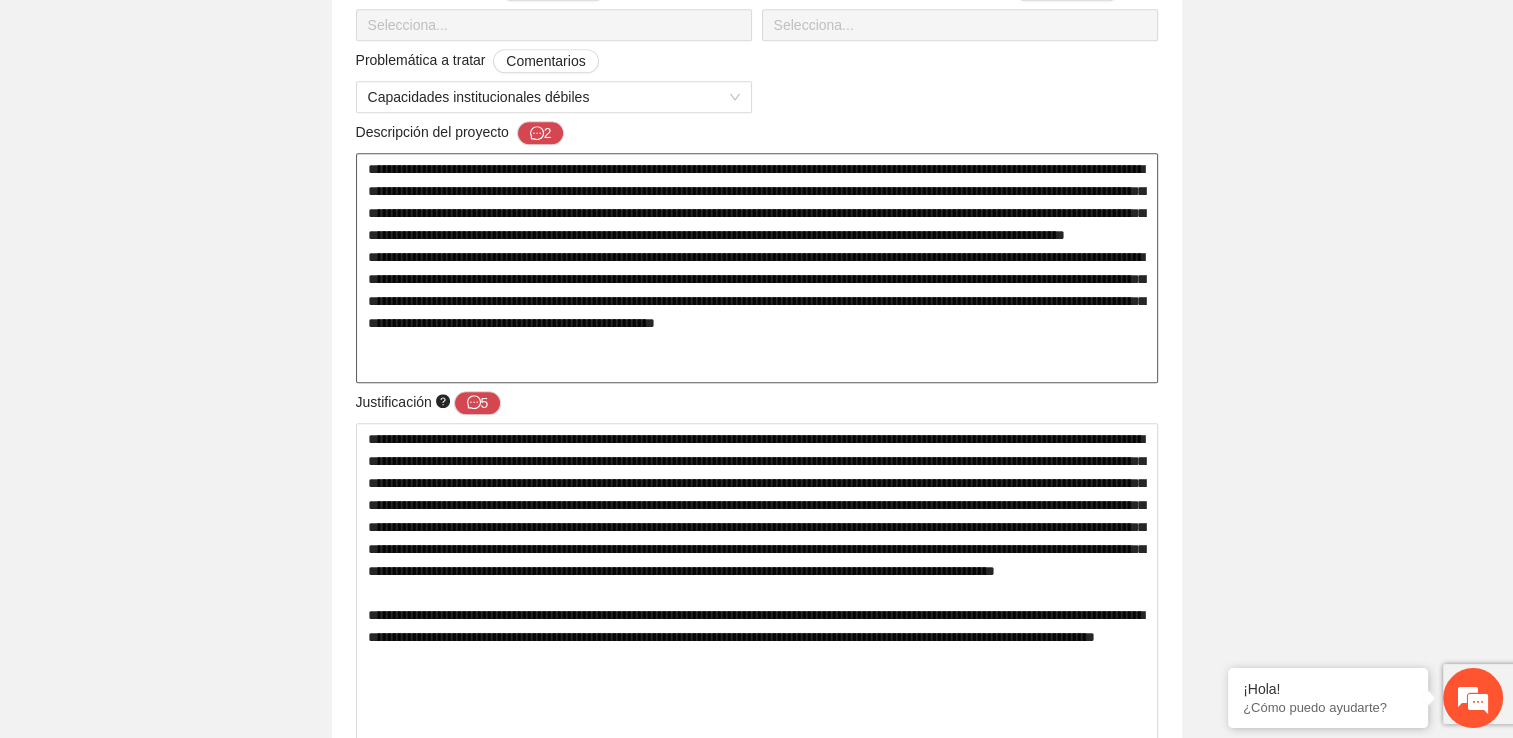 type 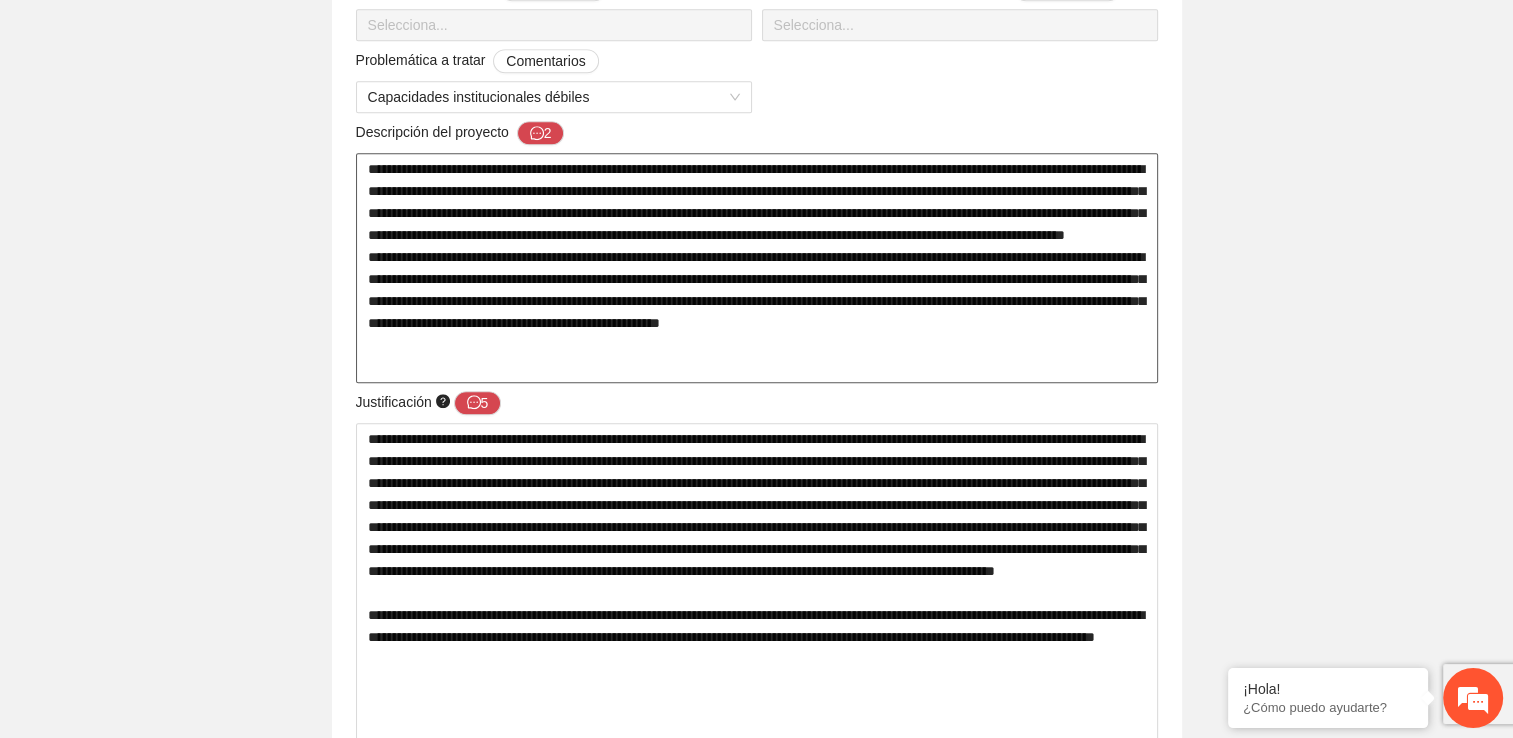 type 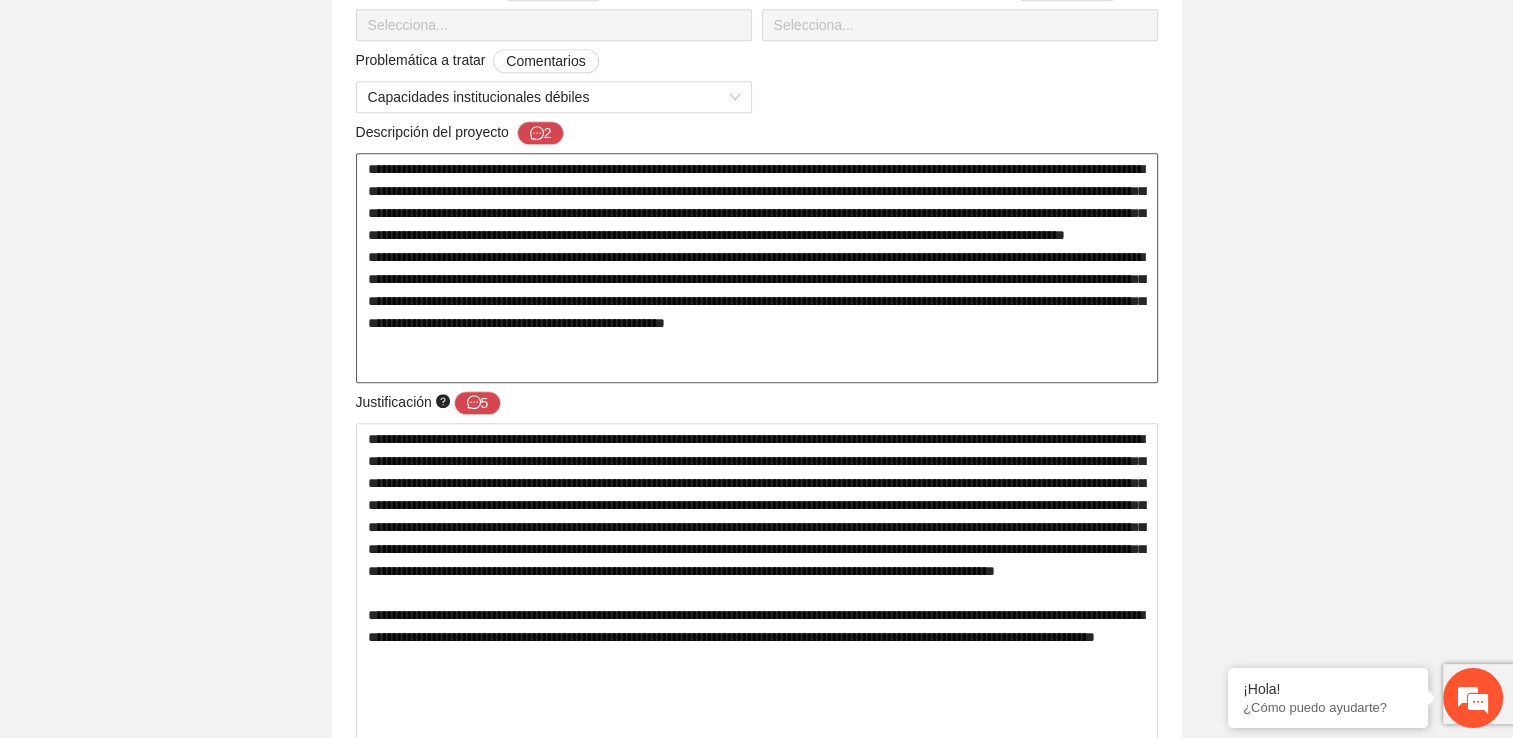 type 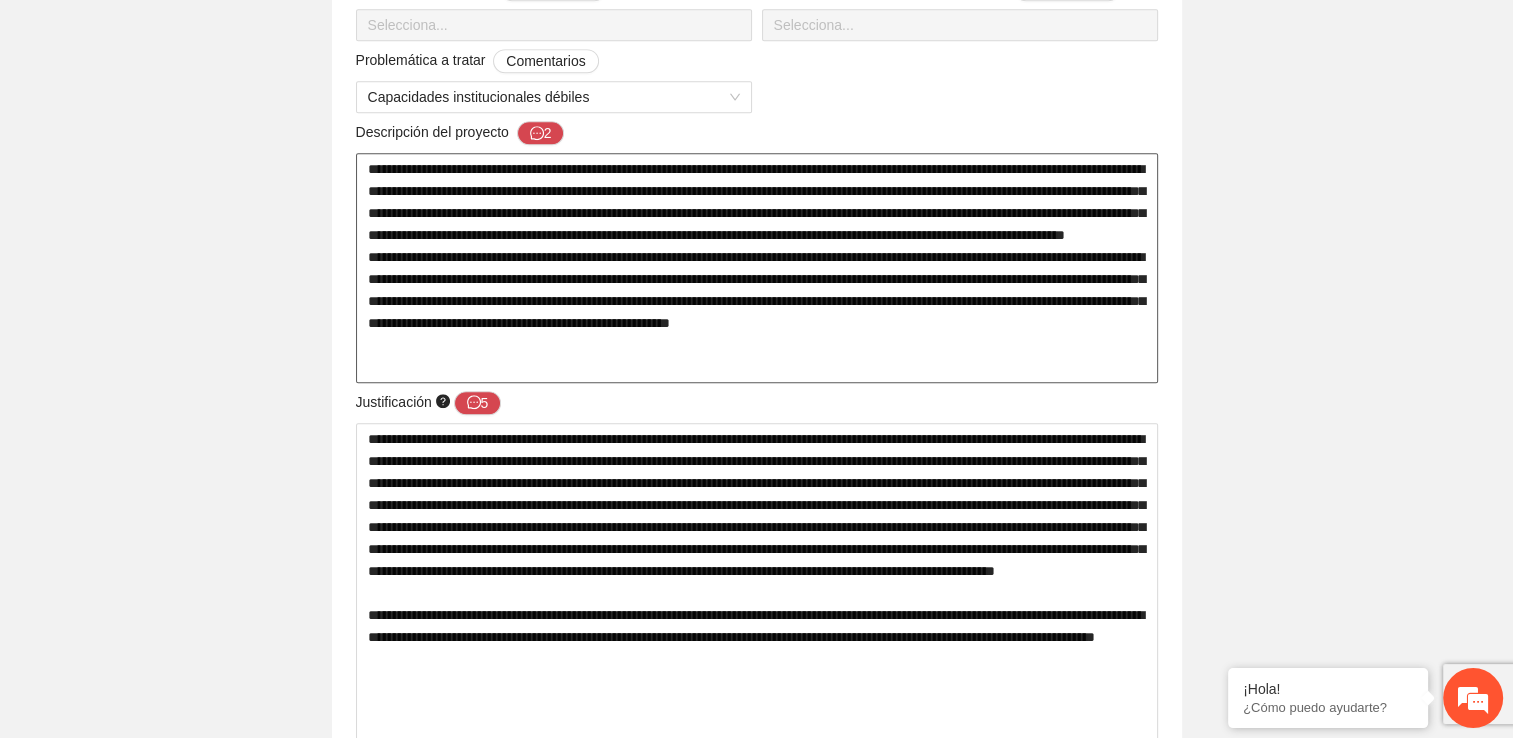 type 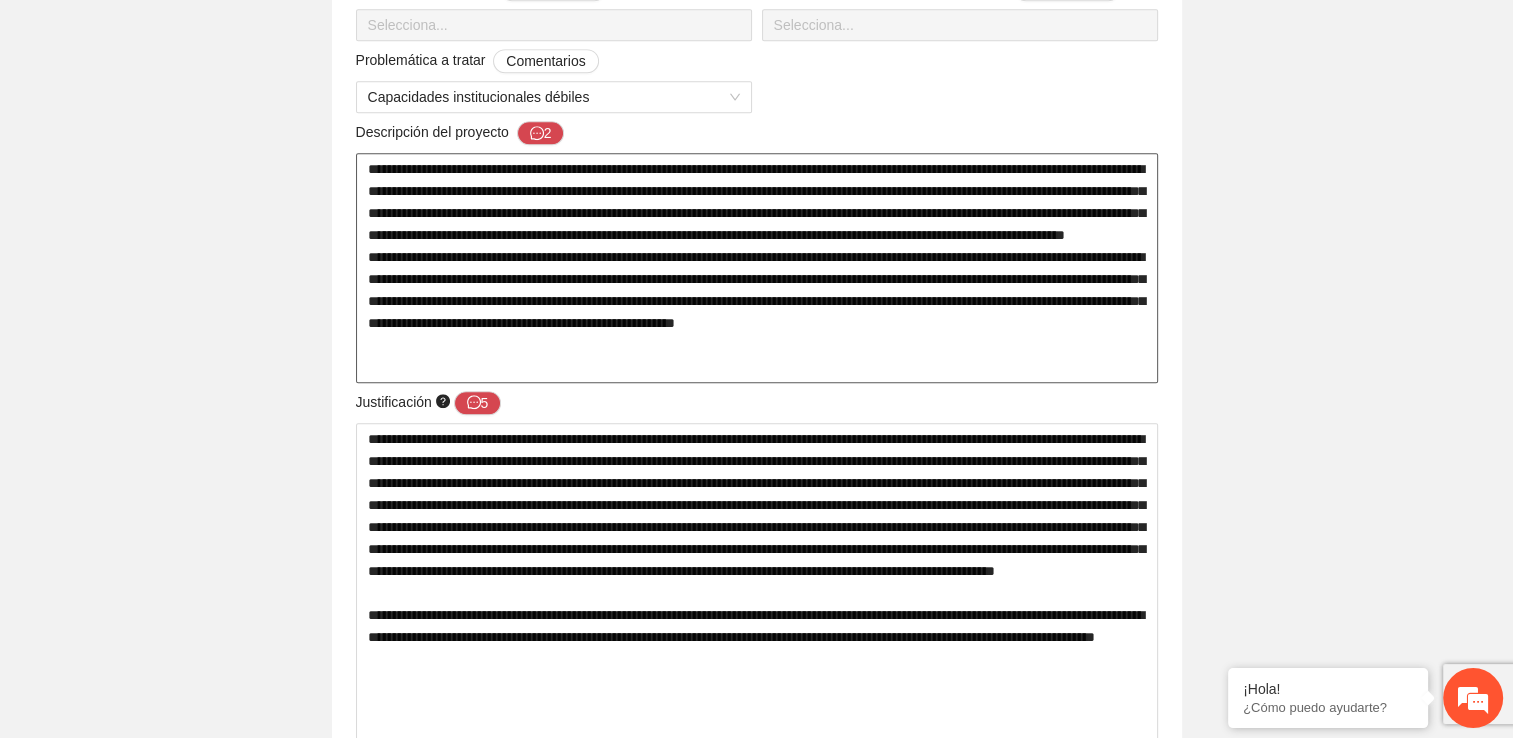 type 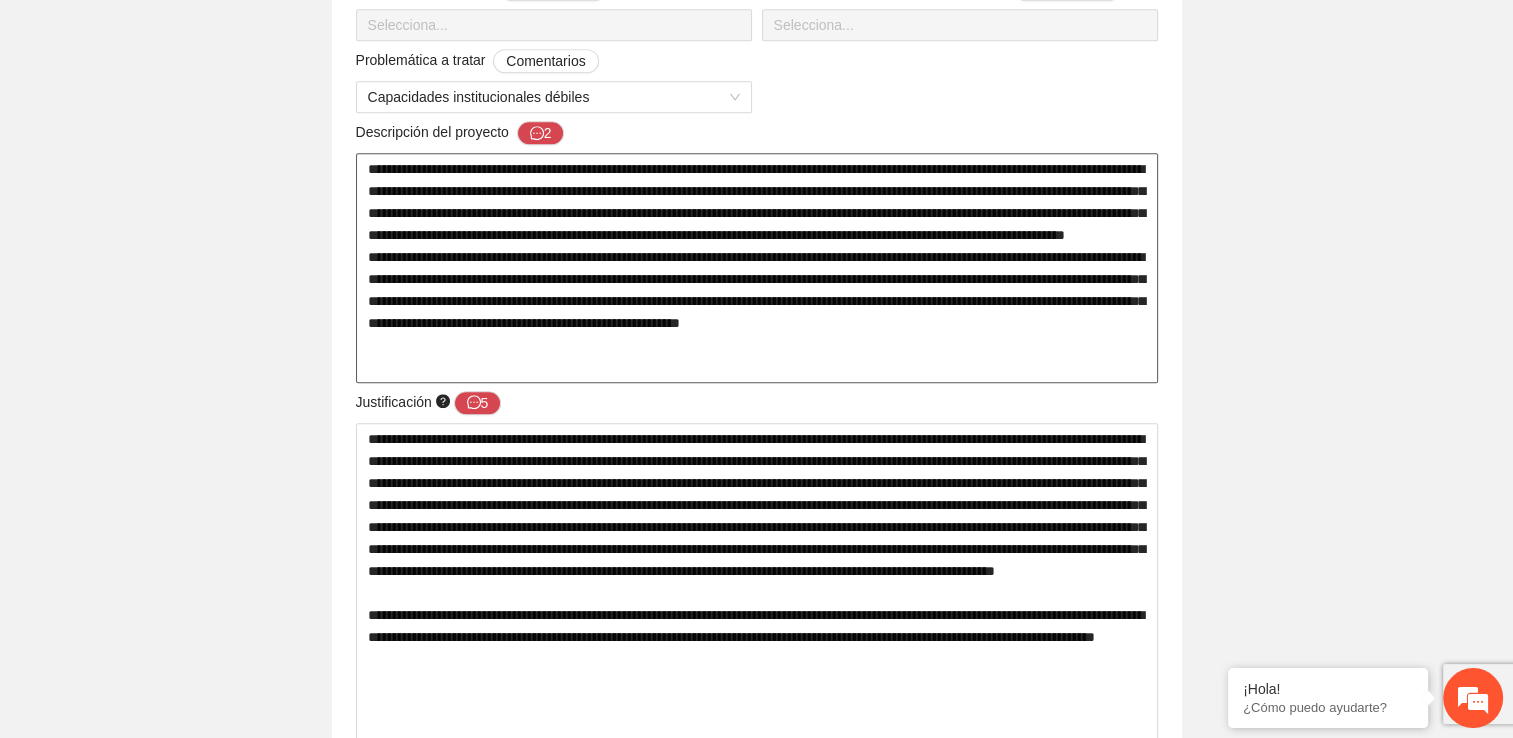 type 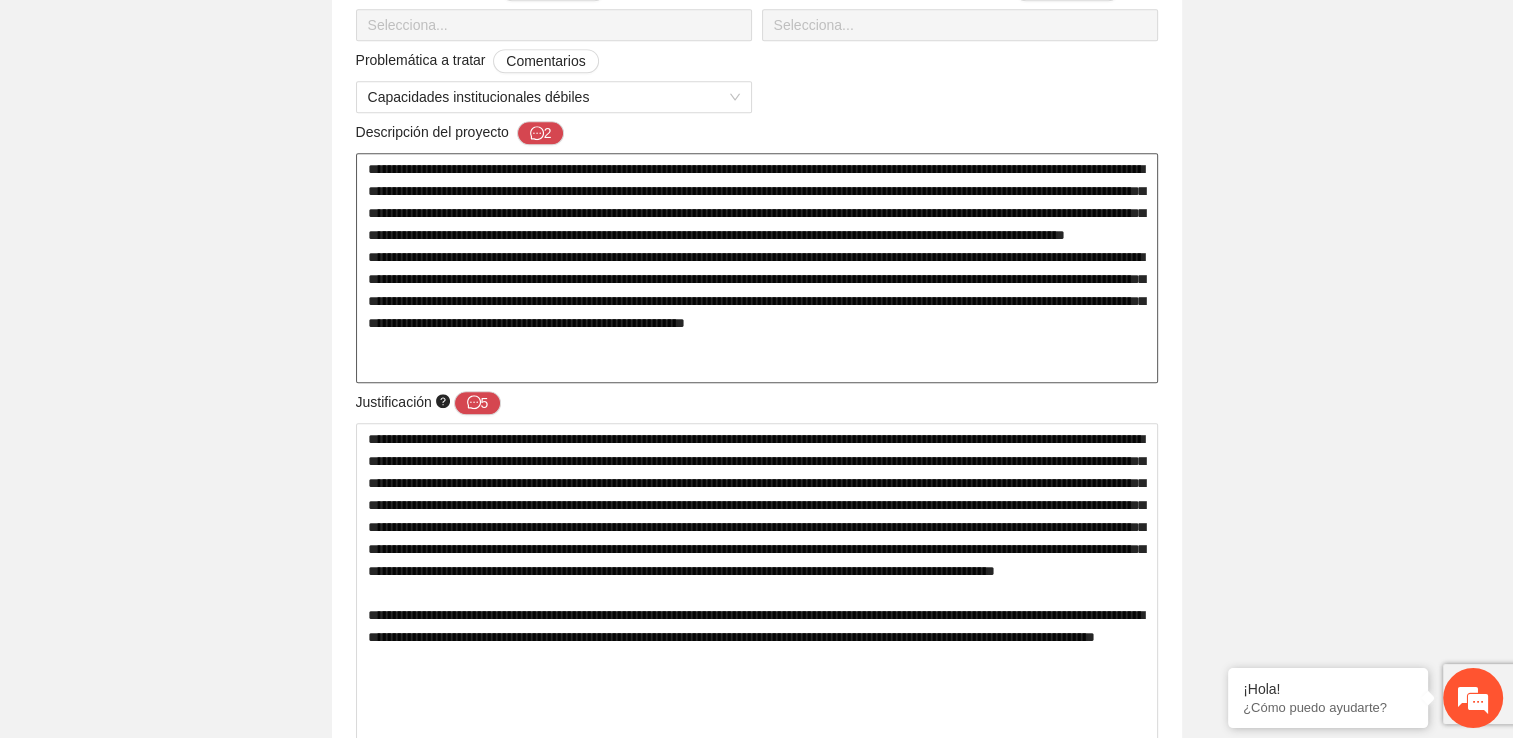type 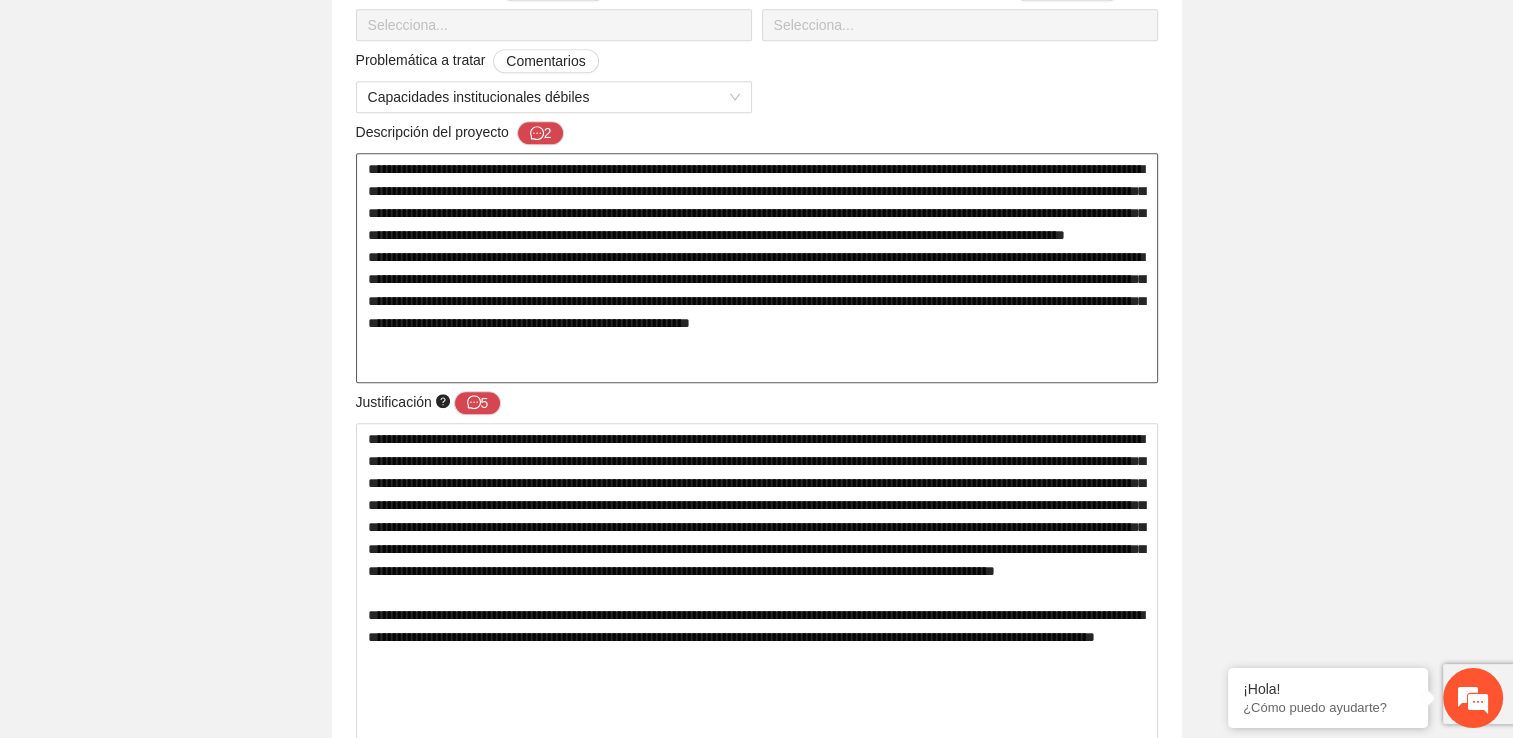 type 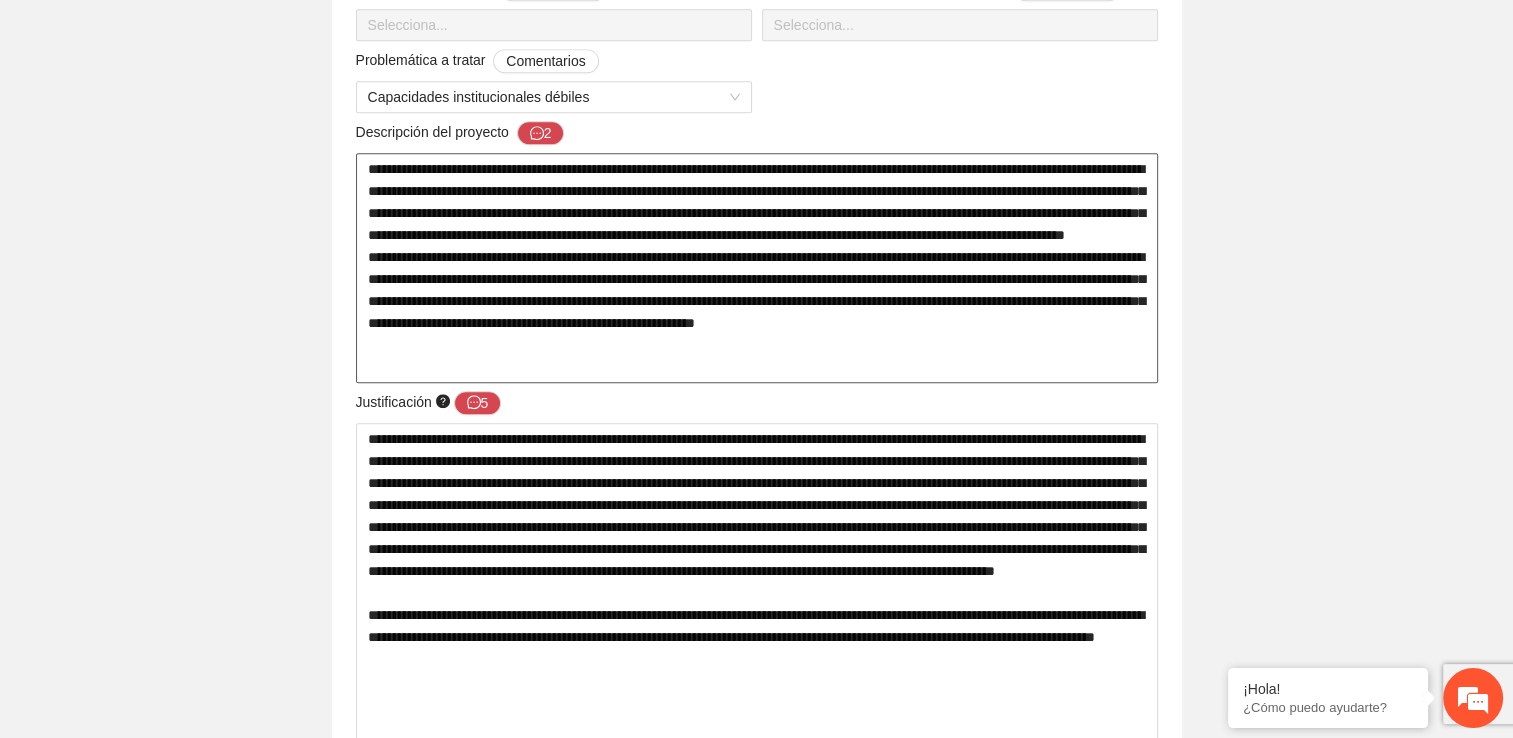 type 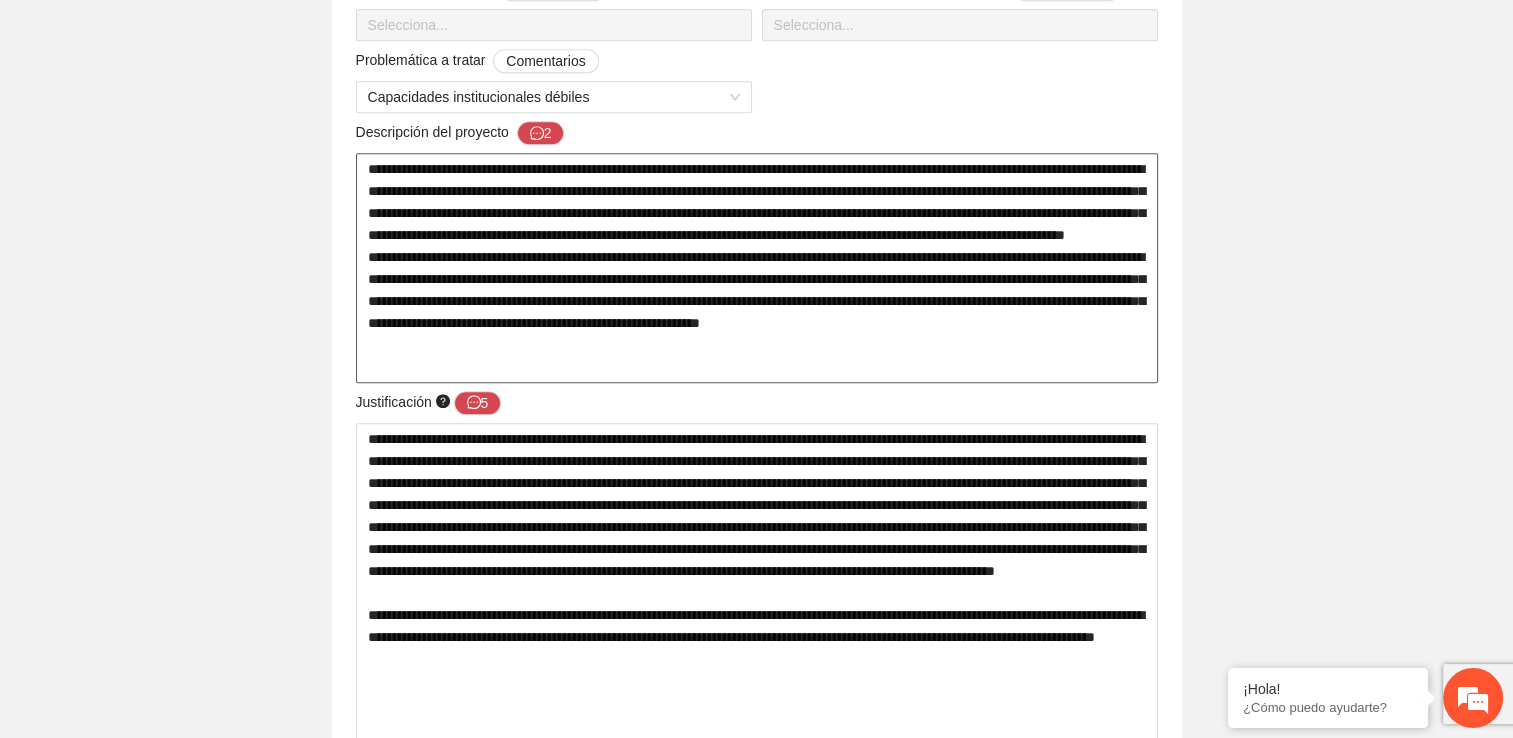 type 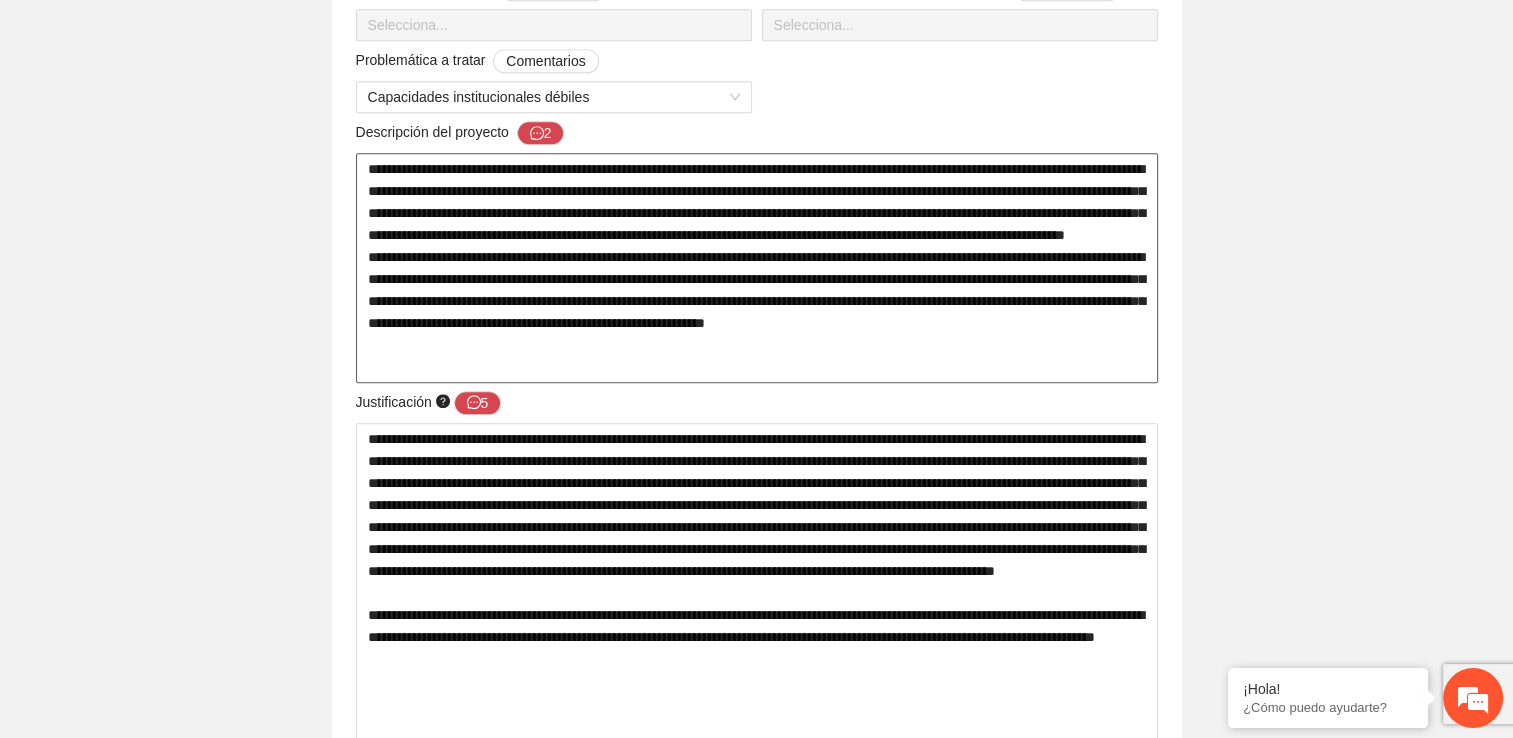 type 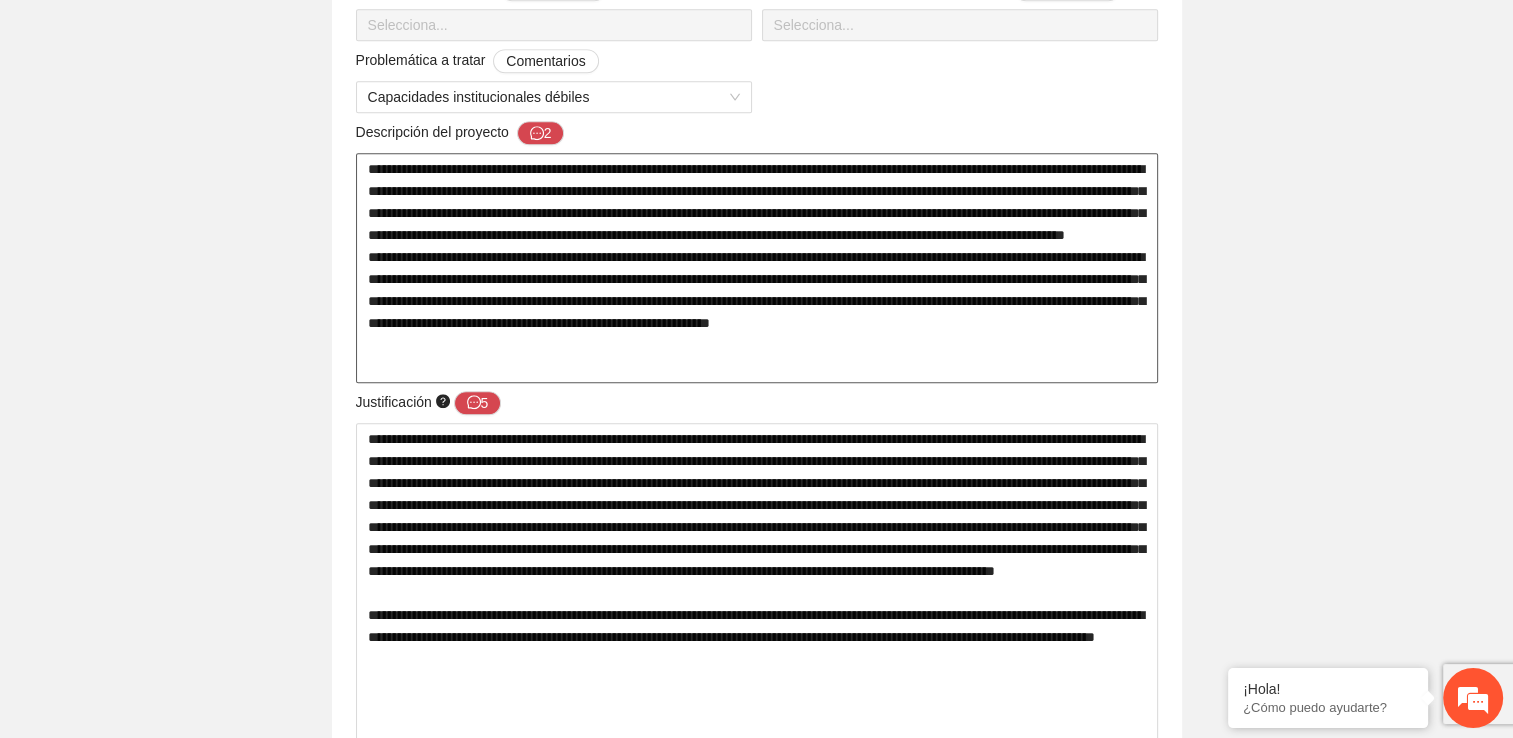 type 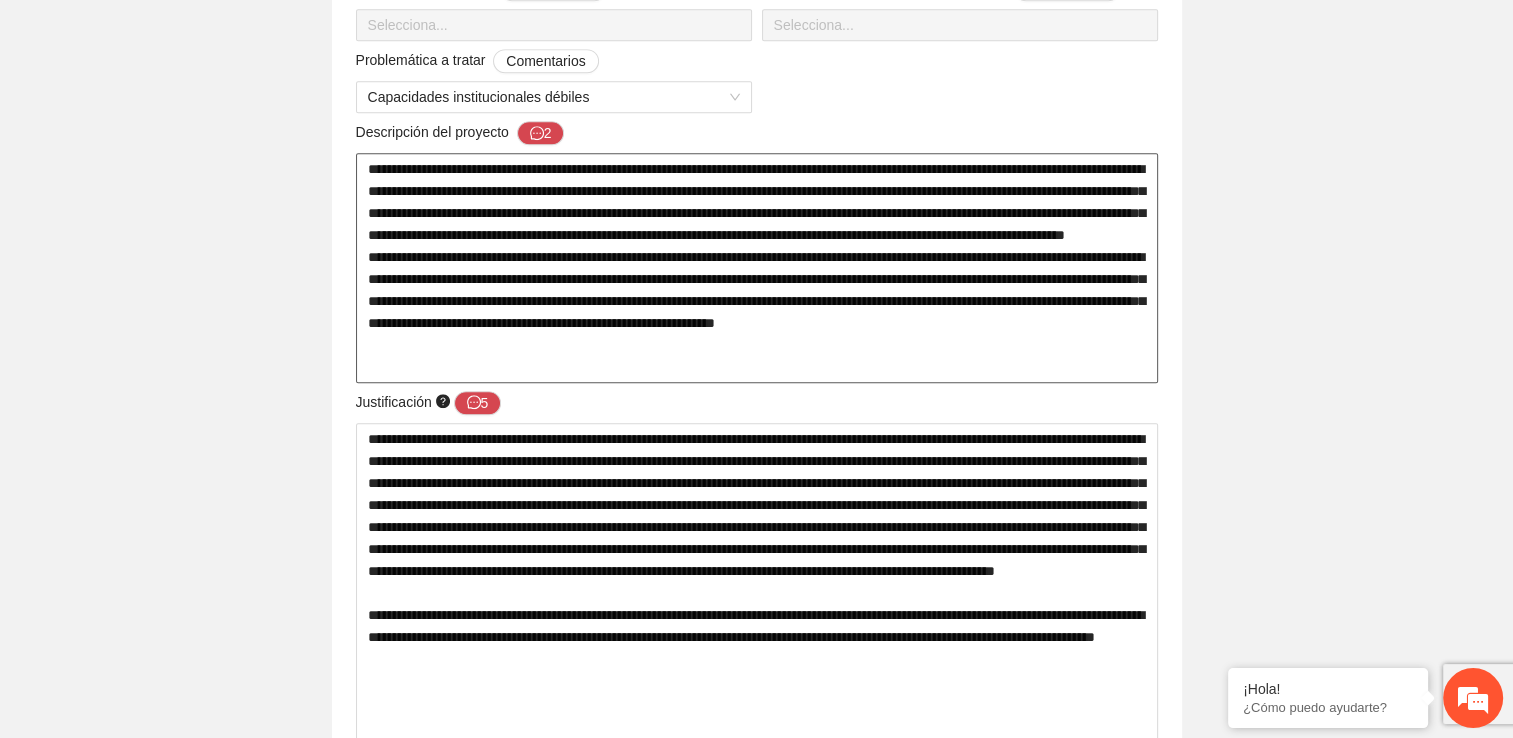 type 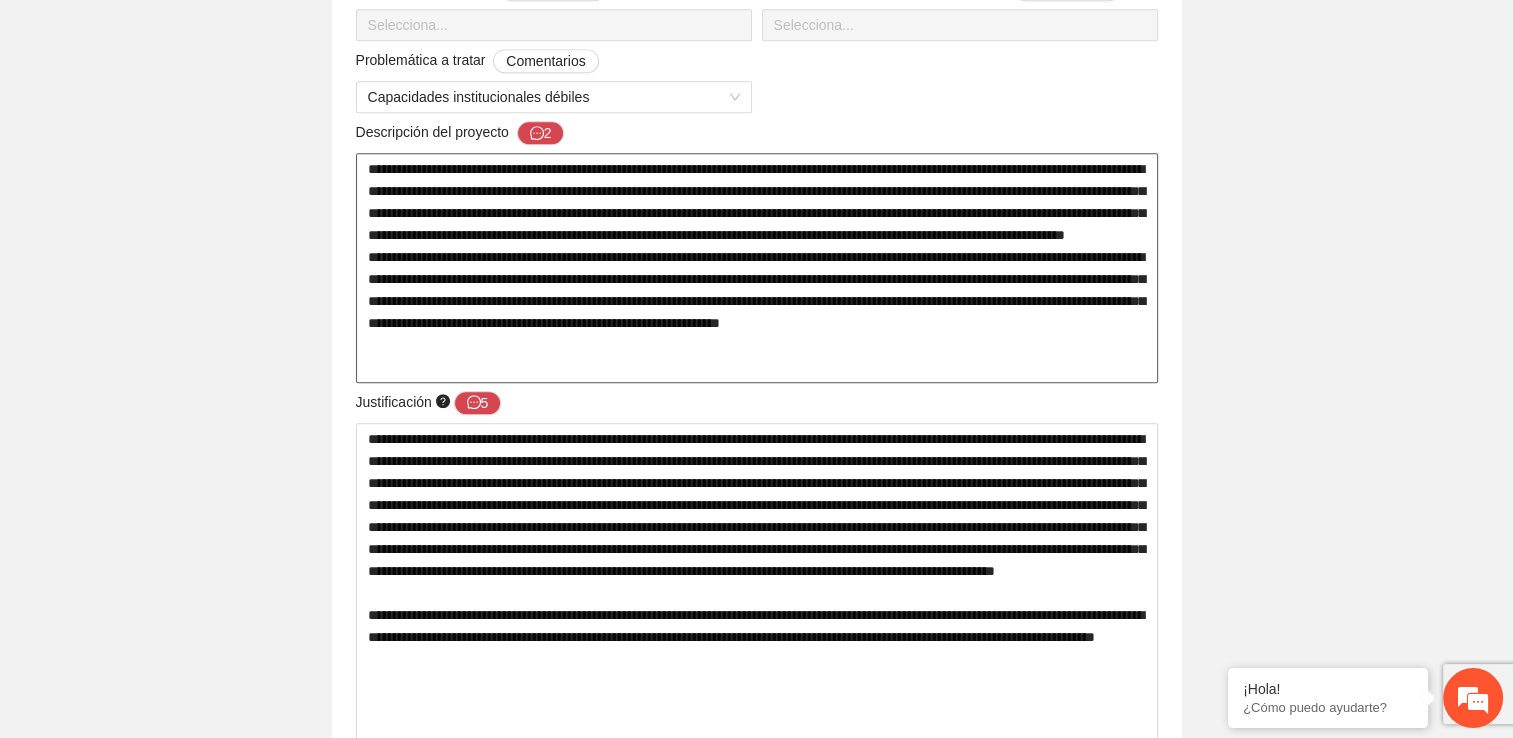 type 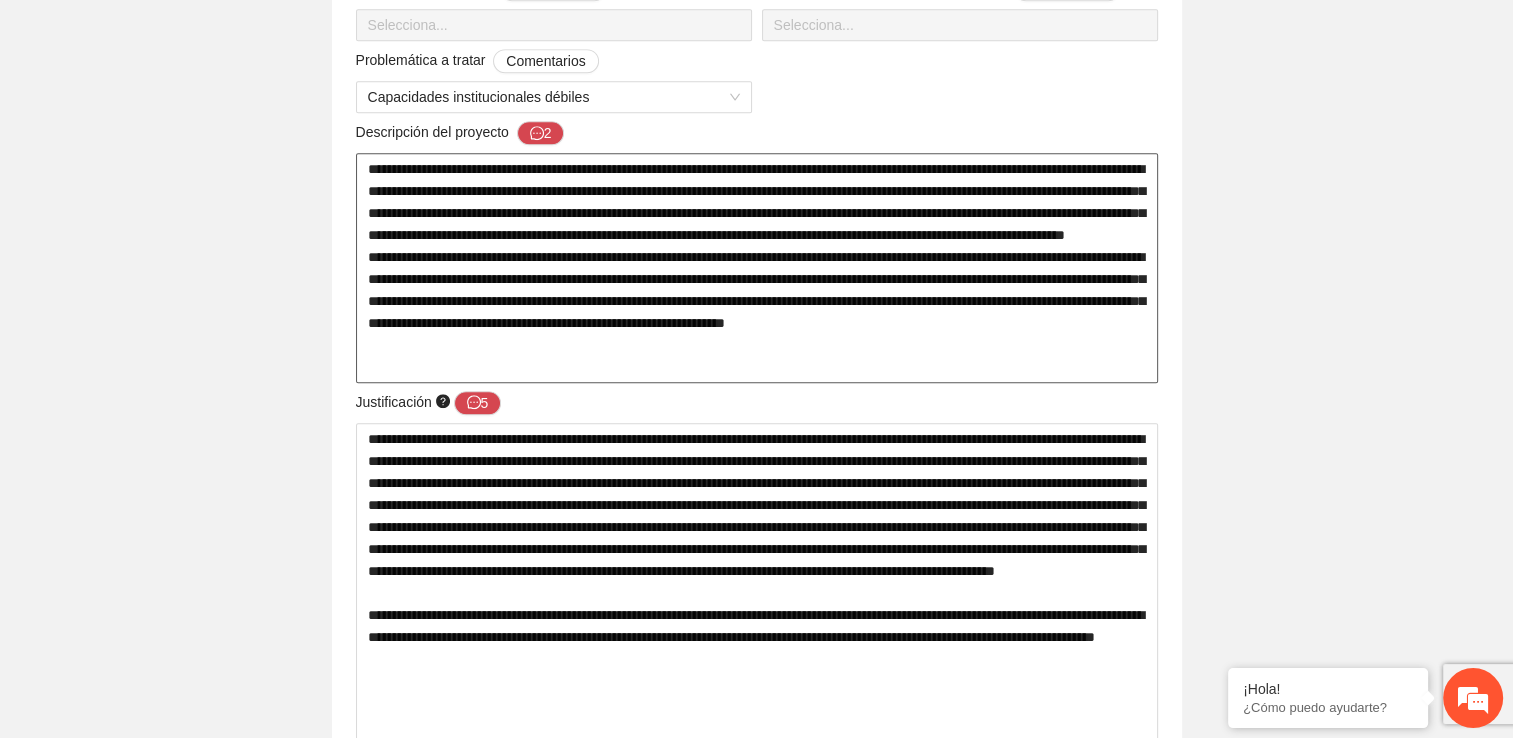 type 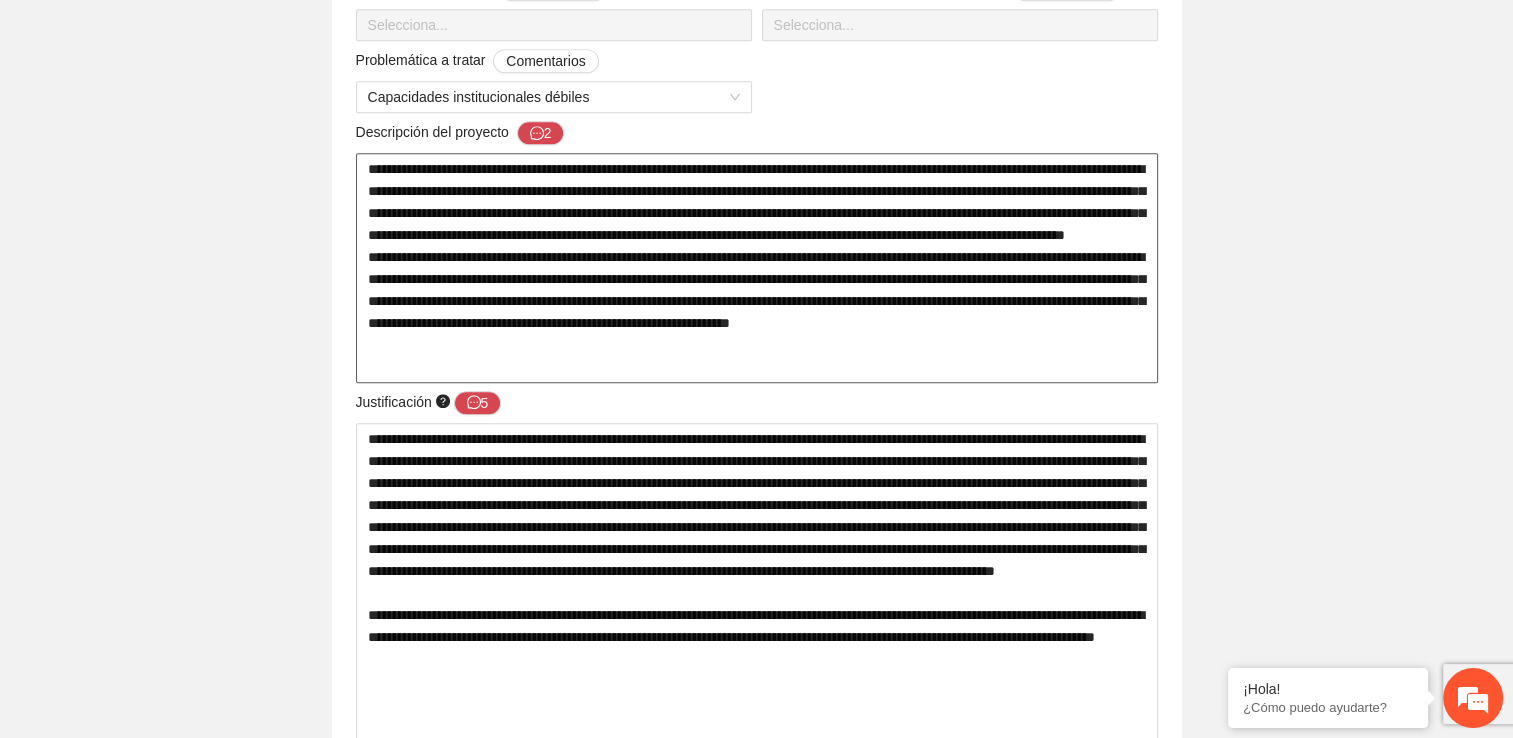type 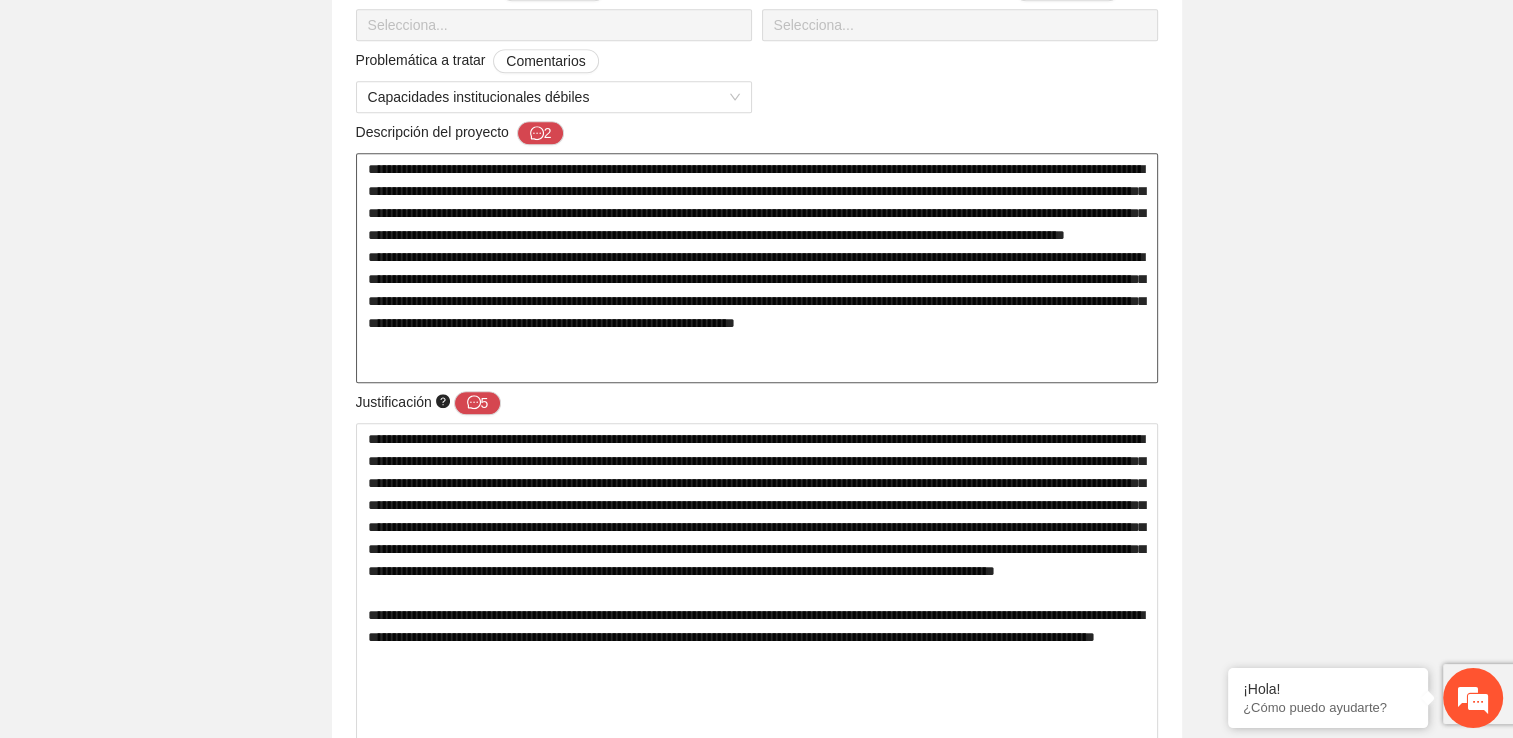type 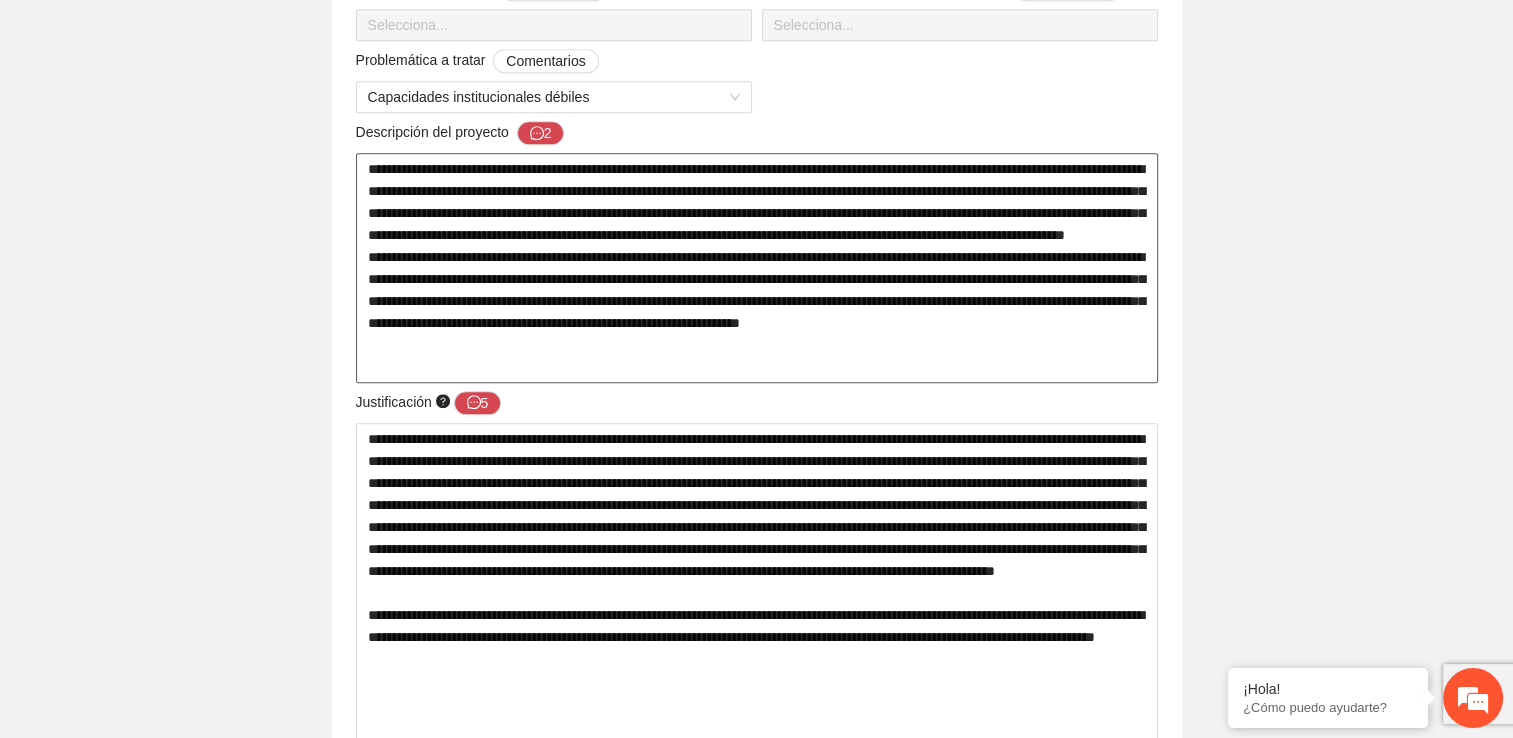 type 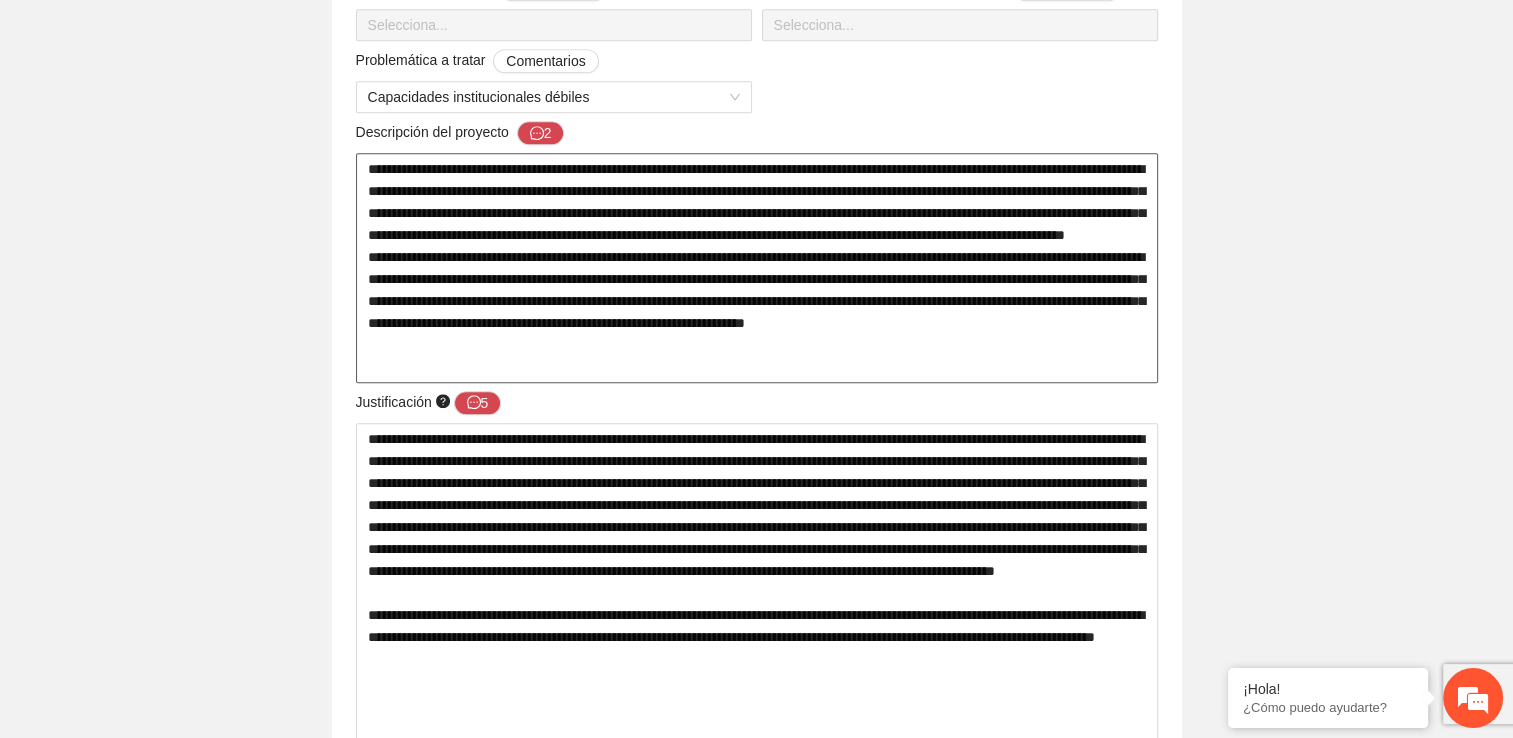 type 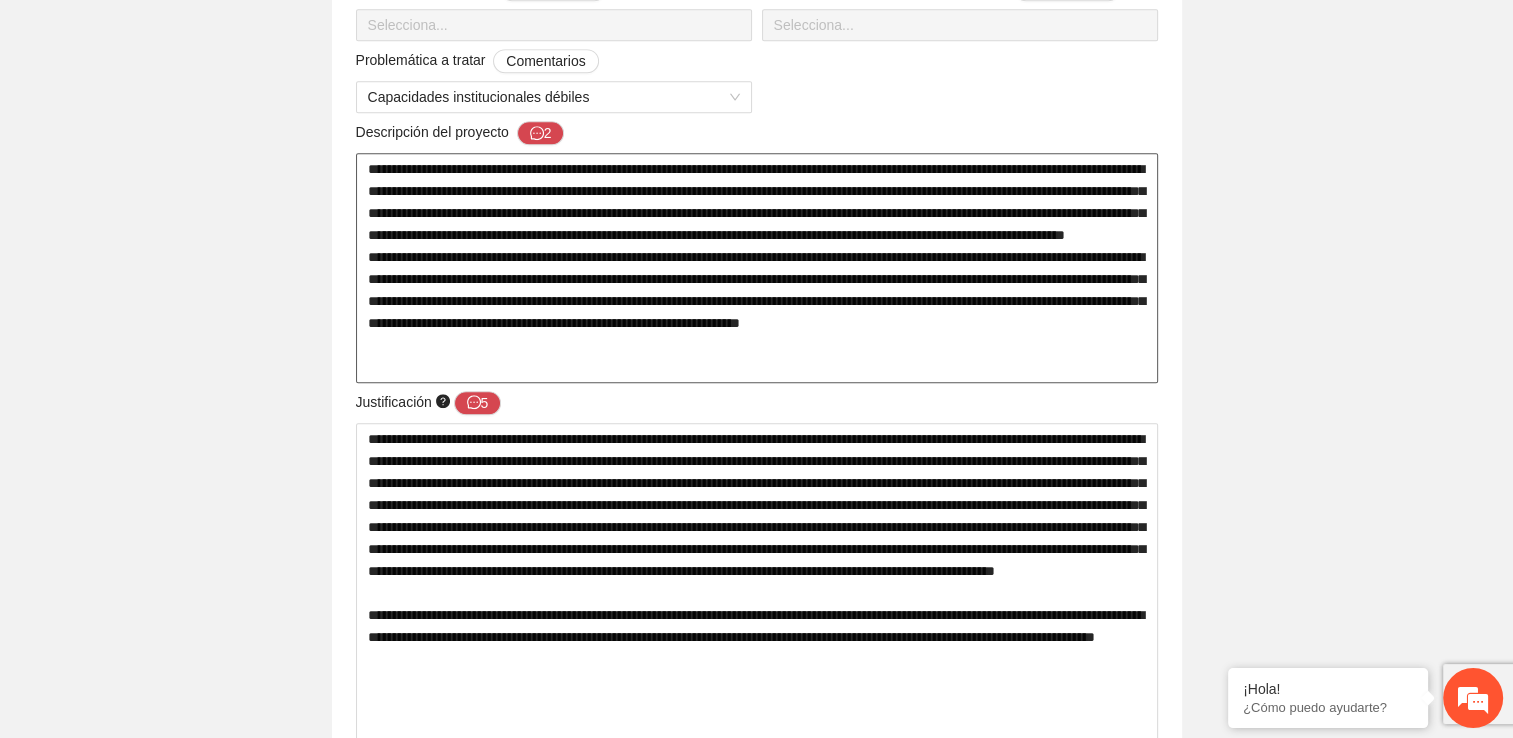 type 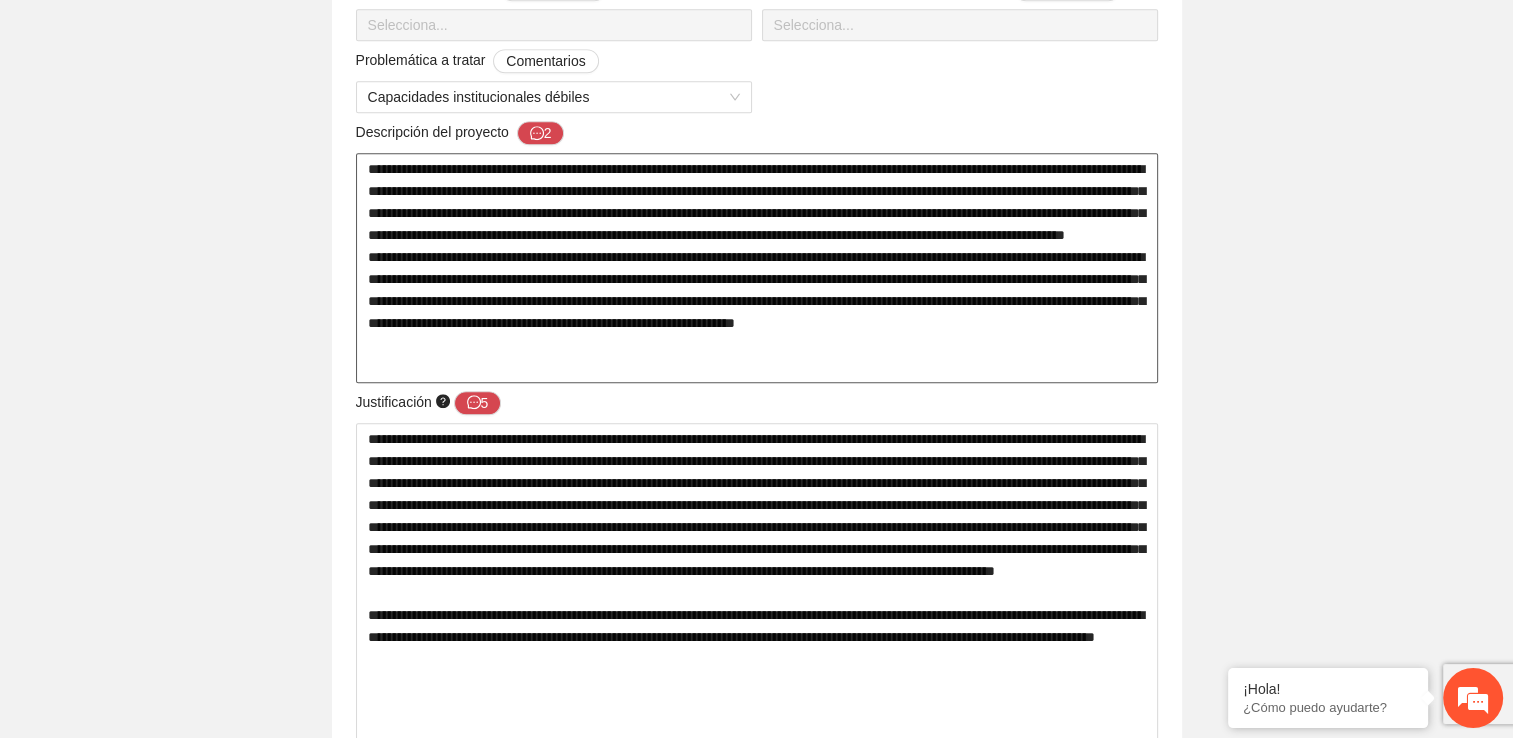 type 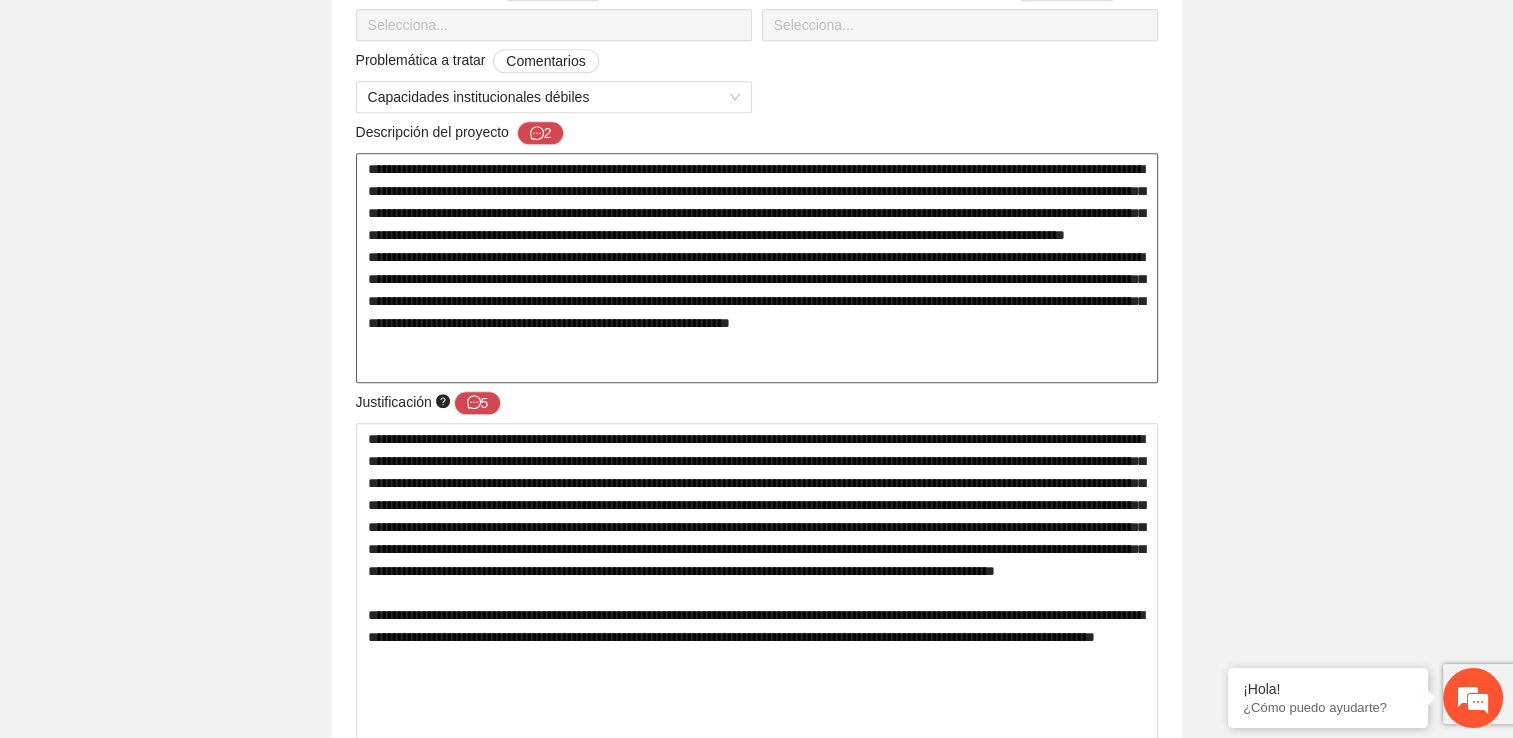 type 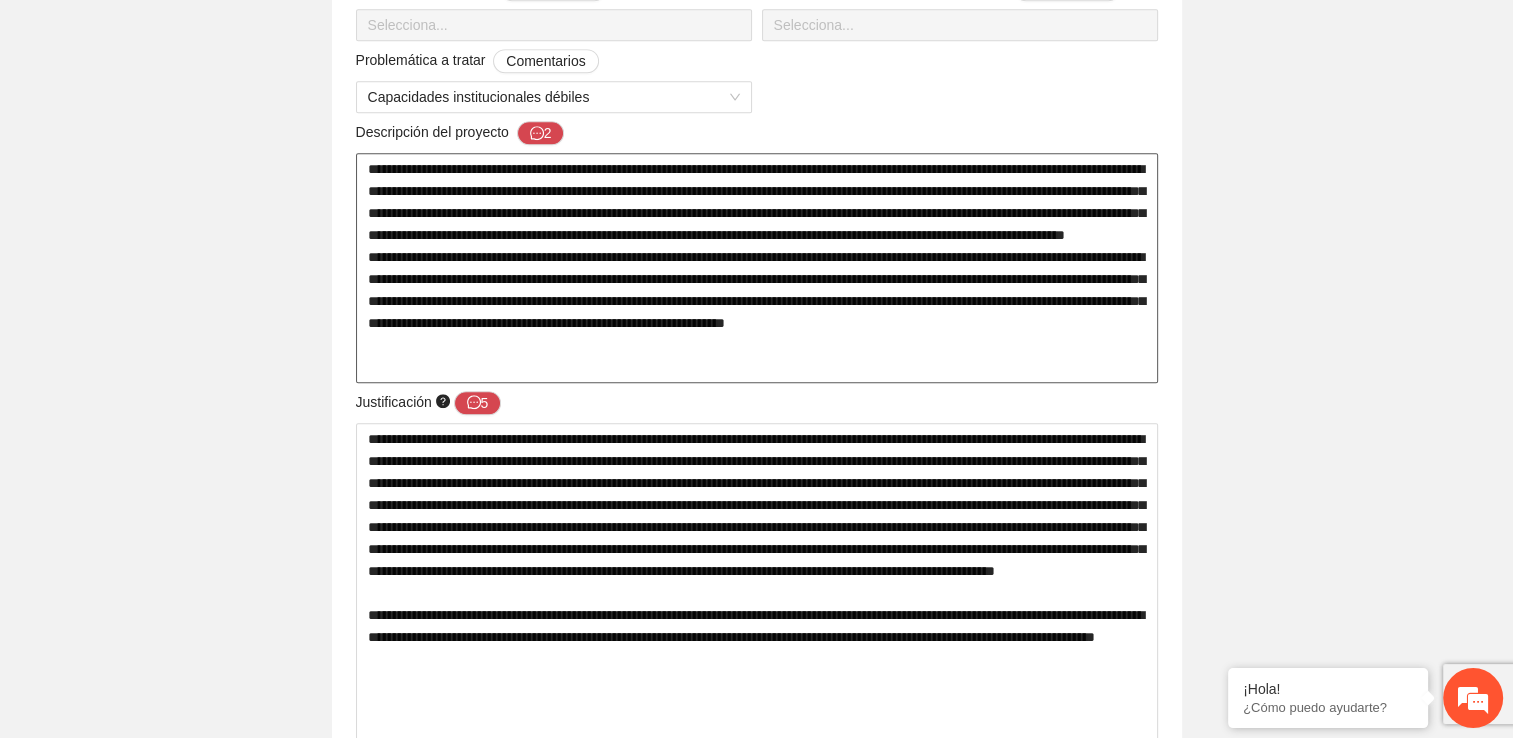 type 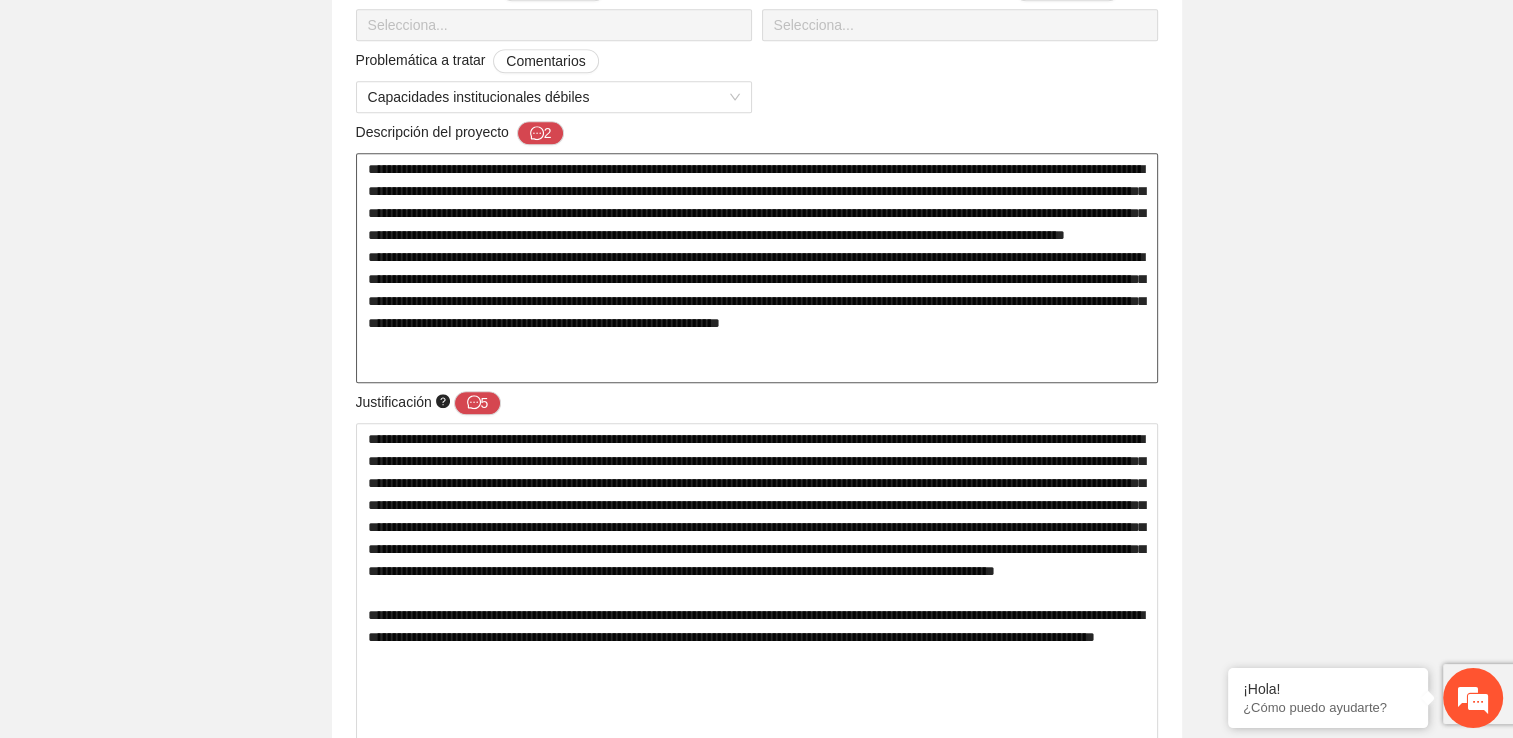 type 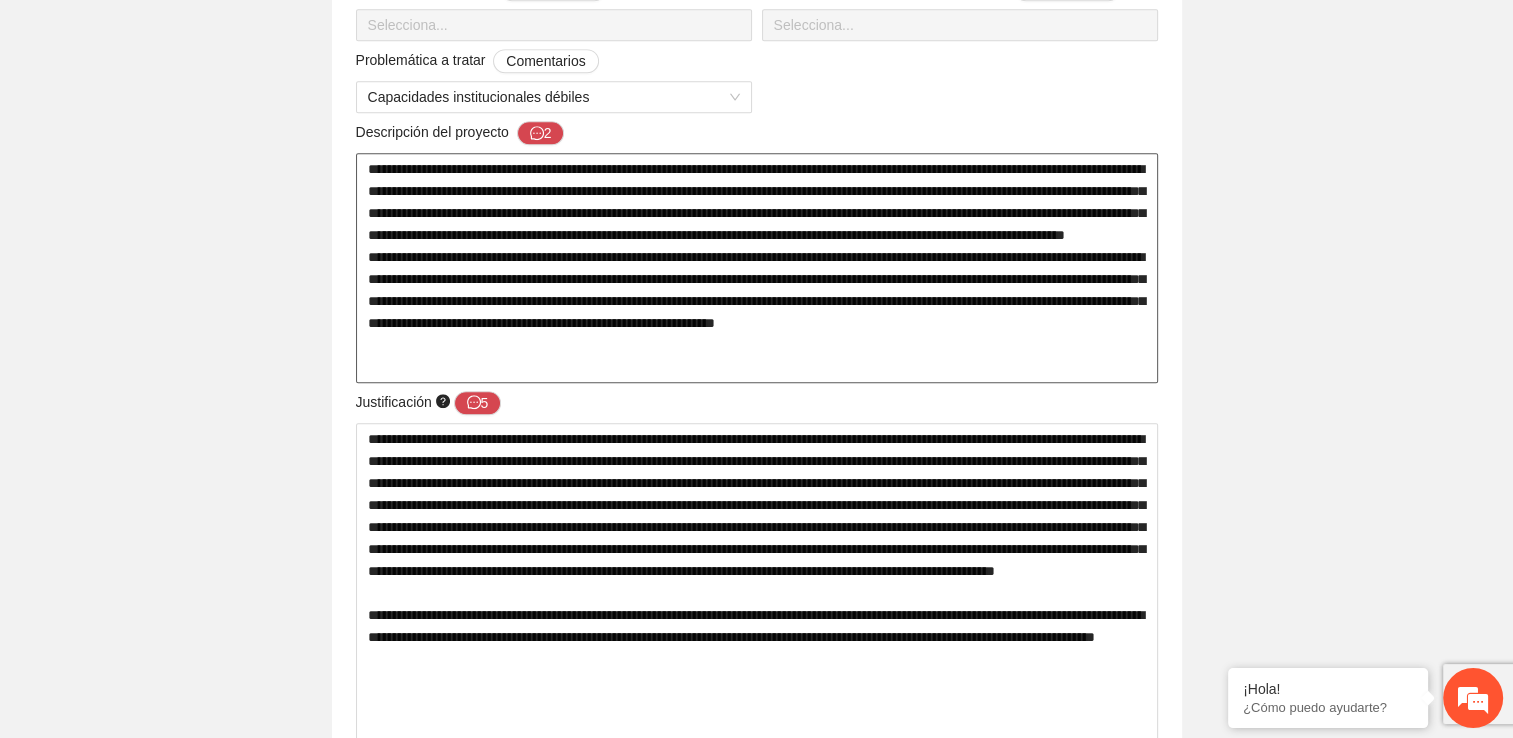 type 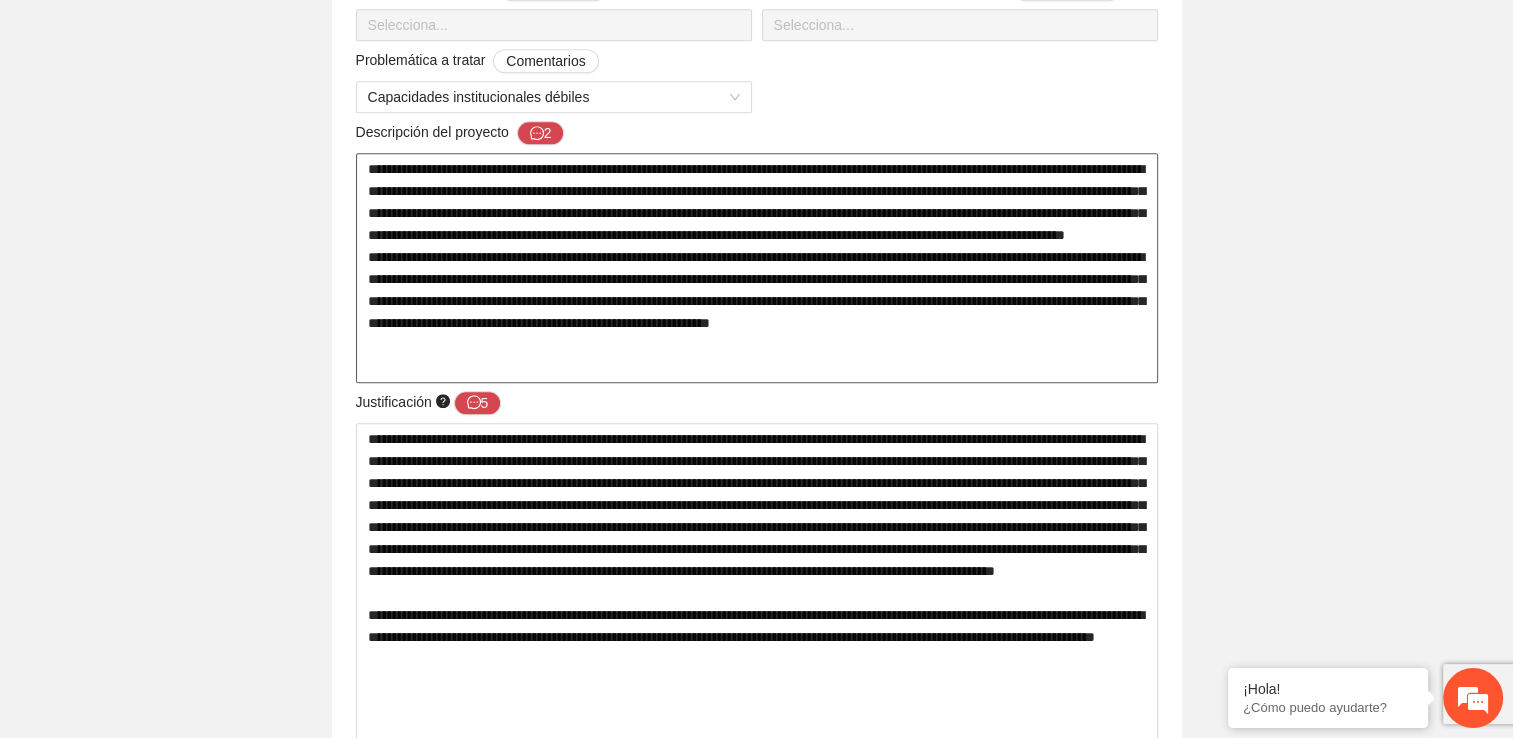 type 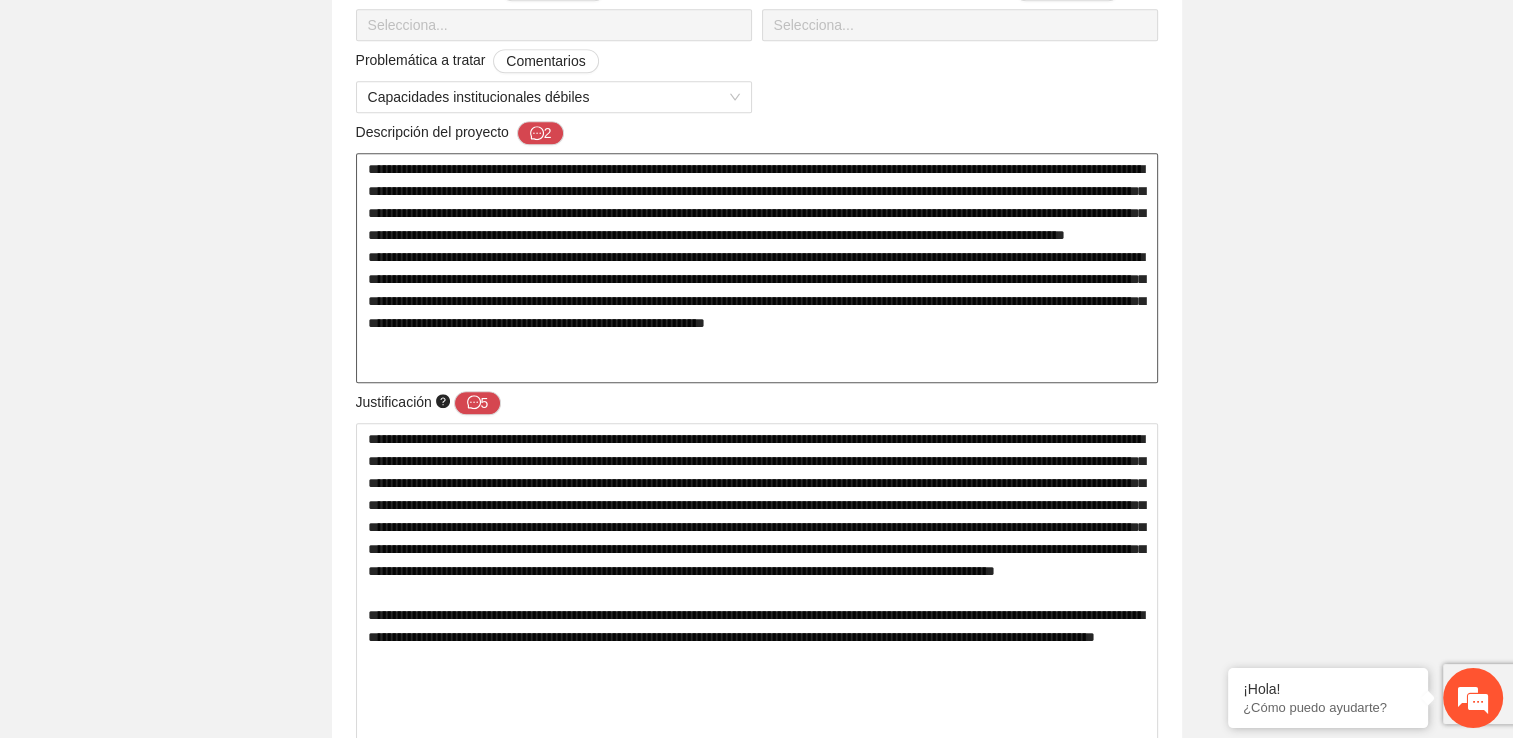 type 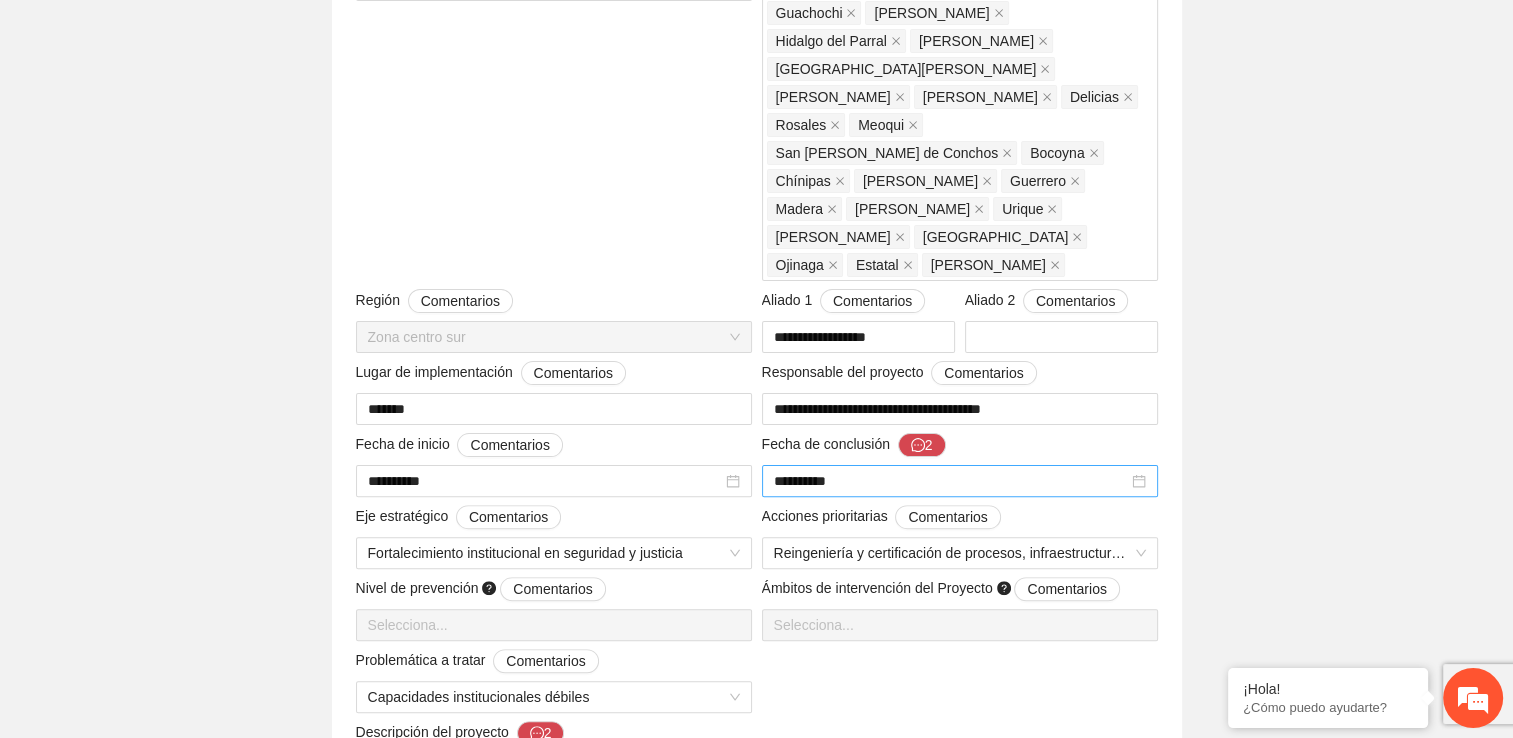 scroll, scrollTop: 71, scrollLeft: 0, axis: vertical 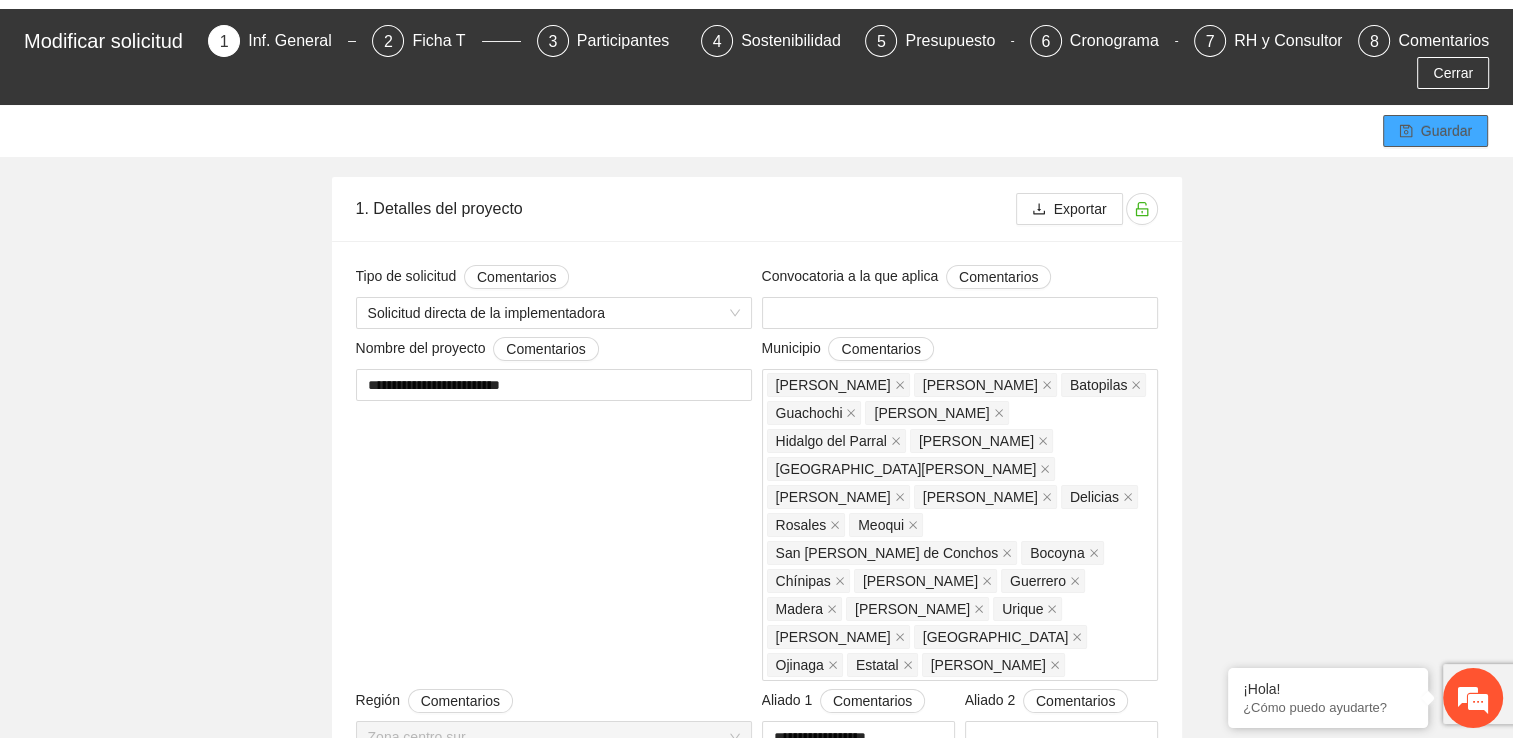 click on "Guardar" at bounding box center [1446, 131] 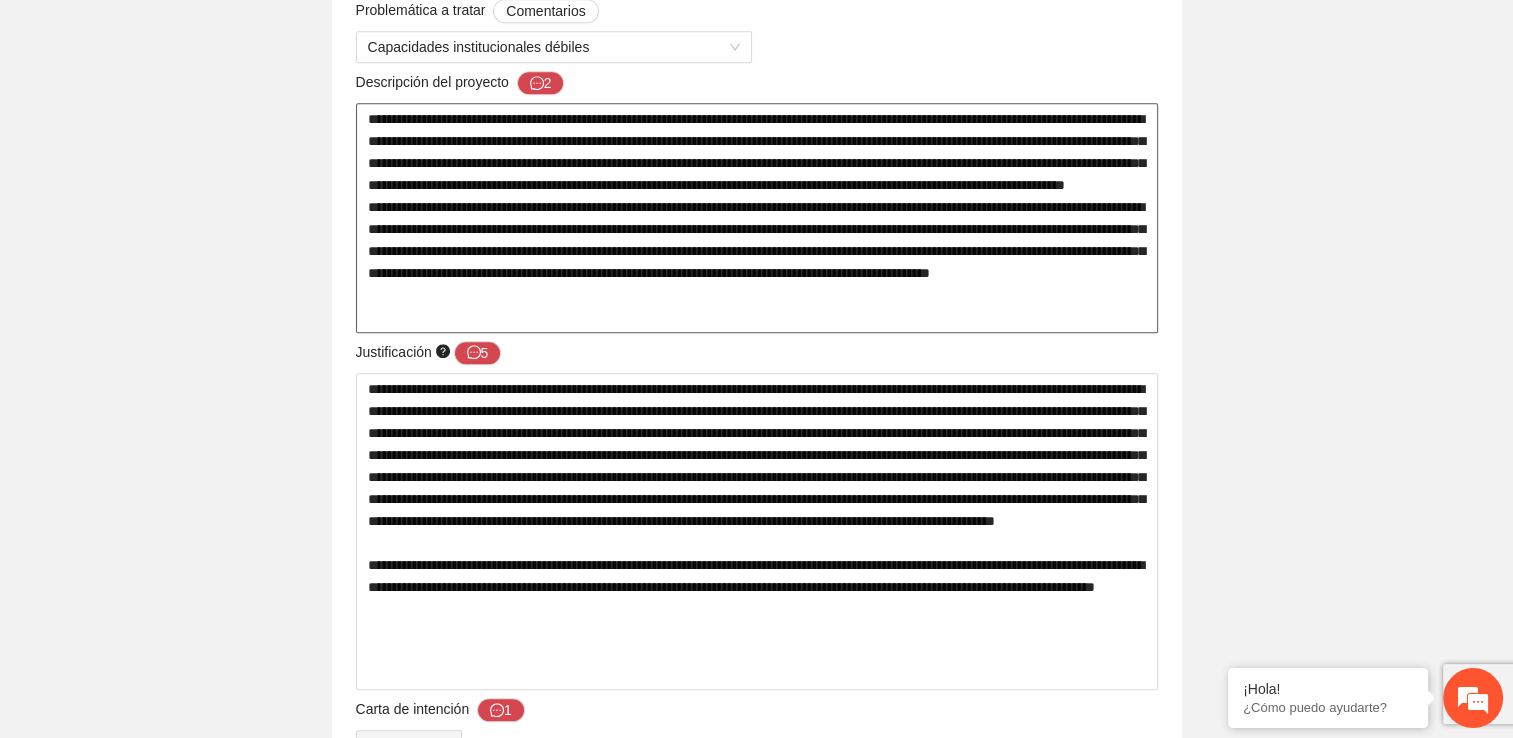 scroll, scrollTop: 1171, scrollLeft: 0, axis: vertical 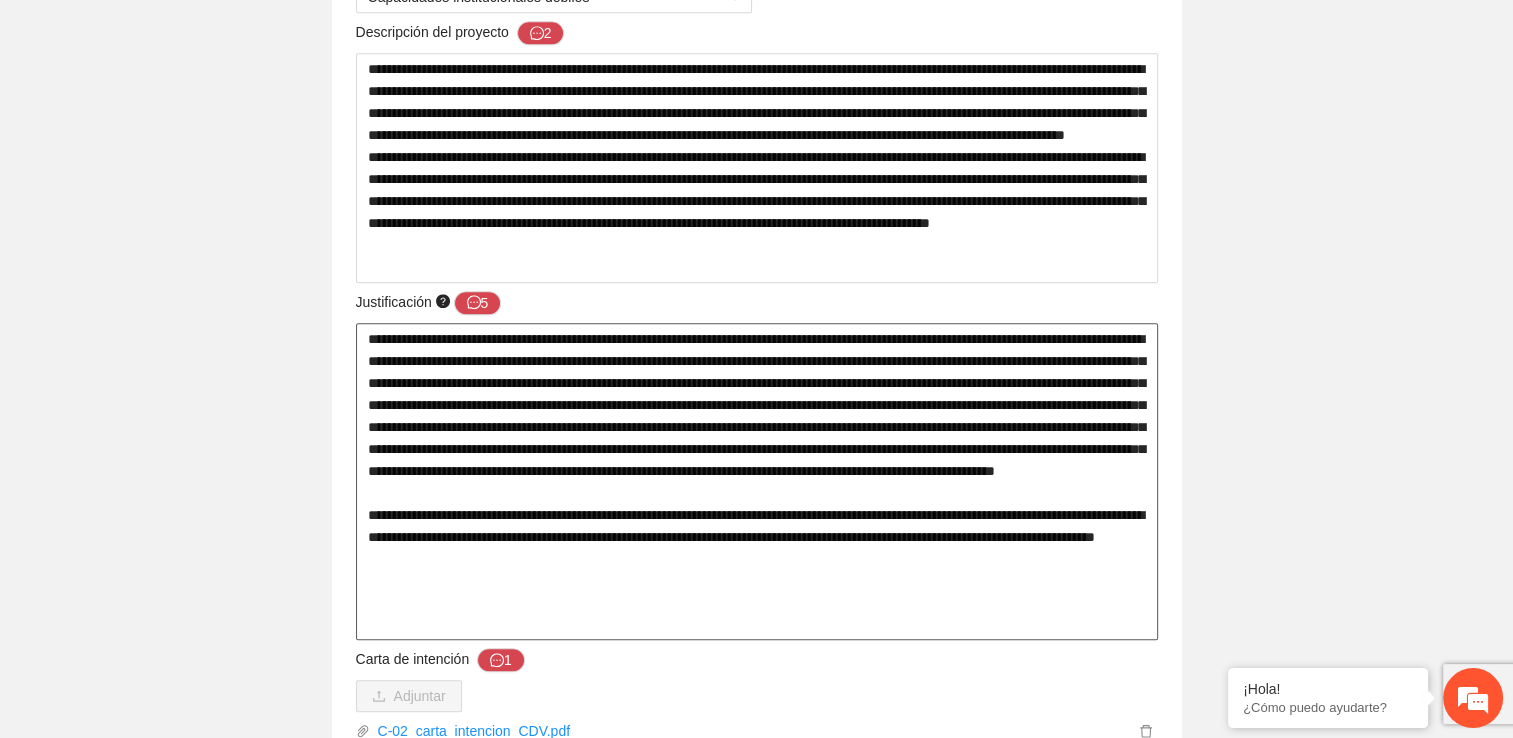 click at bounding box center (757, 482) 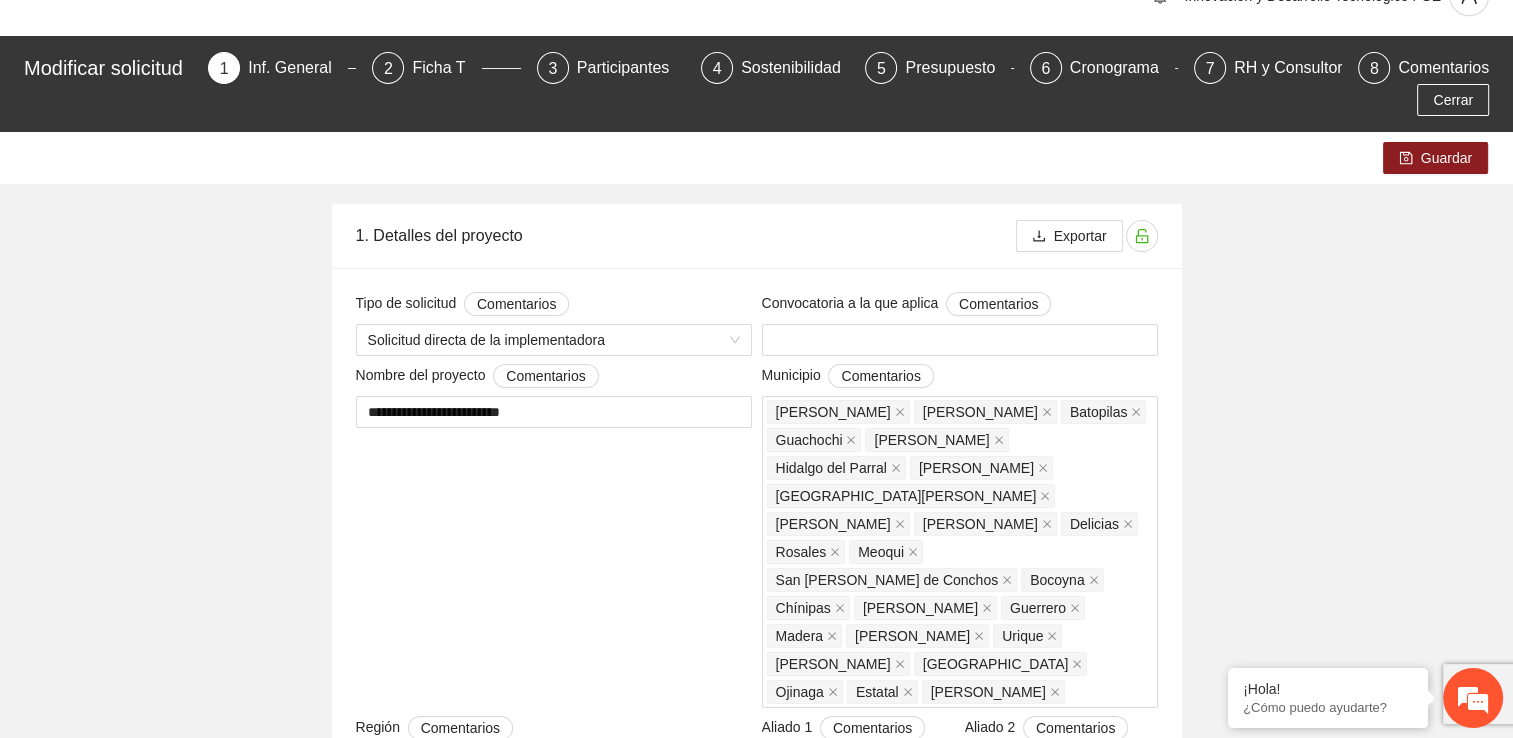 scroll, scrollTop: 0, scrollLeft: 0, axis: both 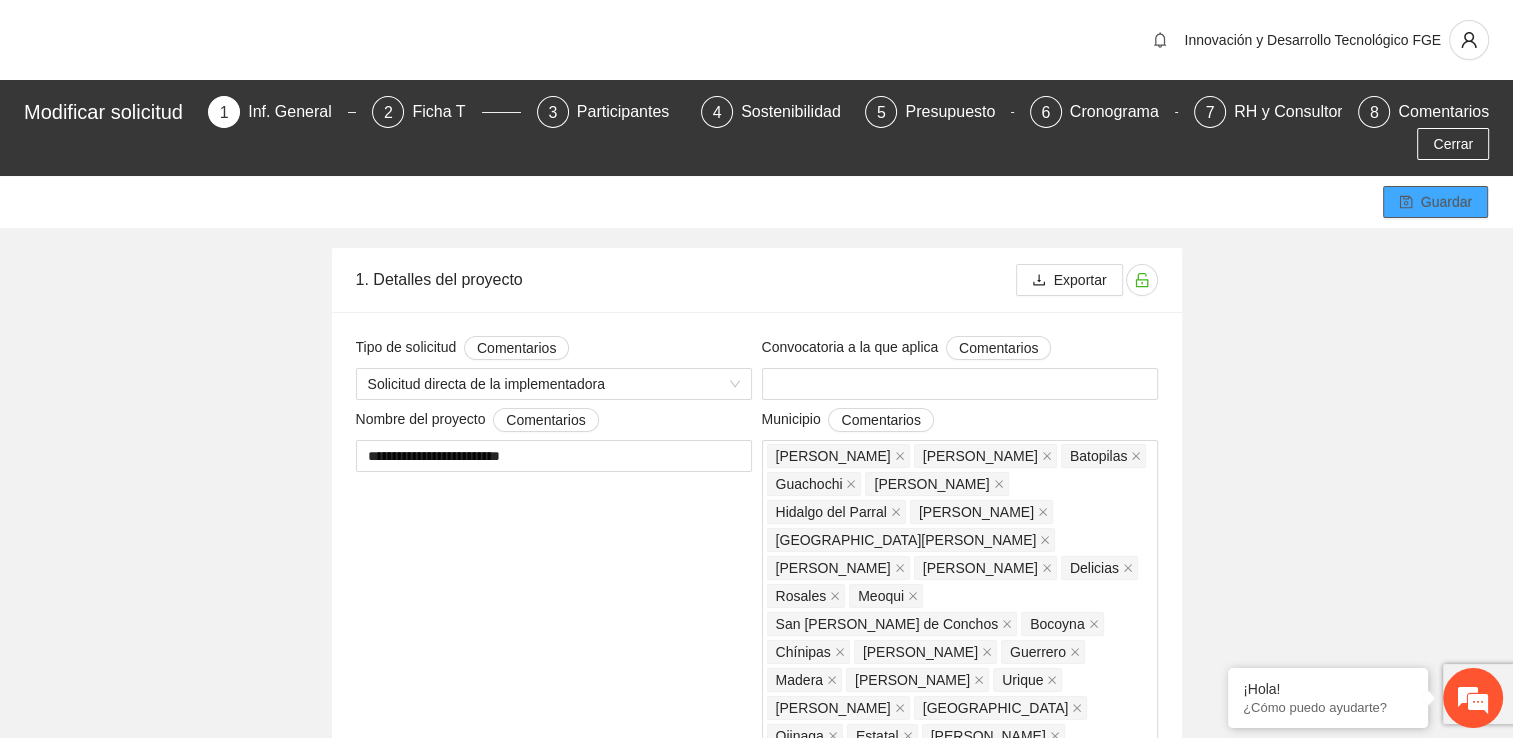 click on "Guardar" at bounding box center [1446, 202] 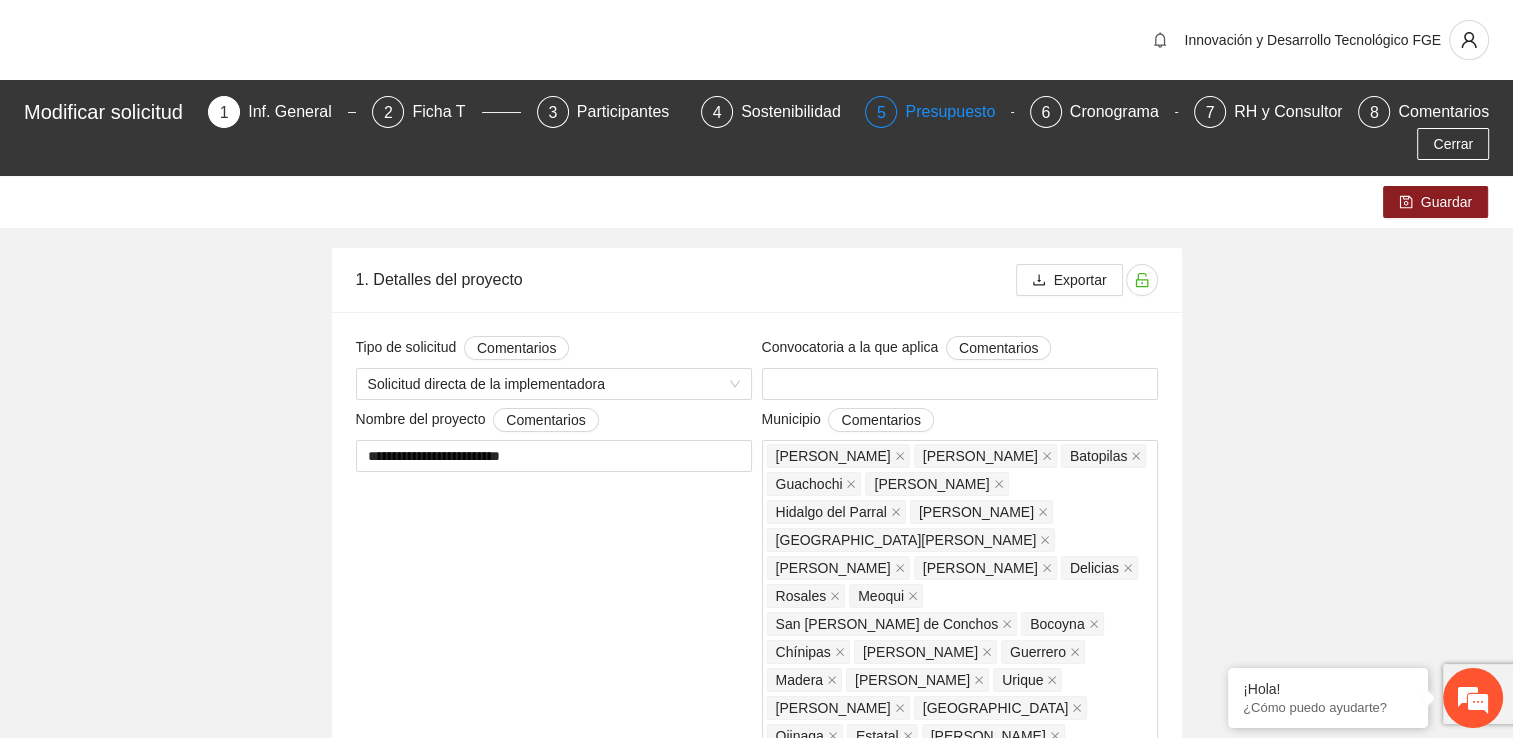 click on "Presupuesto" at bounding box center [958, 112] 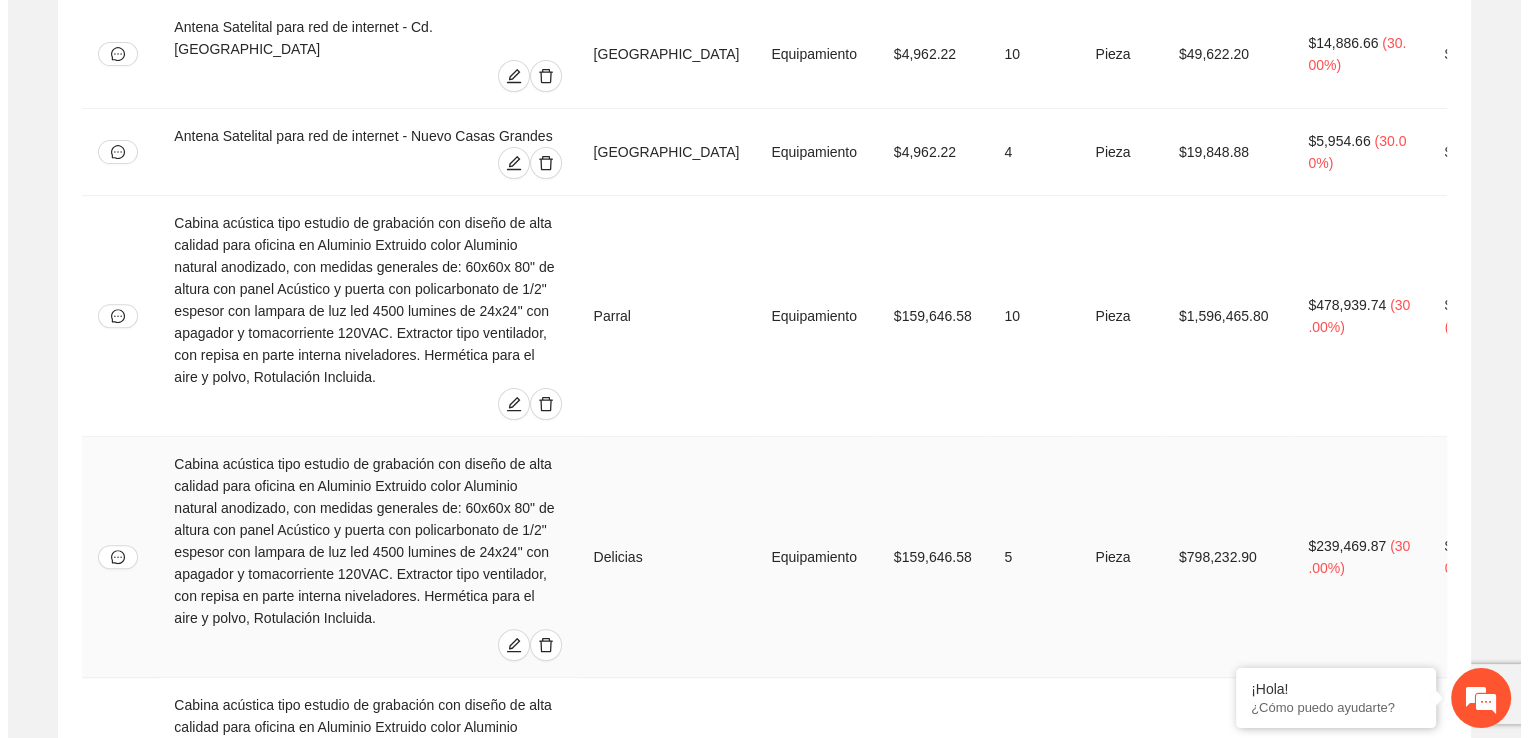 scroll, scrollTop: 628, scrollLeft: 0, axis: vertical 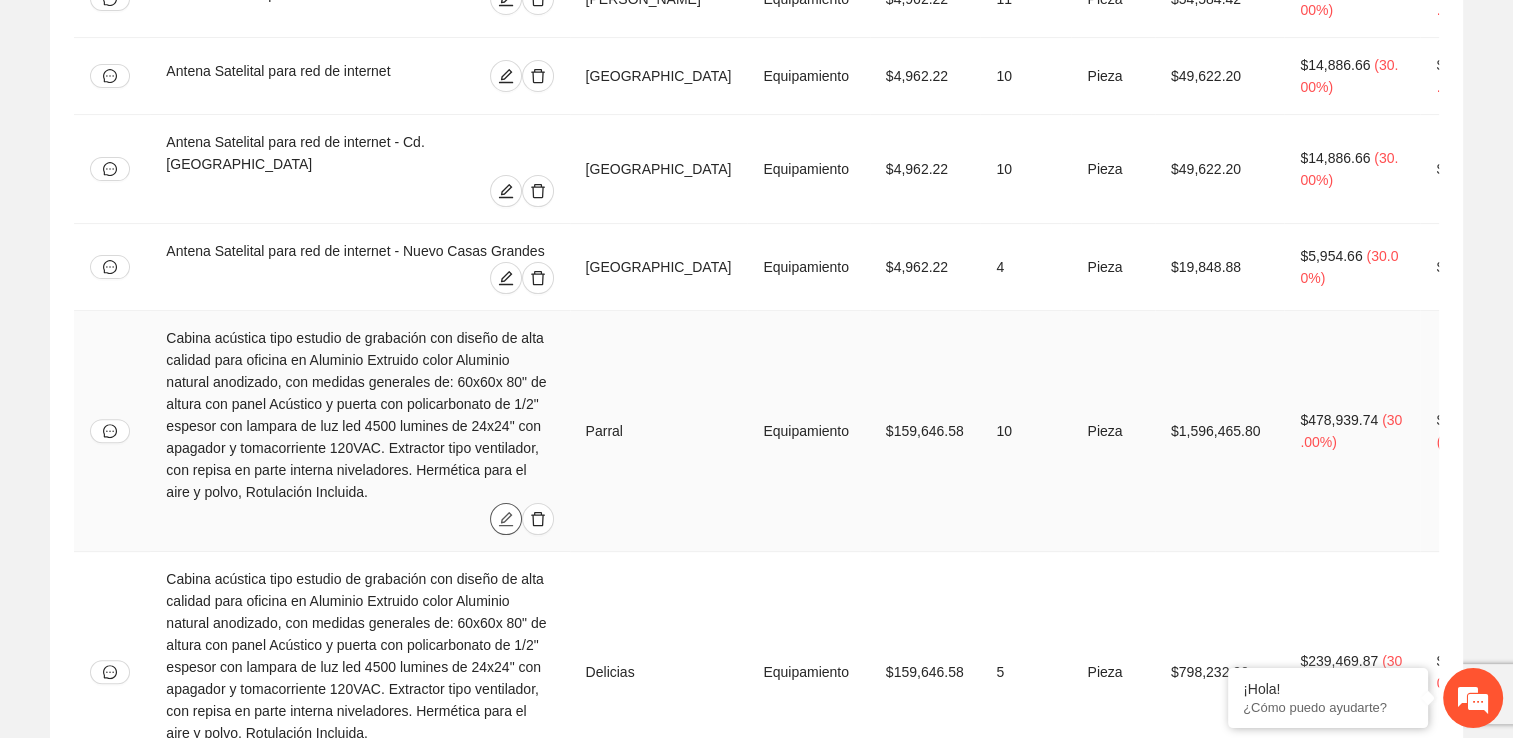 click 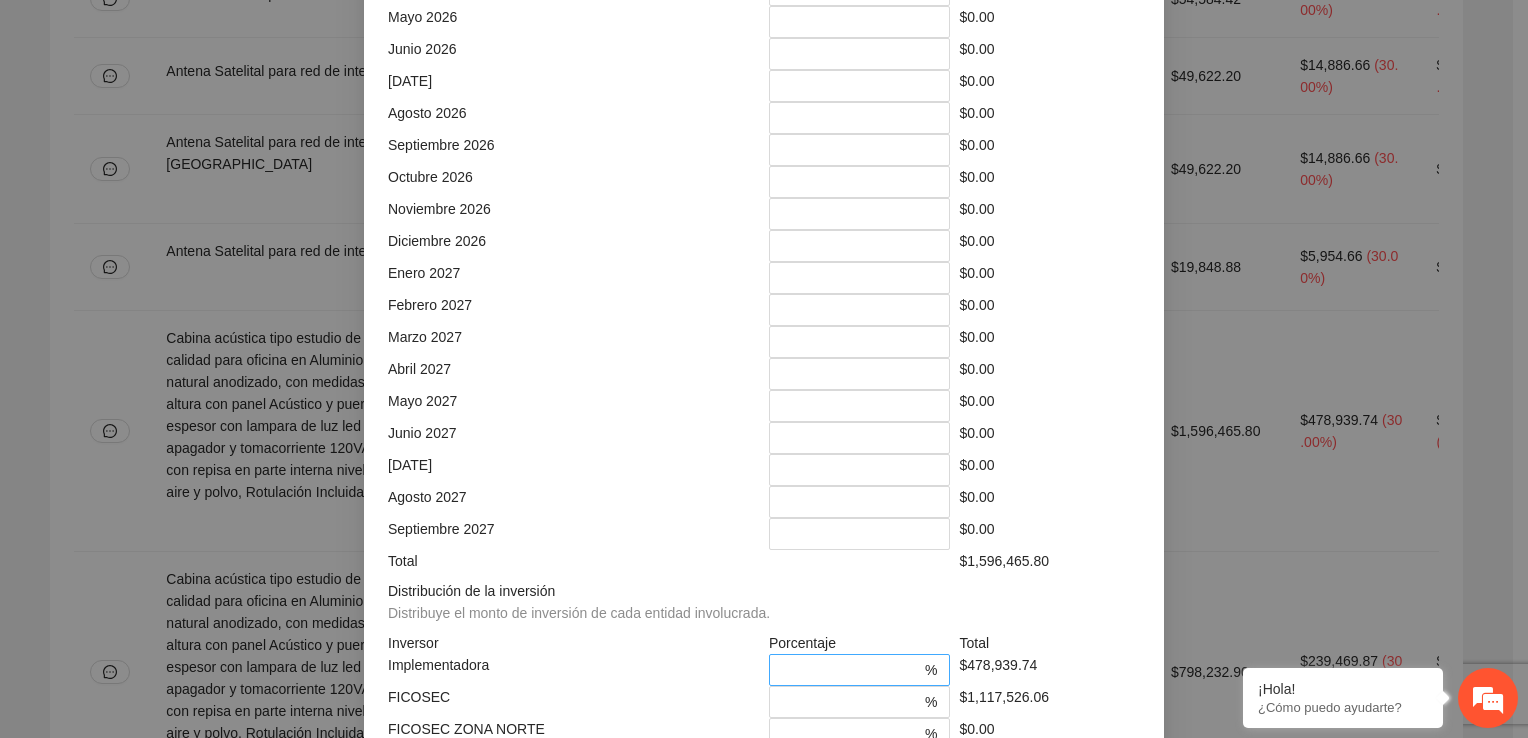 scroll, scrollTop: 878, scrollLeft: 0, axis: vertical 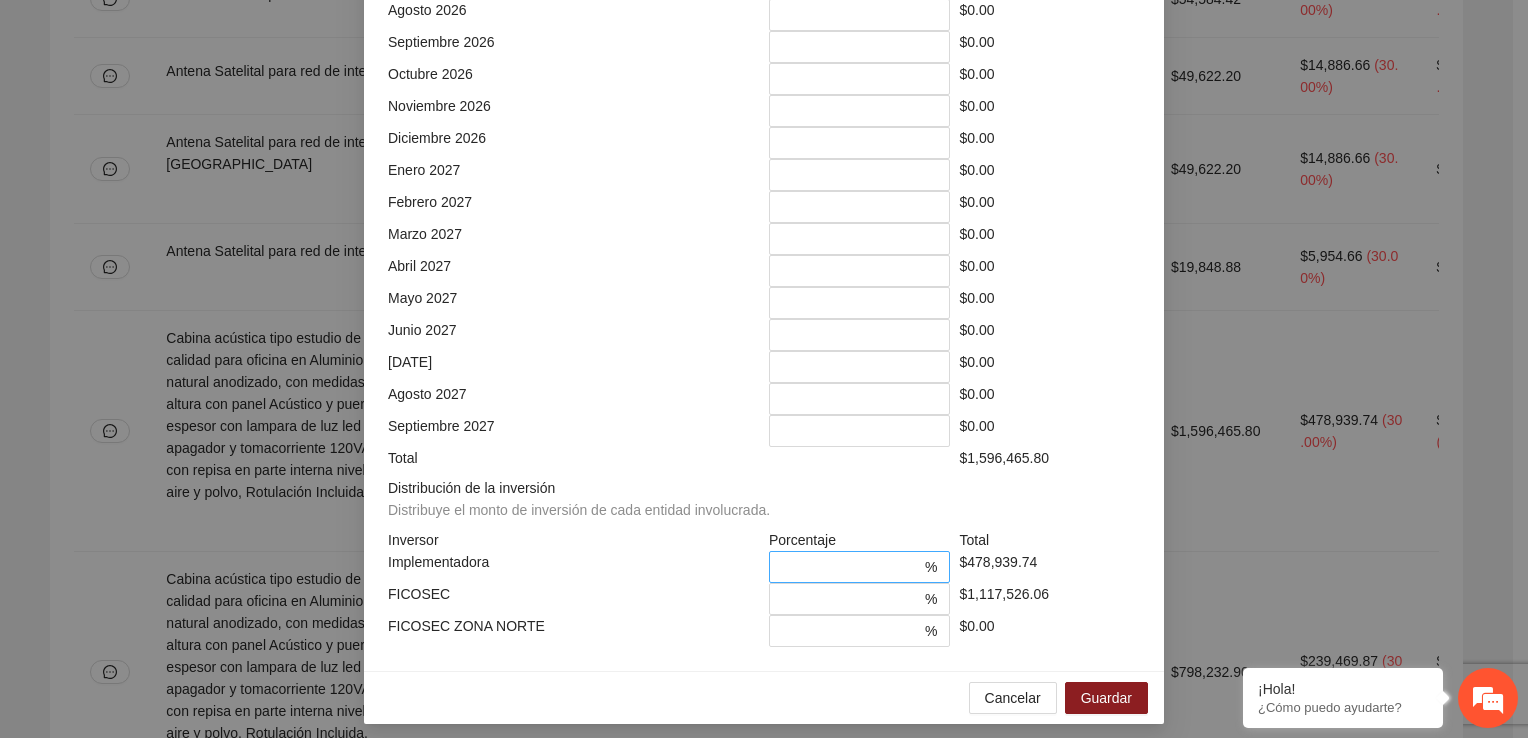 click on "**" at bounding box center [851, 567] 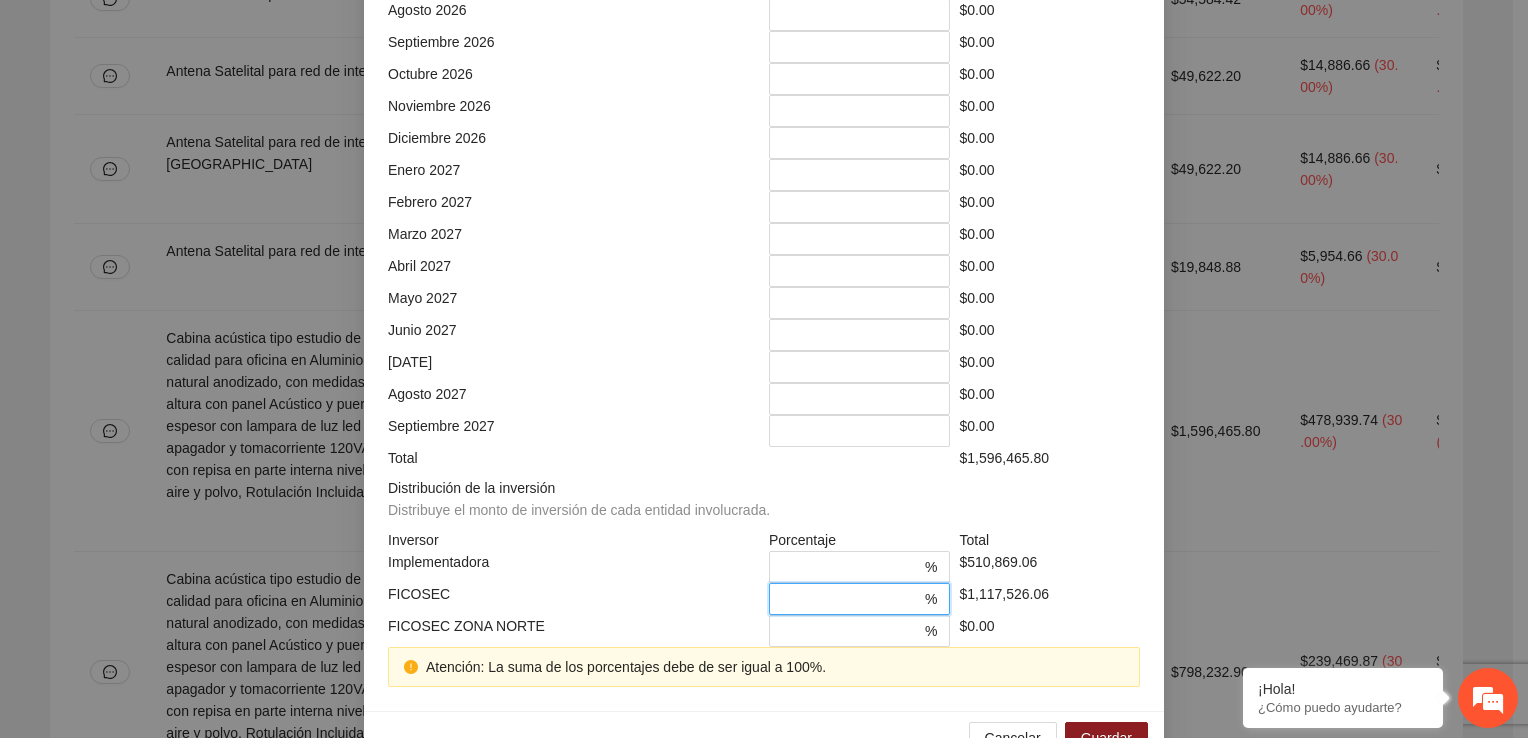 drag, startPoint x: 816, startPoint y: 592, endPoint x: 764, endPoint y: 596, distance: 52.153618 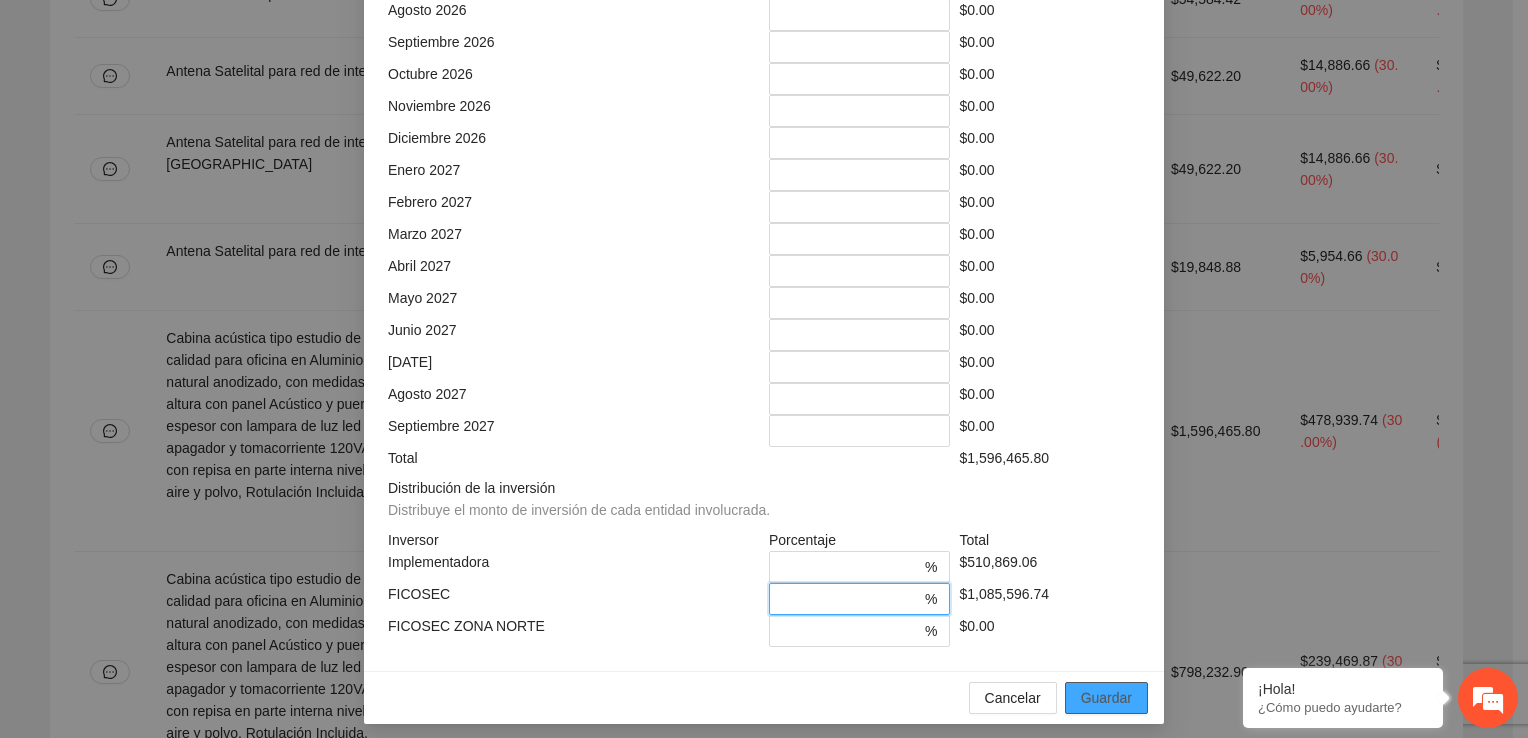 click on "Guardar" at bounding box center [1106, 698] 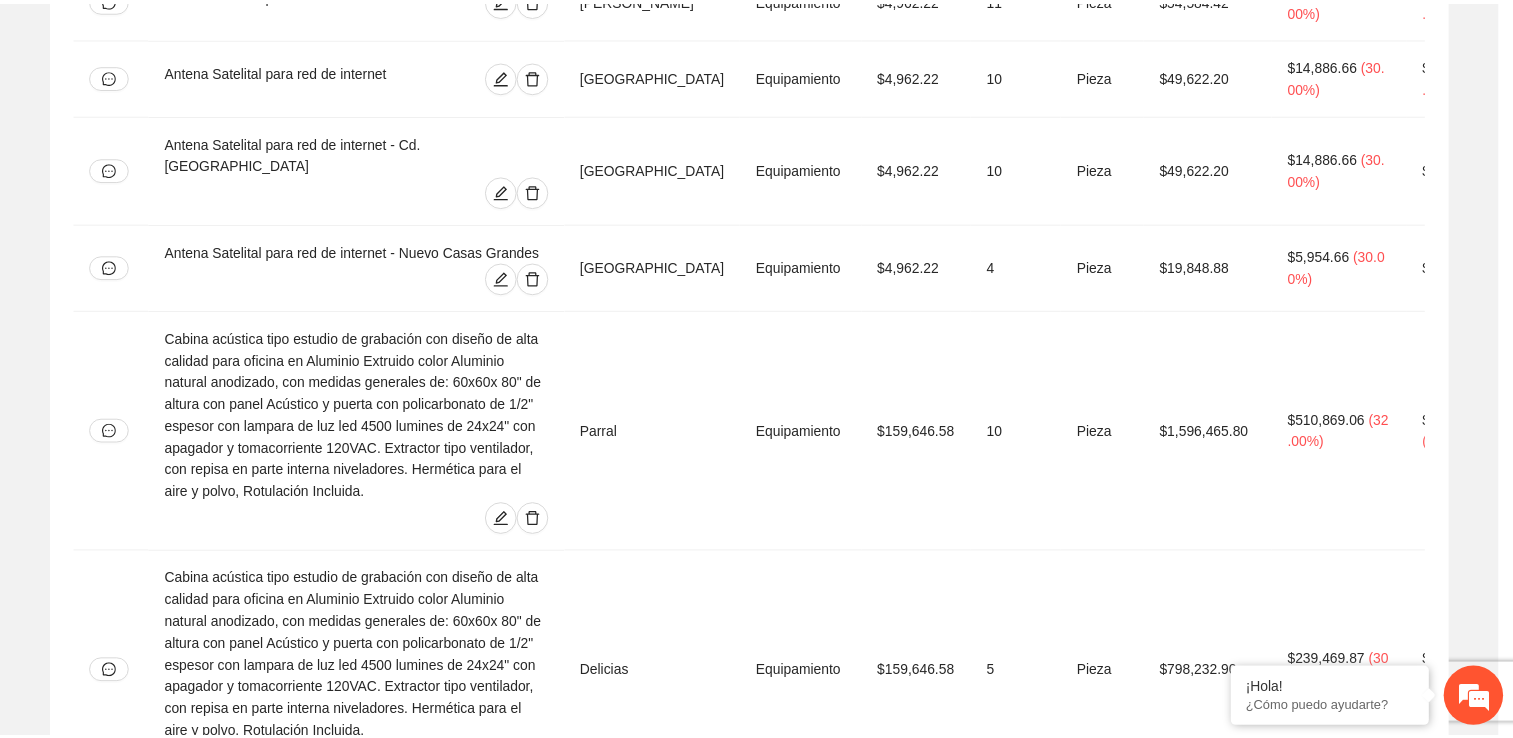 scroll, scrollTop: 778, scrollLeft: 0, axis: vertical 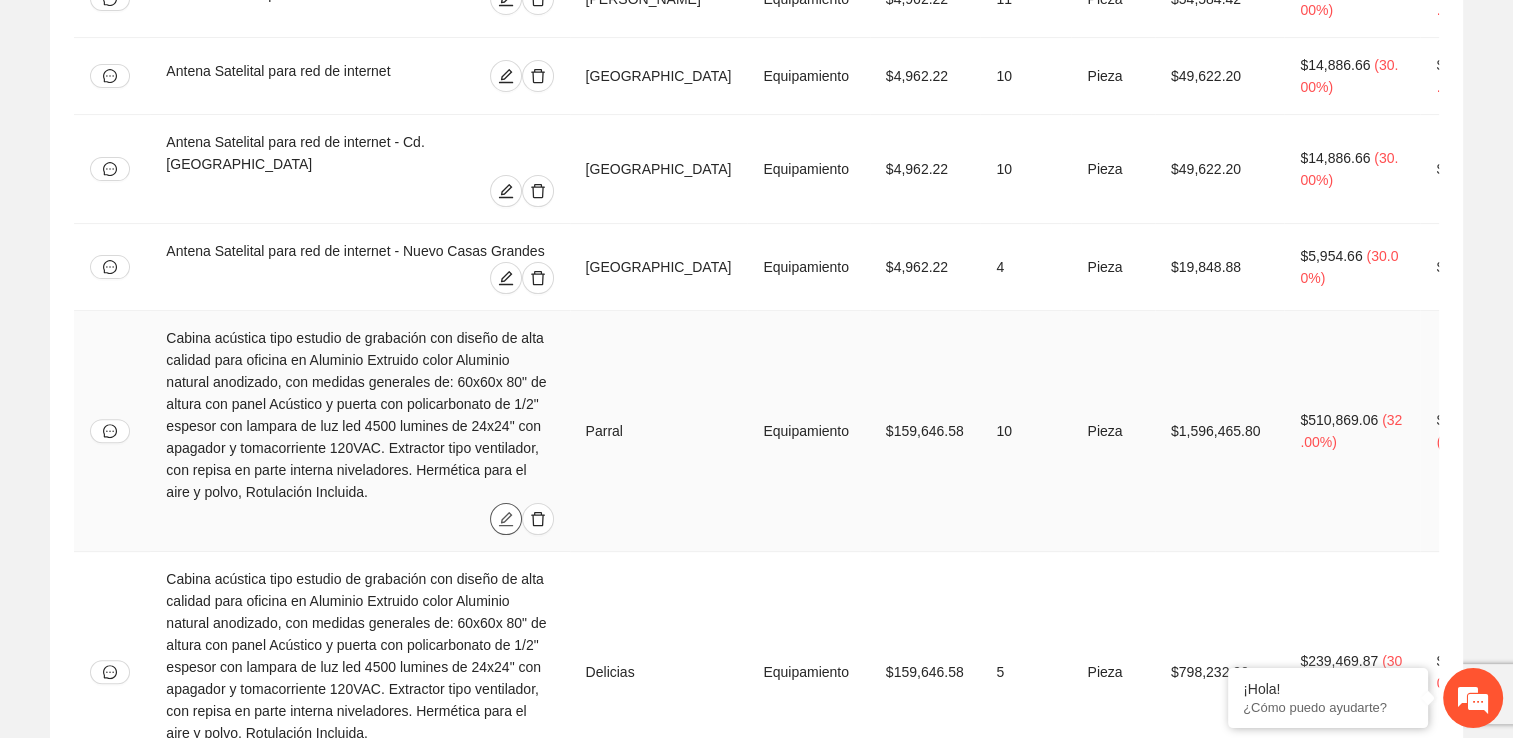 click 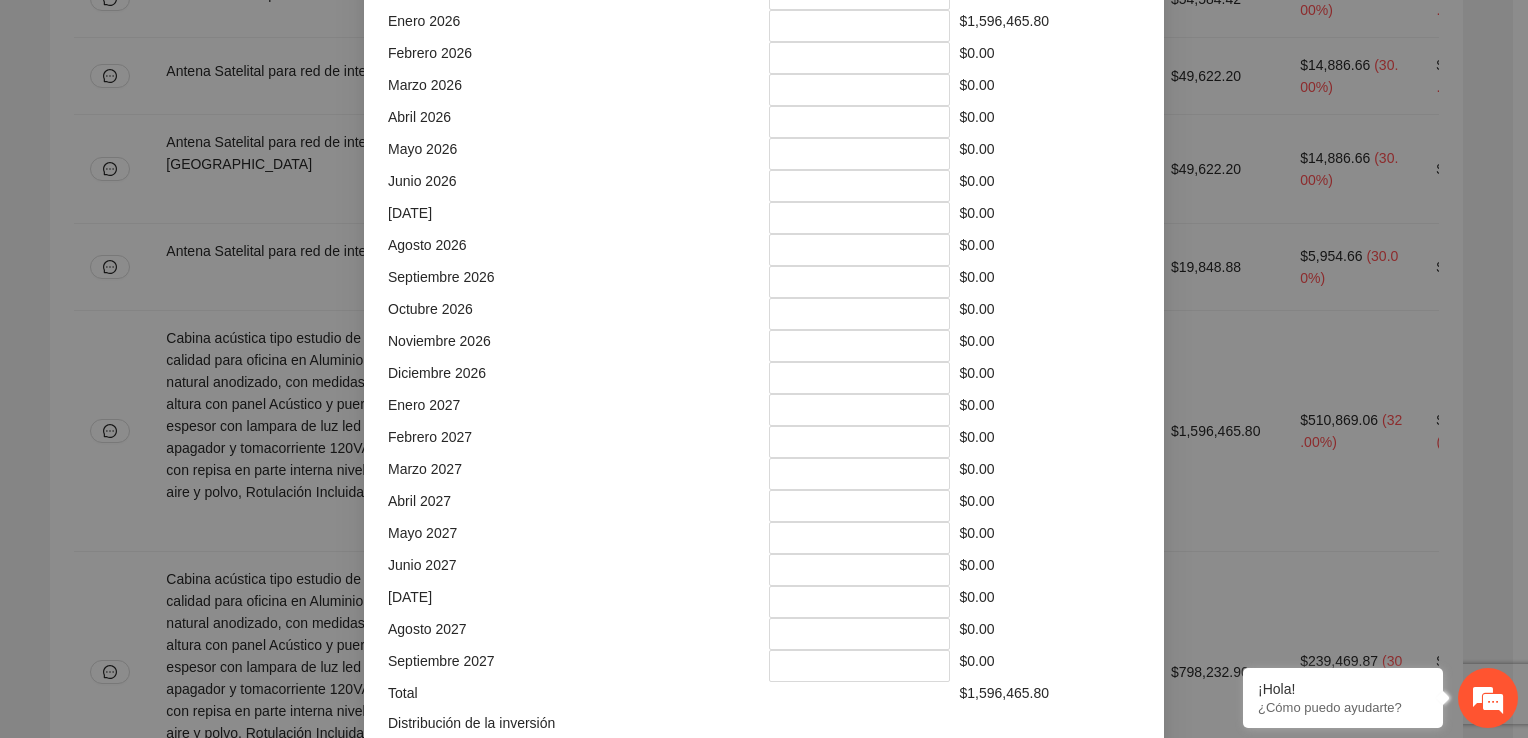 scroll, scrollTop: 878, scrollLeft: 0, axis: vertical 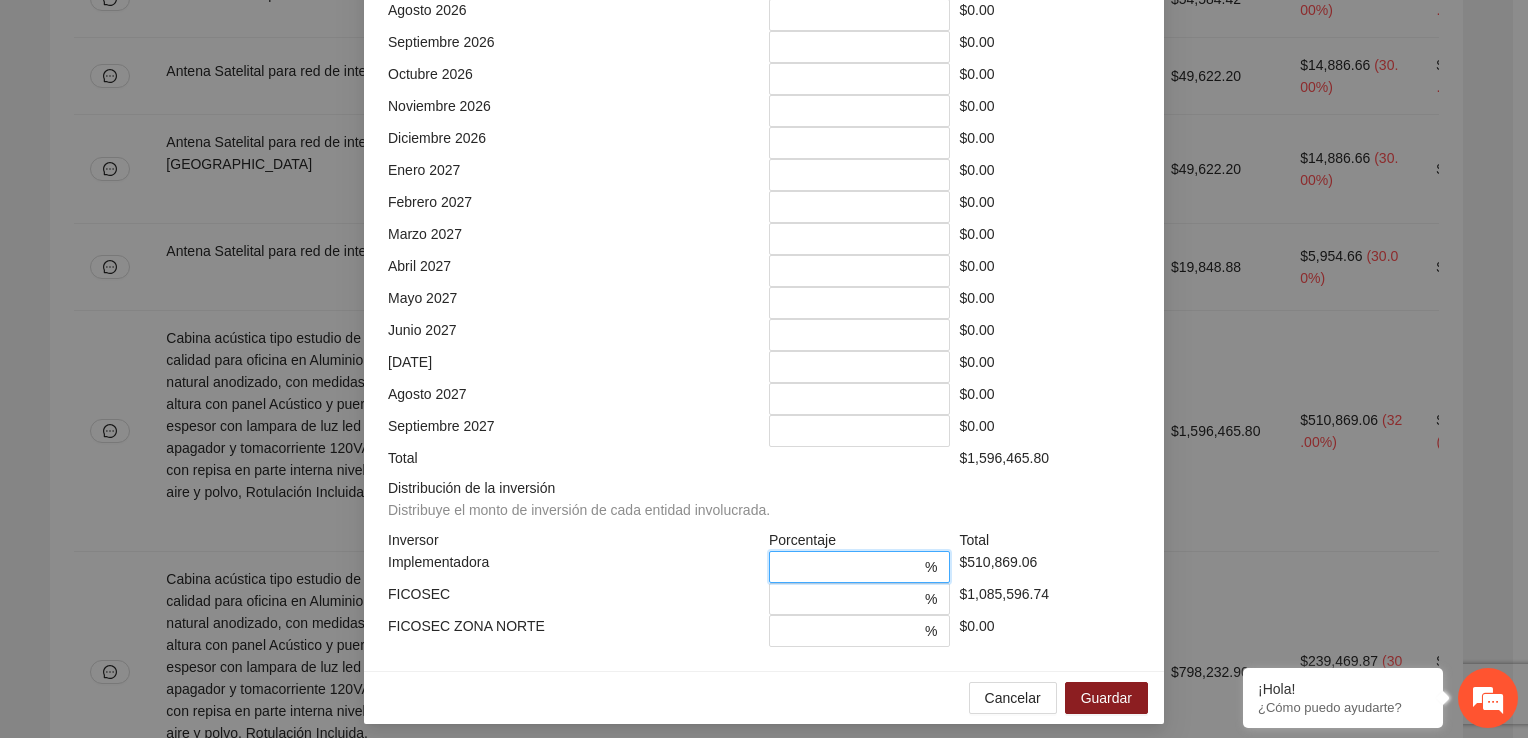 drag, startPoint x: 798, startPoint y: 550, endPoint x: 784, endPoint y: 554, distance: 14.56022 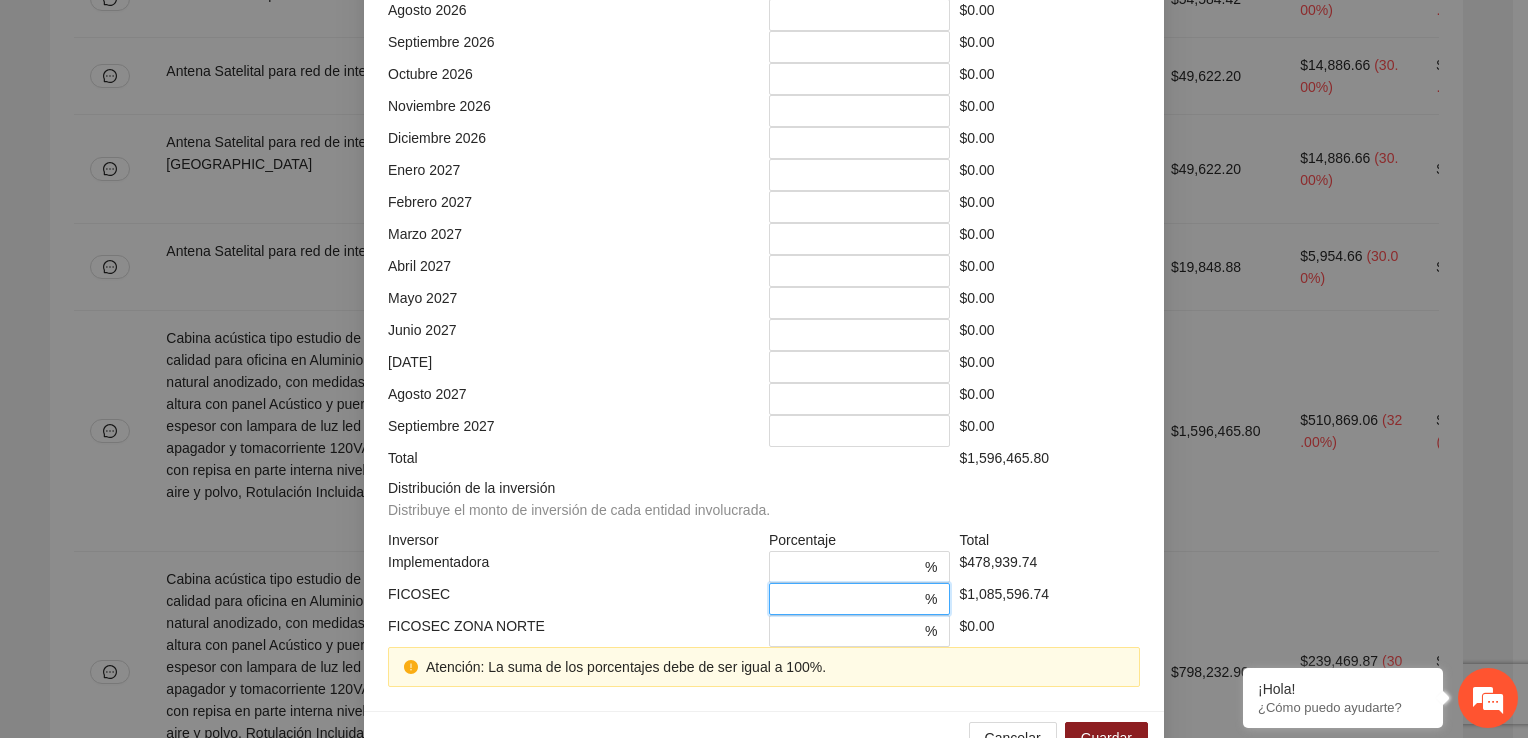 drag, startPoint x: 806, startPoint y: 595, endPoint x: 767, endPoint y: 596, distance: 39.012817 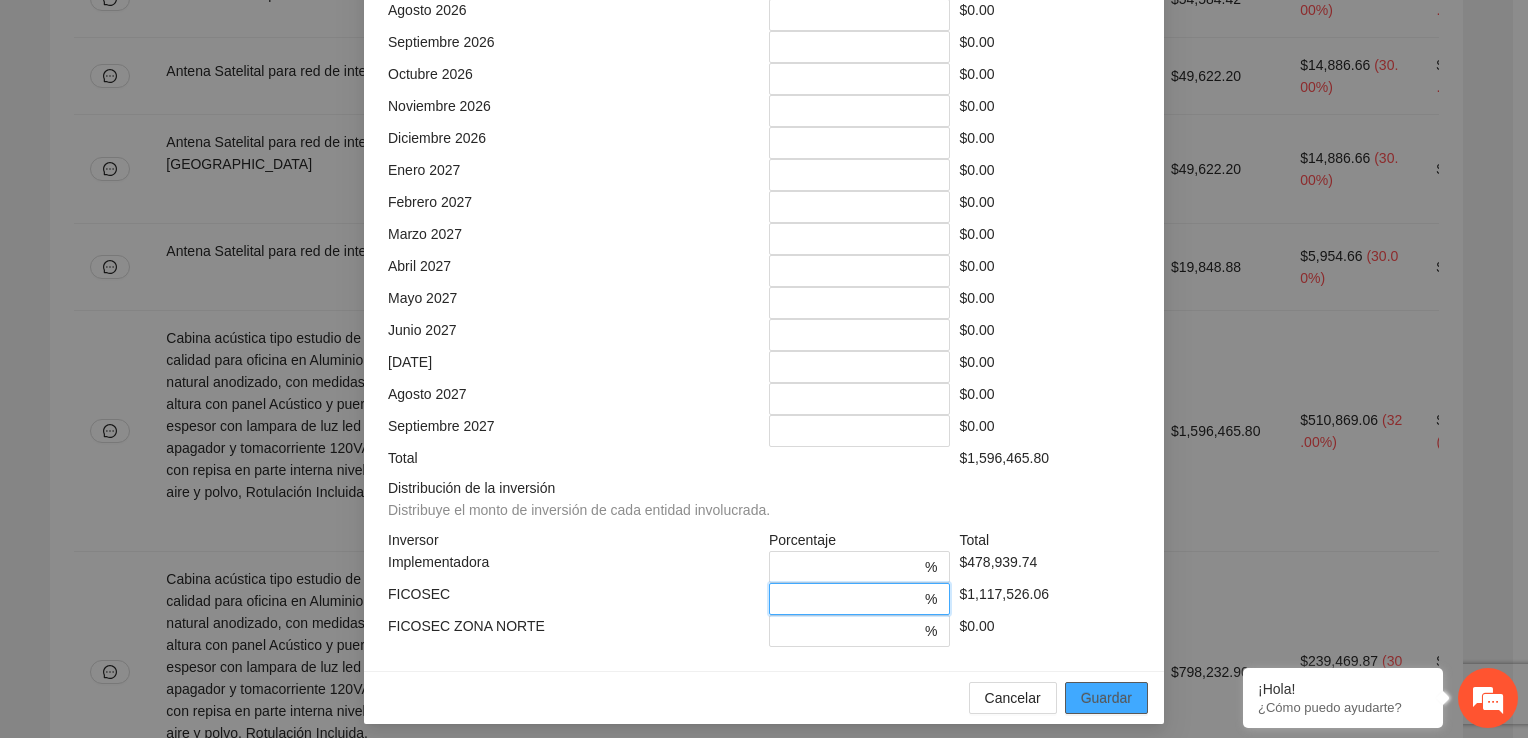 click on "Guardar" at bounding box center [1106, 698] 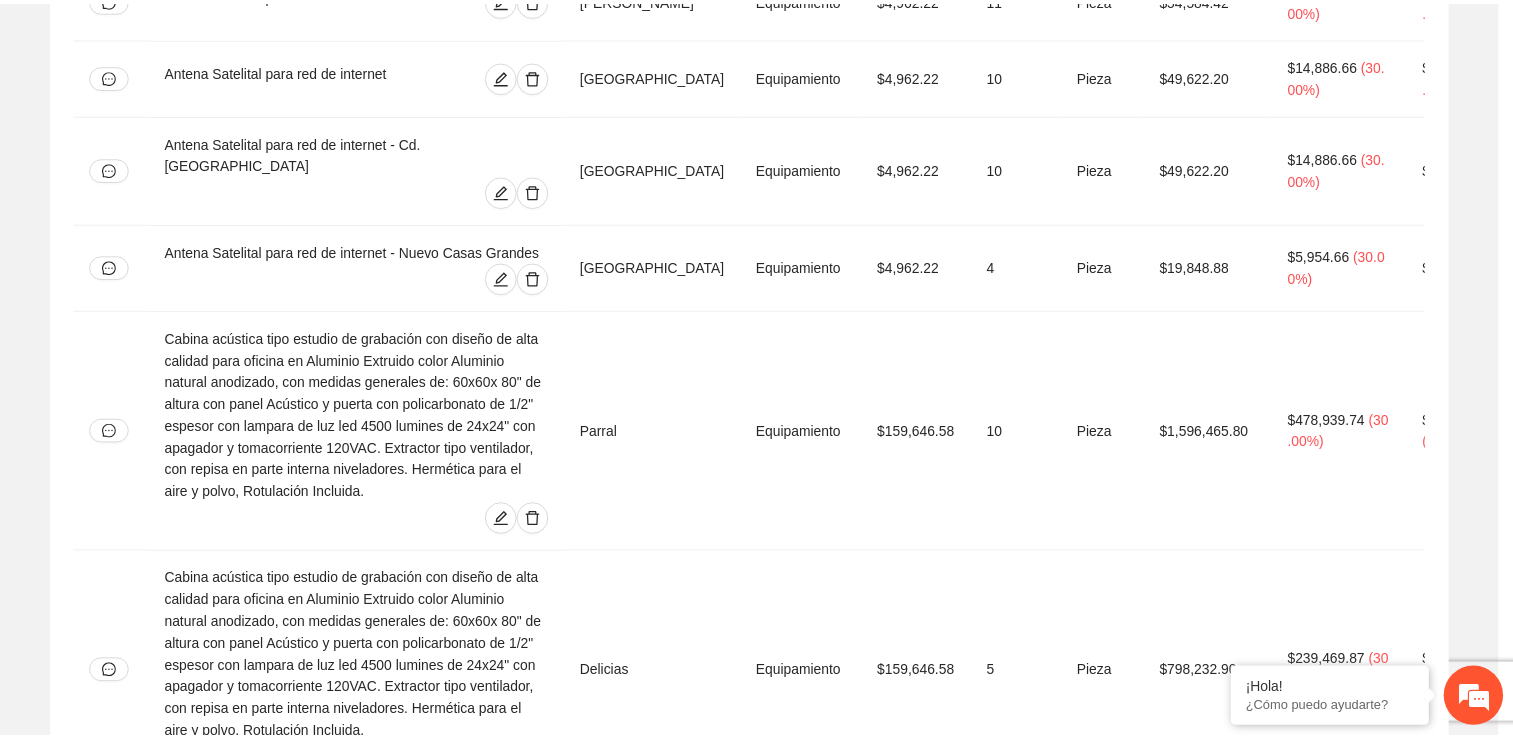 scroll, scrollTop: 778, scrollLeft: 0, axis: vertical 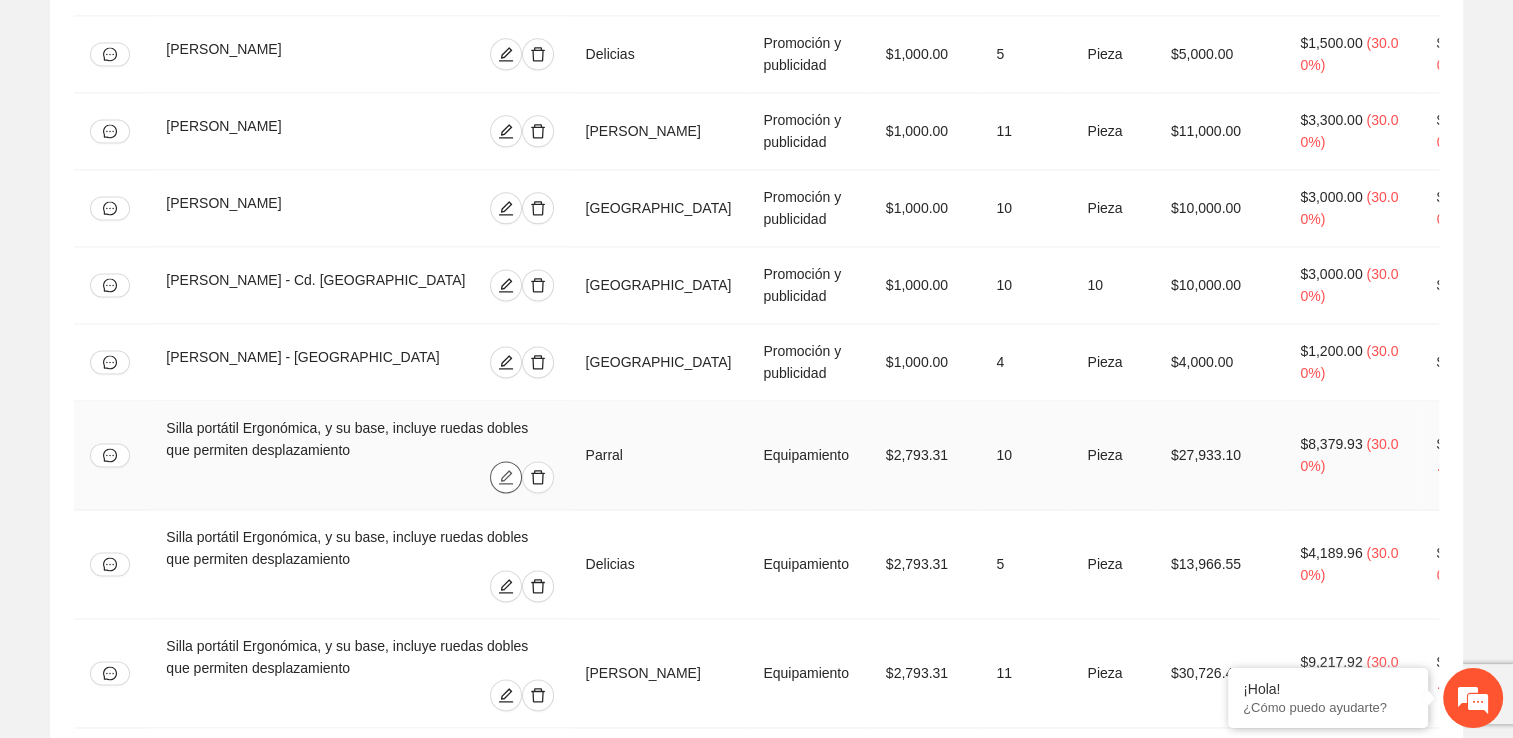 click 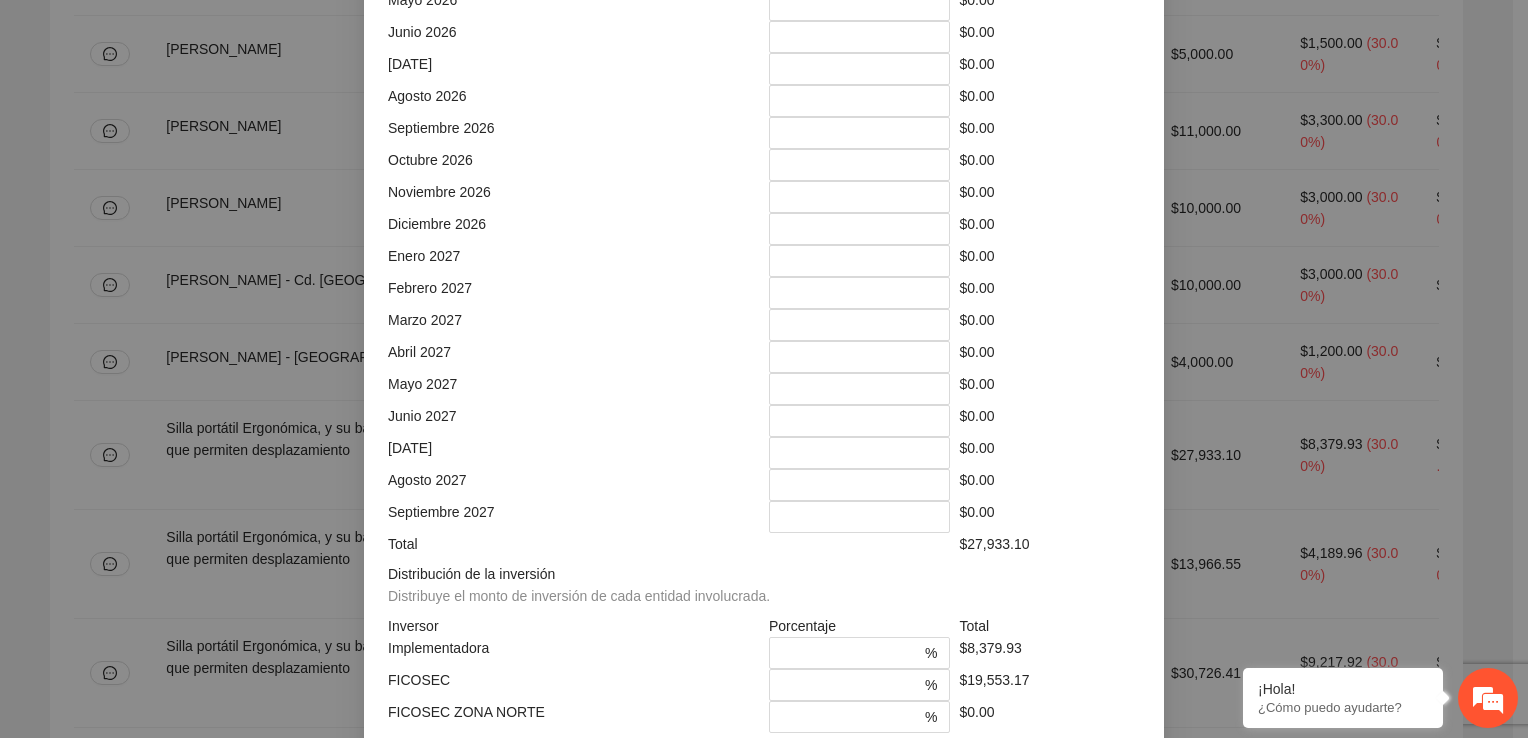 scroll, scrollTop: 878, scrollLeft: 0, axis: vertical 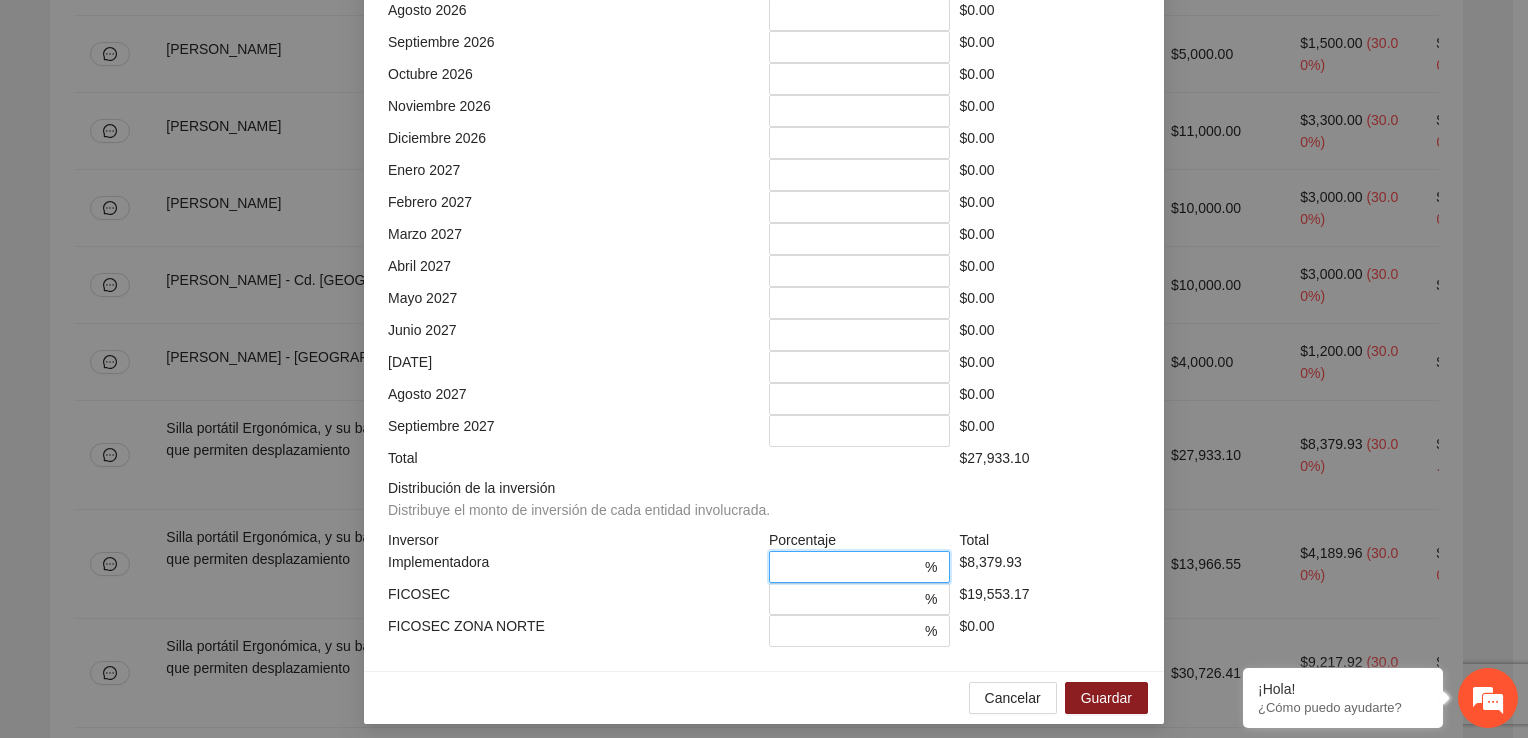drag, startPoint x: 800, startPoint y: 562, endPoint x: 770, endPoint y: 560, distance: 30.066593 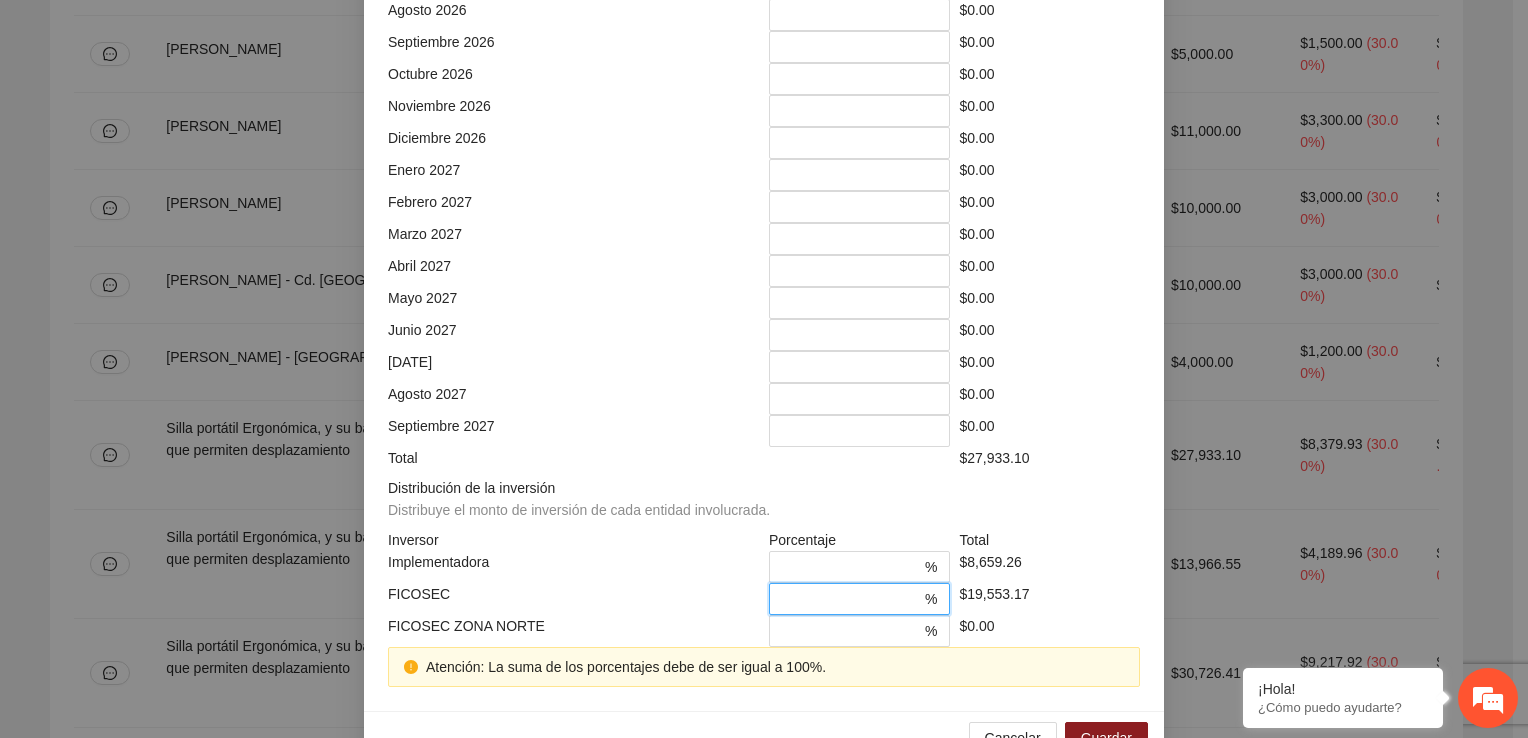 drag, startPoint x: 800, startPoint y: 586, endPoint x: 768, endPoint y: 592, distance: 32.55764 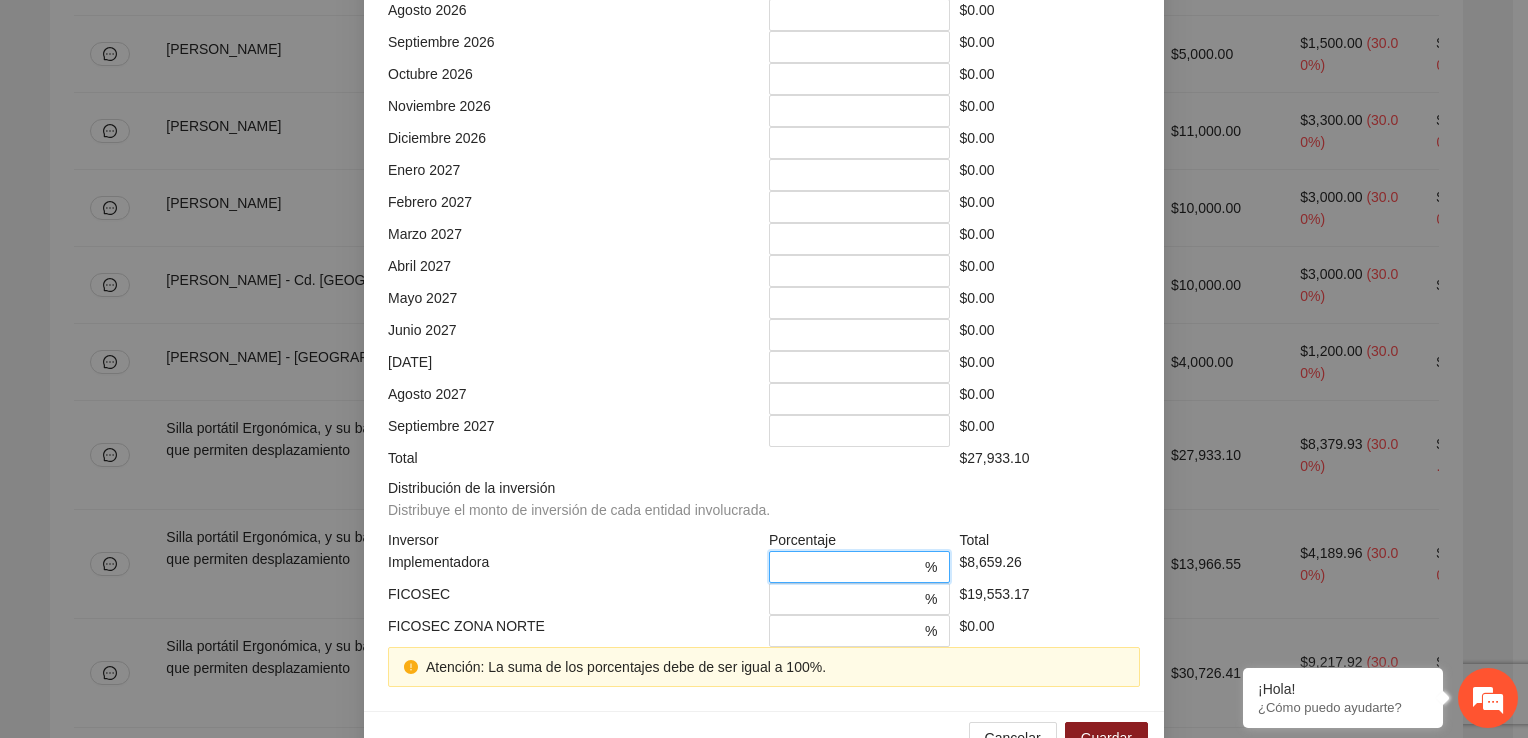 drag, startPoint x: 803, startPoint y: 560, endPoint x: 783, endPoint y: 562, distance: 20.09975 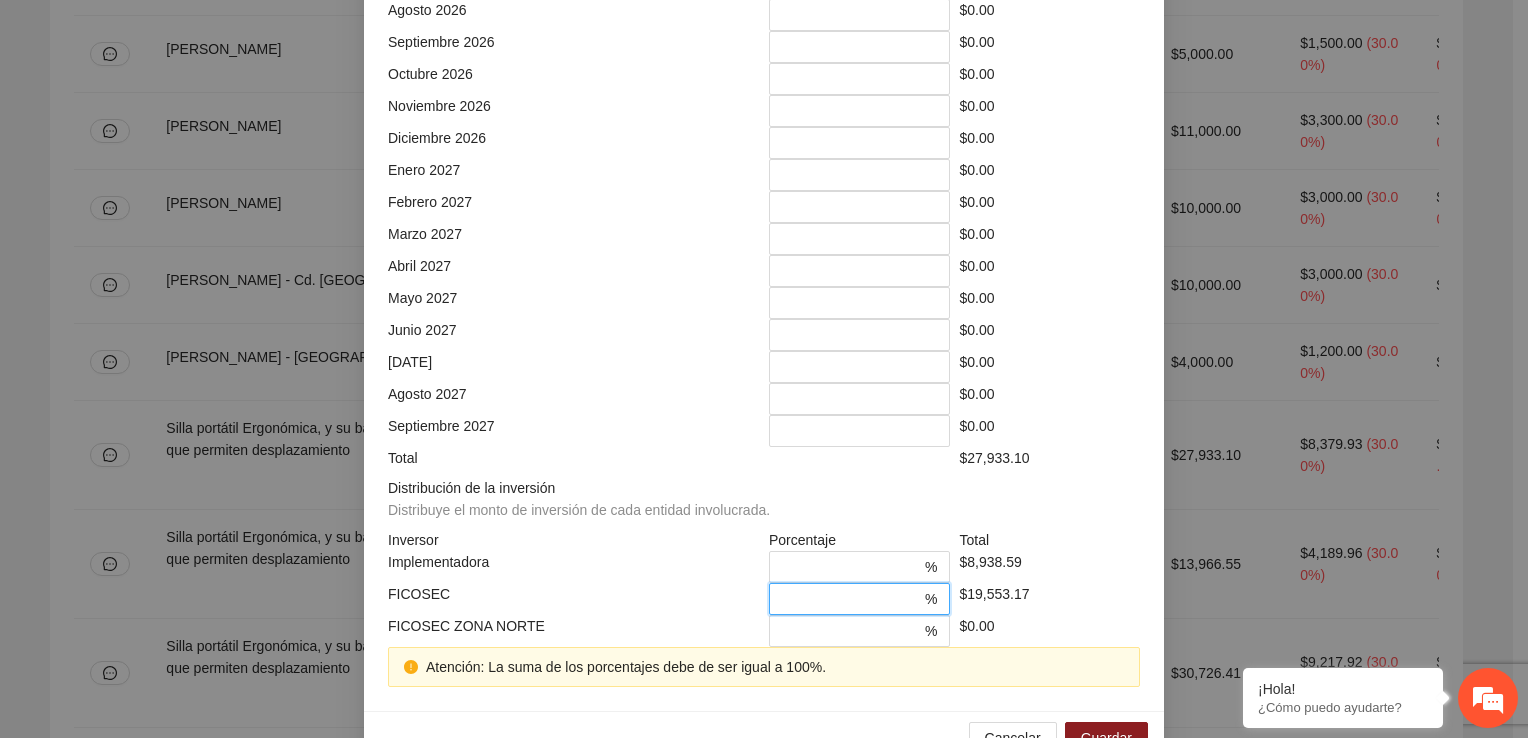 drag, startPoint x: 803, startPoint y: 588, endPoint x: 762, endPoint y: 587, distance: 41.01219 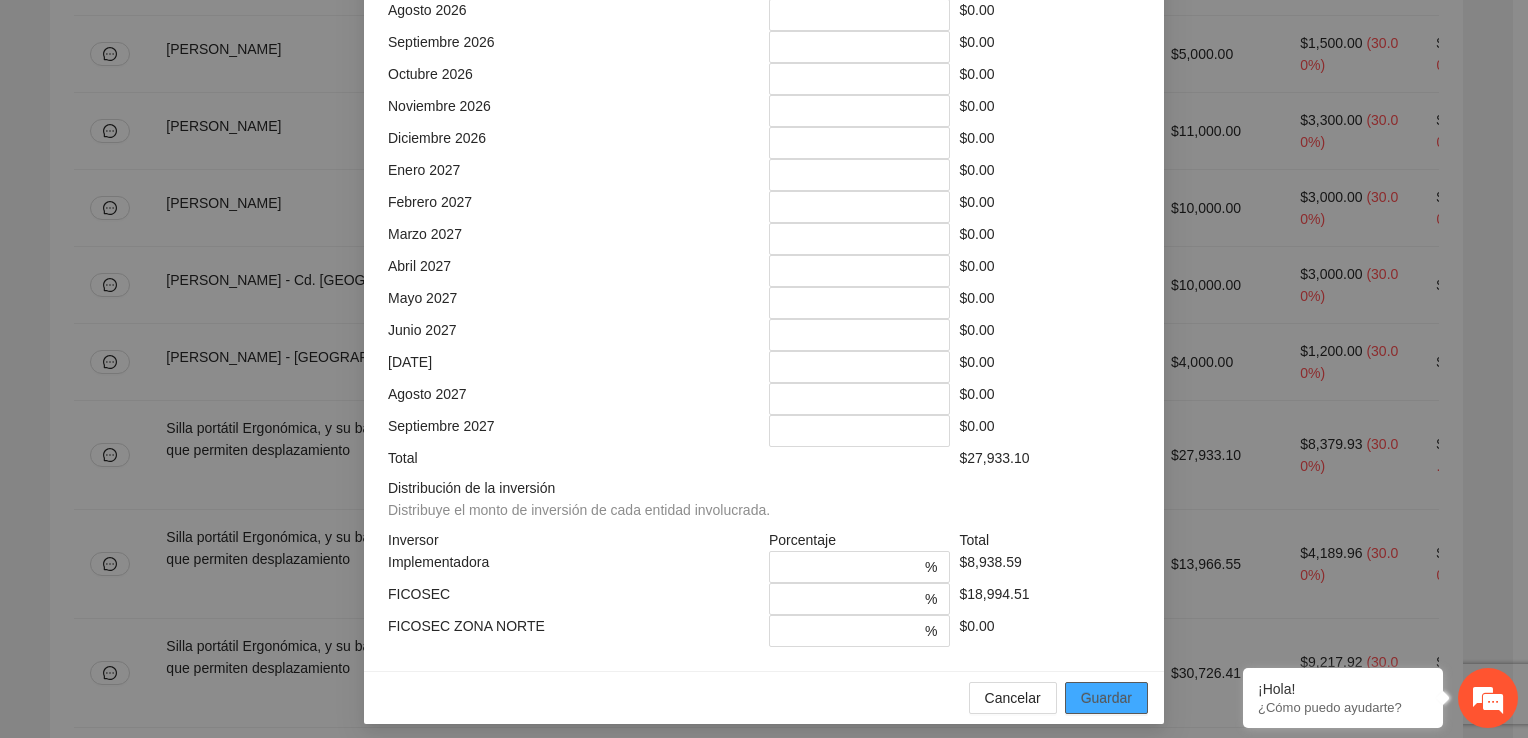 click on "Guardar" at bounding box center (1106, 698) 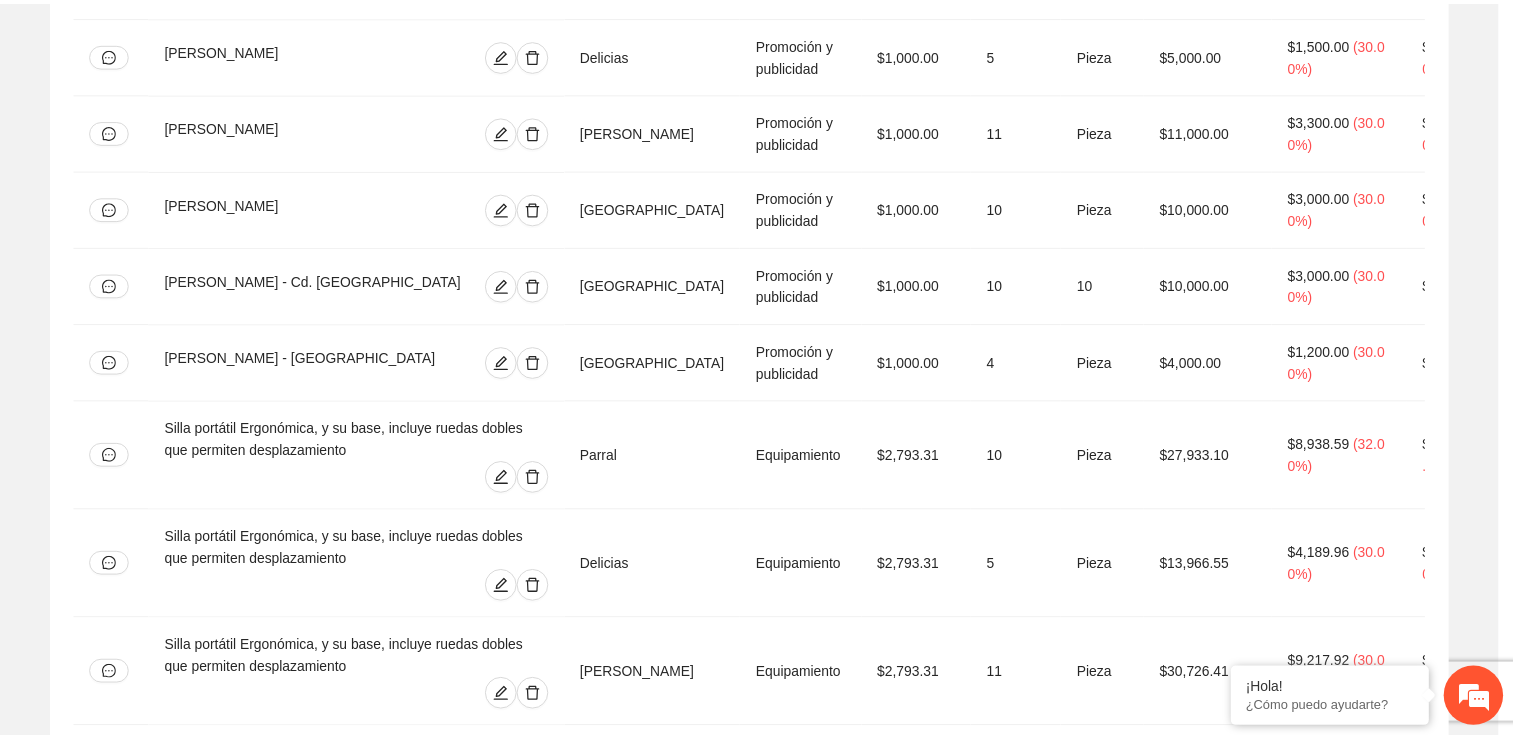scroll, scrollTop: 778, scrollLeft: 0, axis: vertical 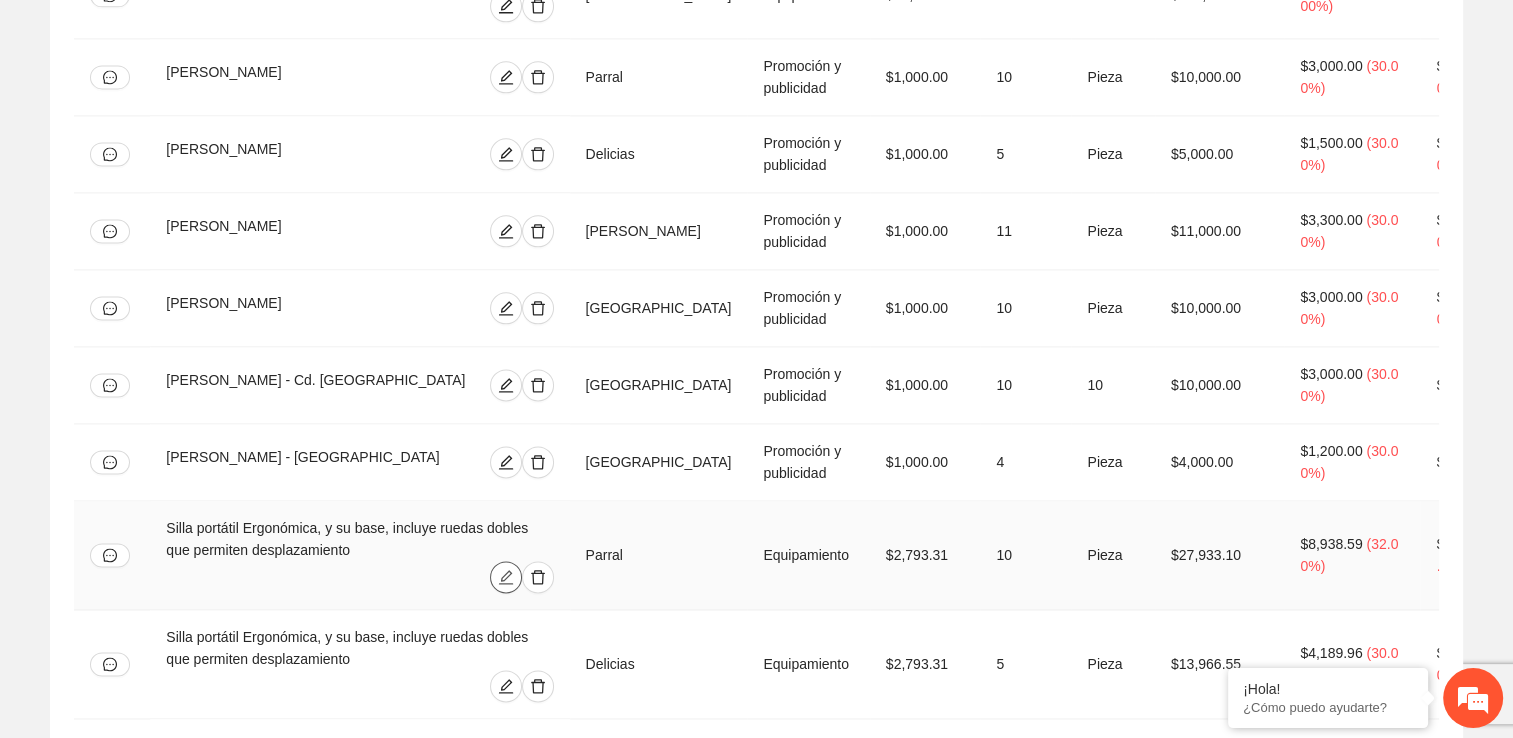 click 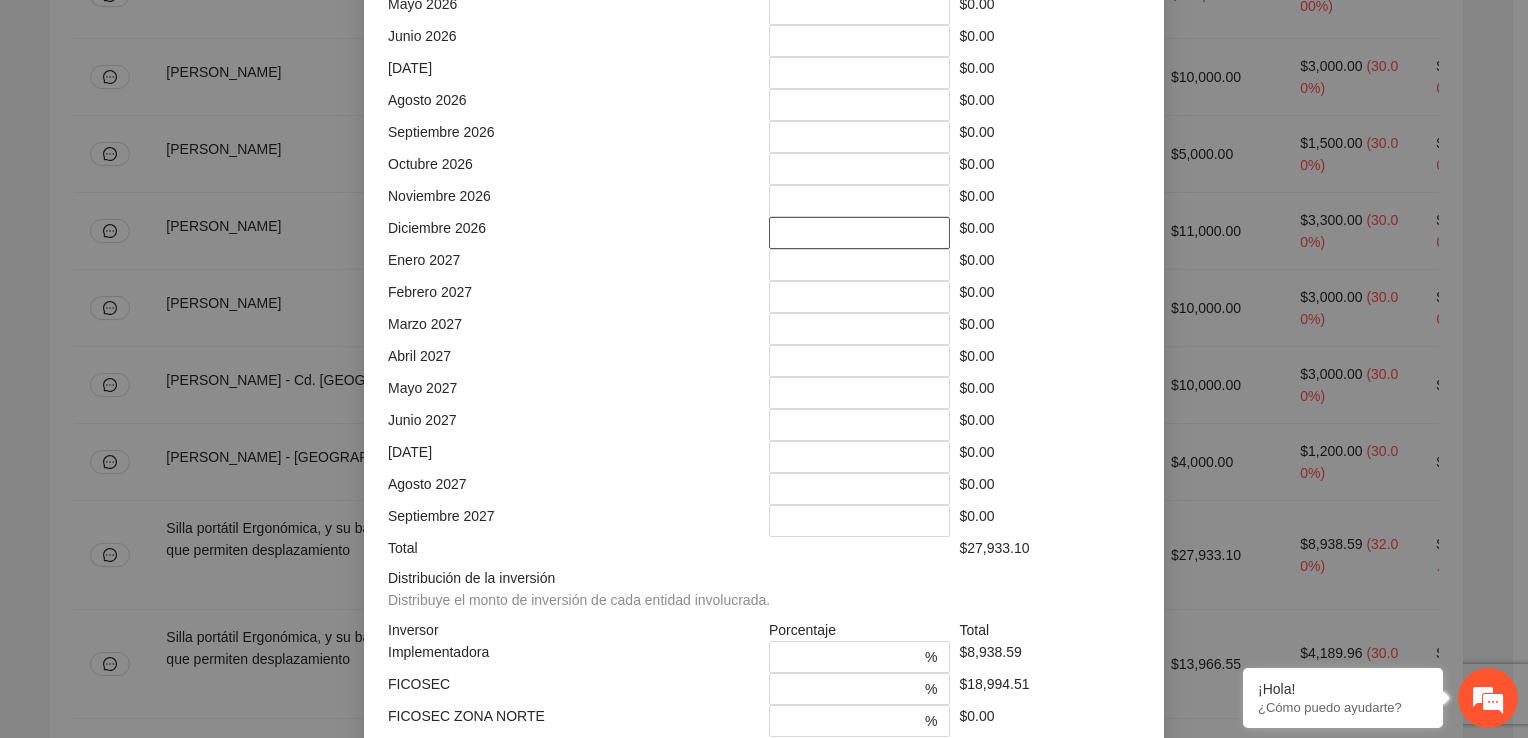 scroll, scrollTop: 878, scrollLeft: 0, axis: vertical 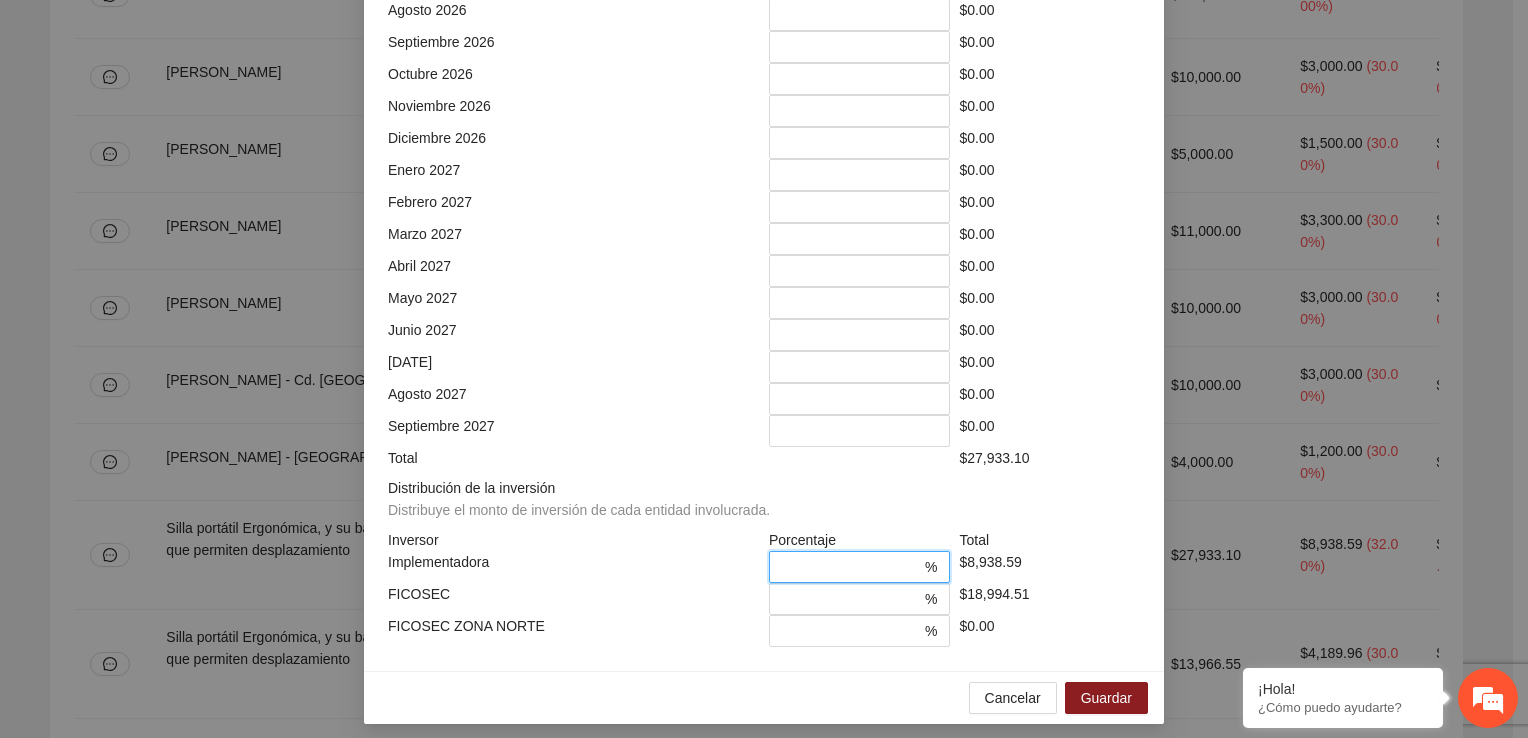 drag, startPoint x: 804, startPoint y: 550, endPoint x: 772, endPoint y: 553, distance: 32.140316 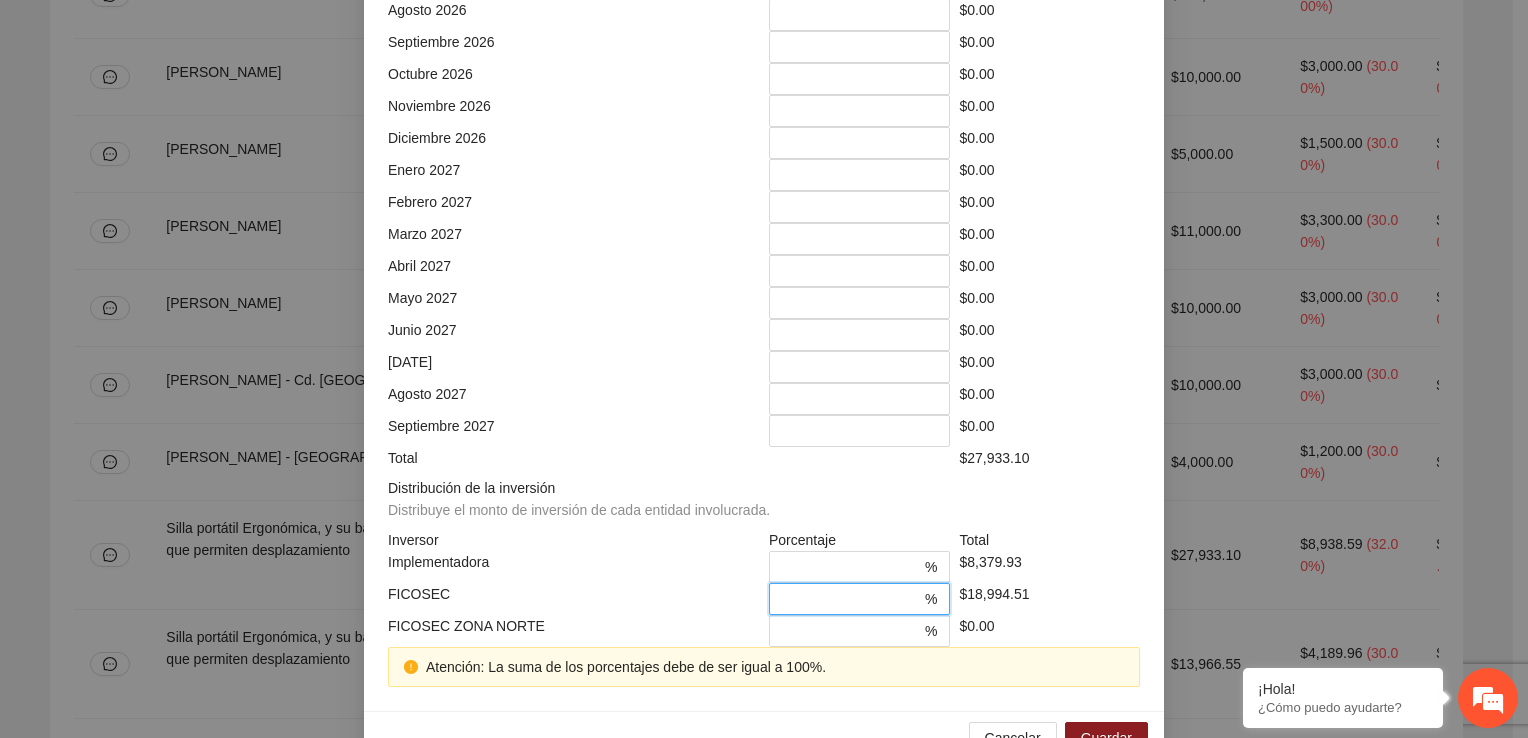 drag, startPoint x: 818, startPoint y: 598, endPoint x: 741, endPoint y: 584, distance: 78.26238 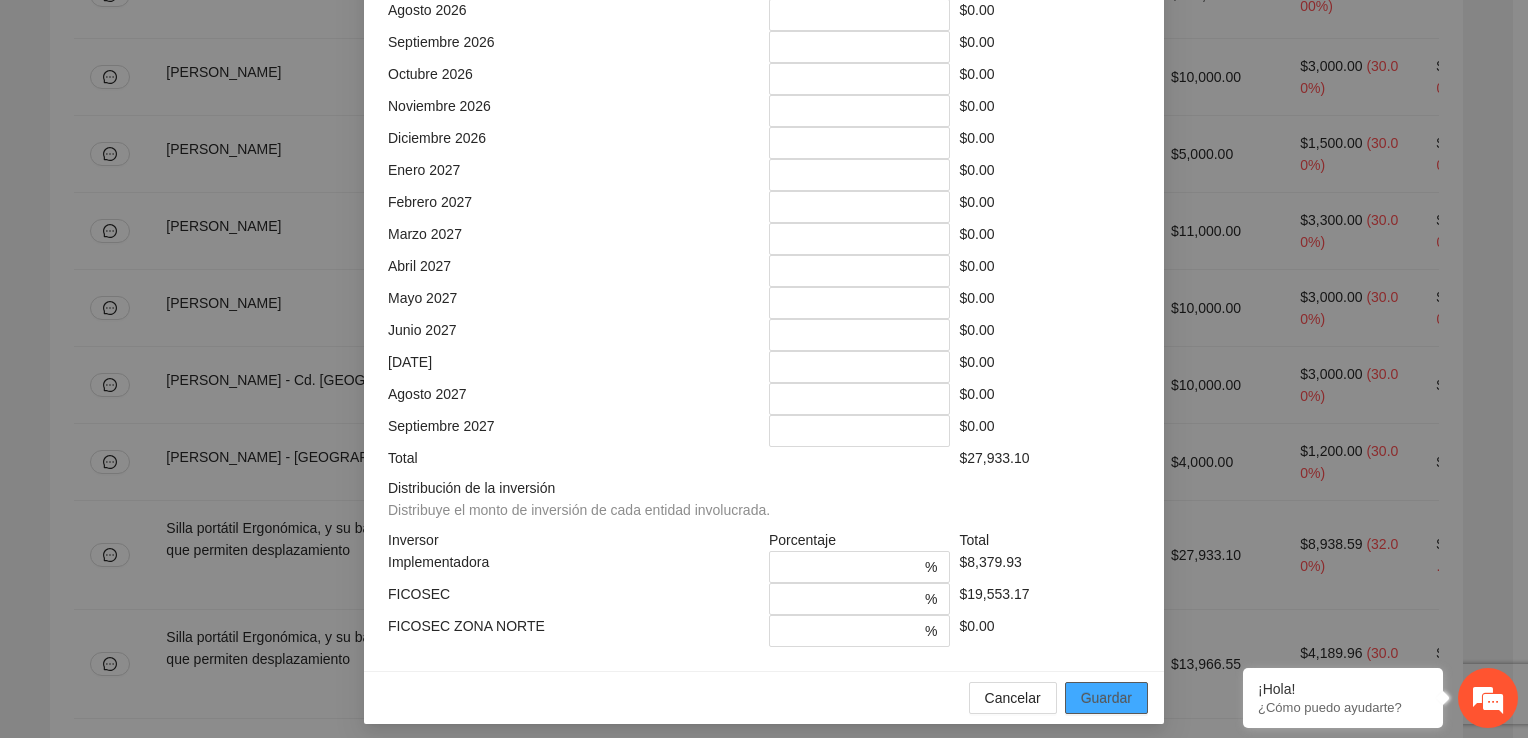 click on "Guardar" at bounding box center [1106, 698] 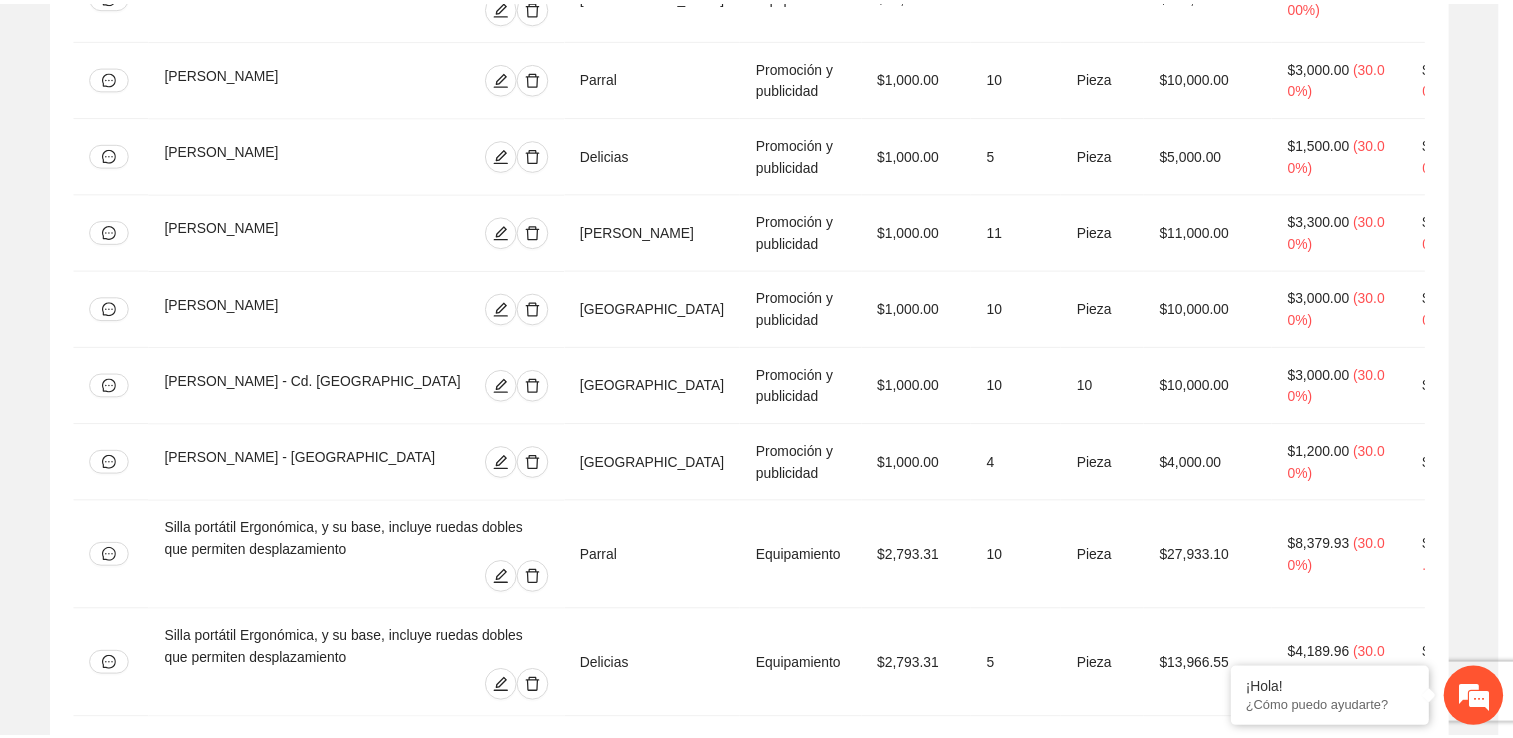 scroll, scrollTop: 778, scrollLeft: 0, axis: vertical 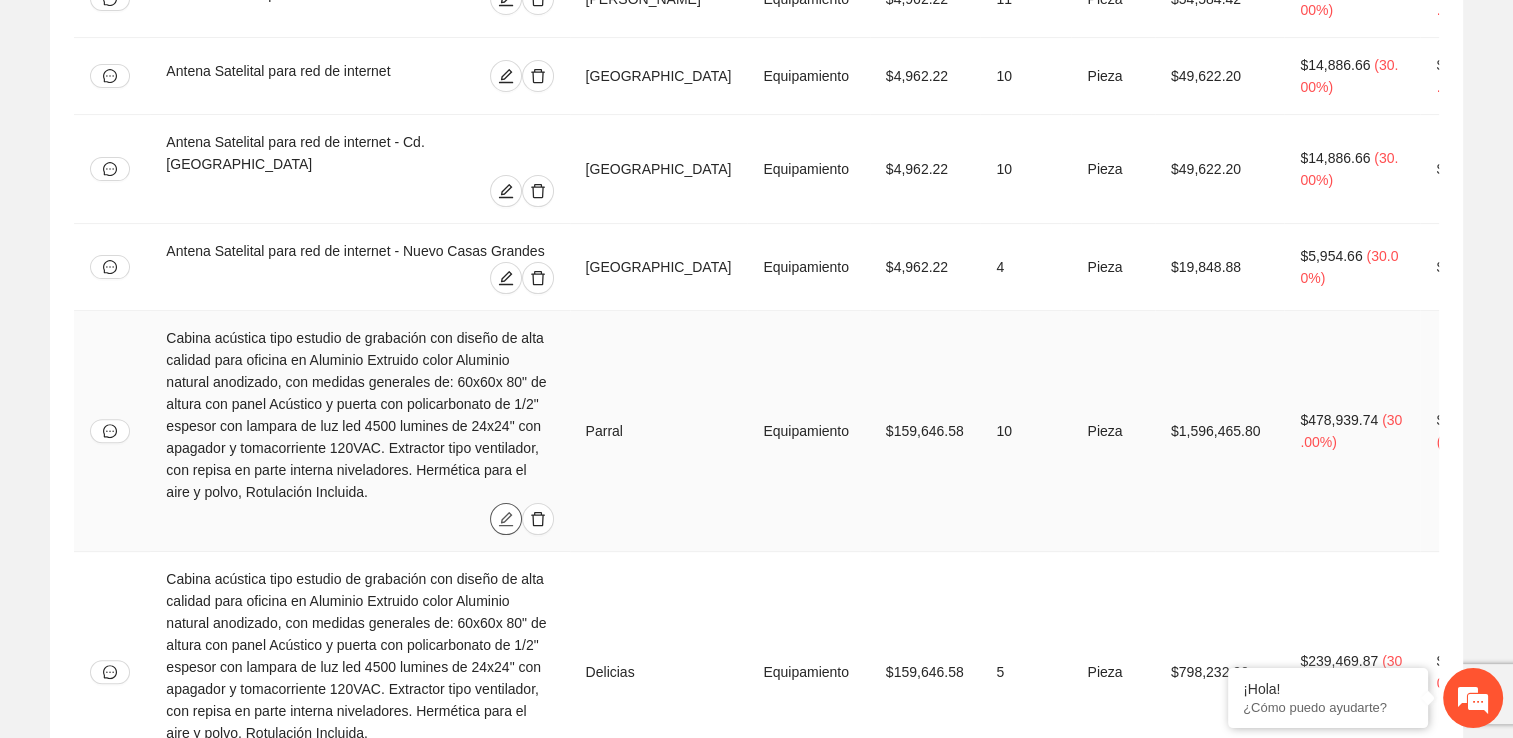 click 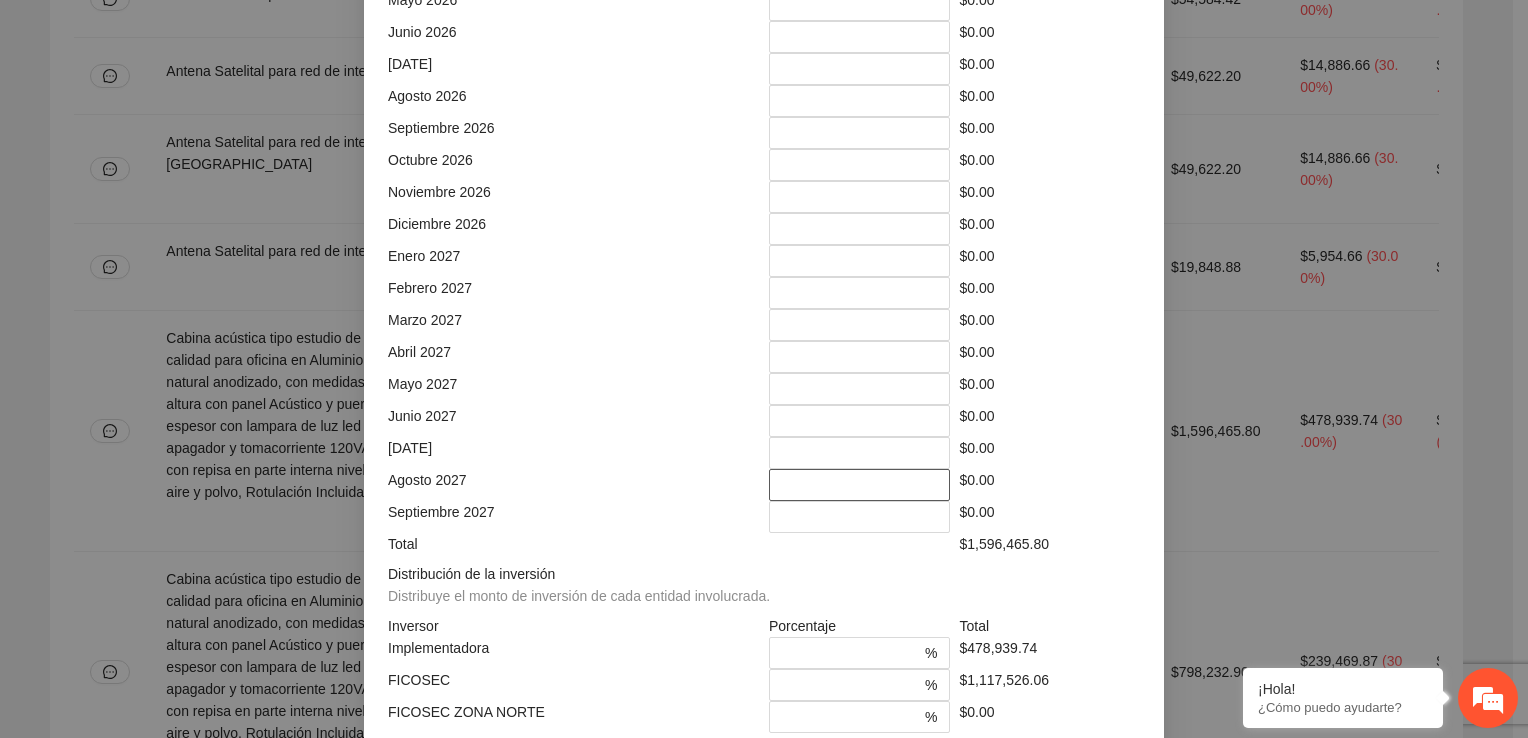 scroll, scrollTop: 878, scrollLeft: 0, axis: vertical 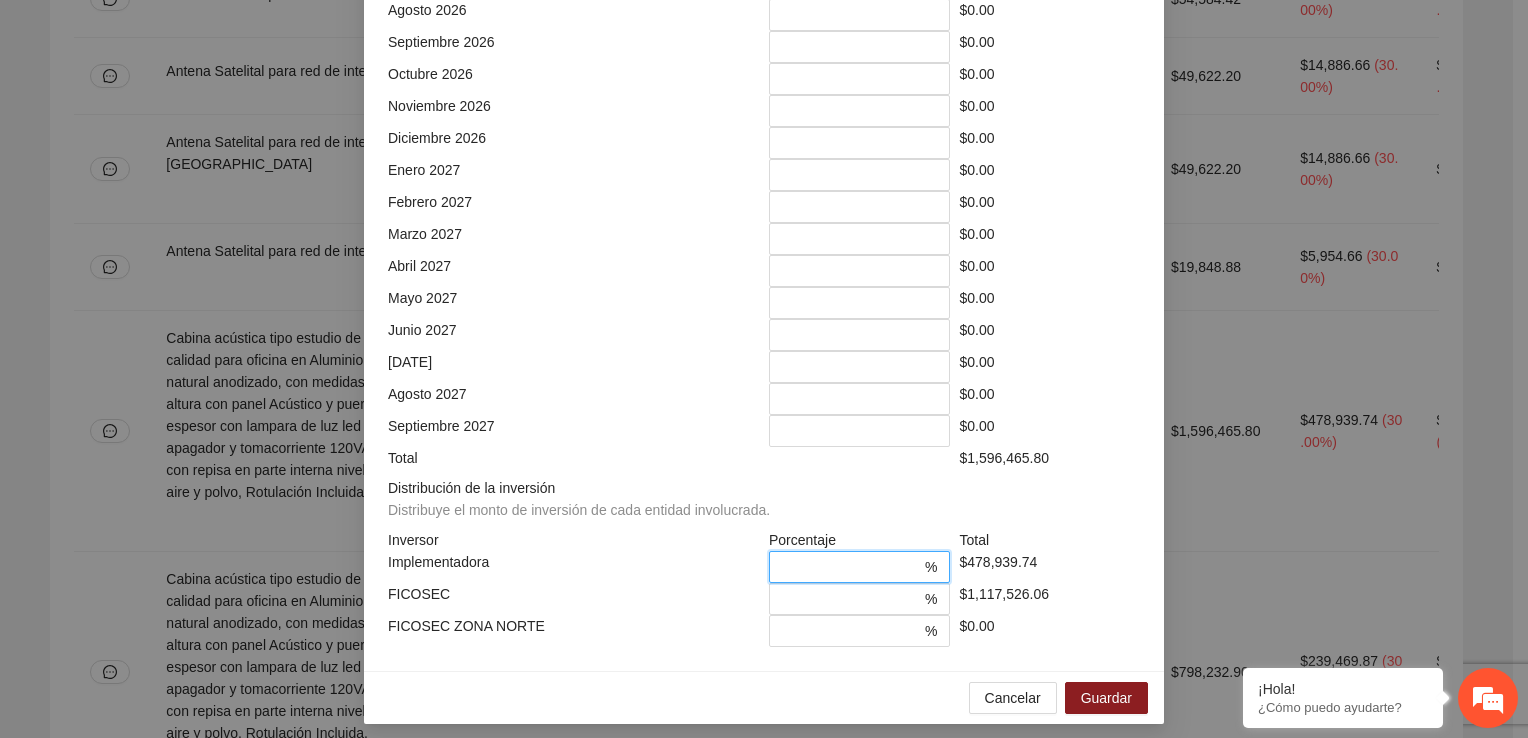 drag, startPoint x: 808, startPoint y: 562, endPoint x: 720, endPoint y: 557, distance: 88.14193 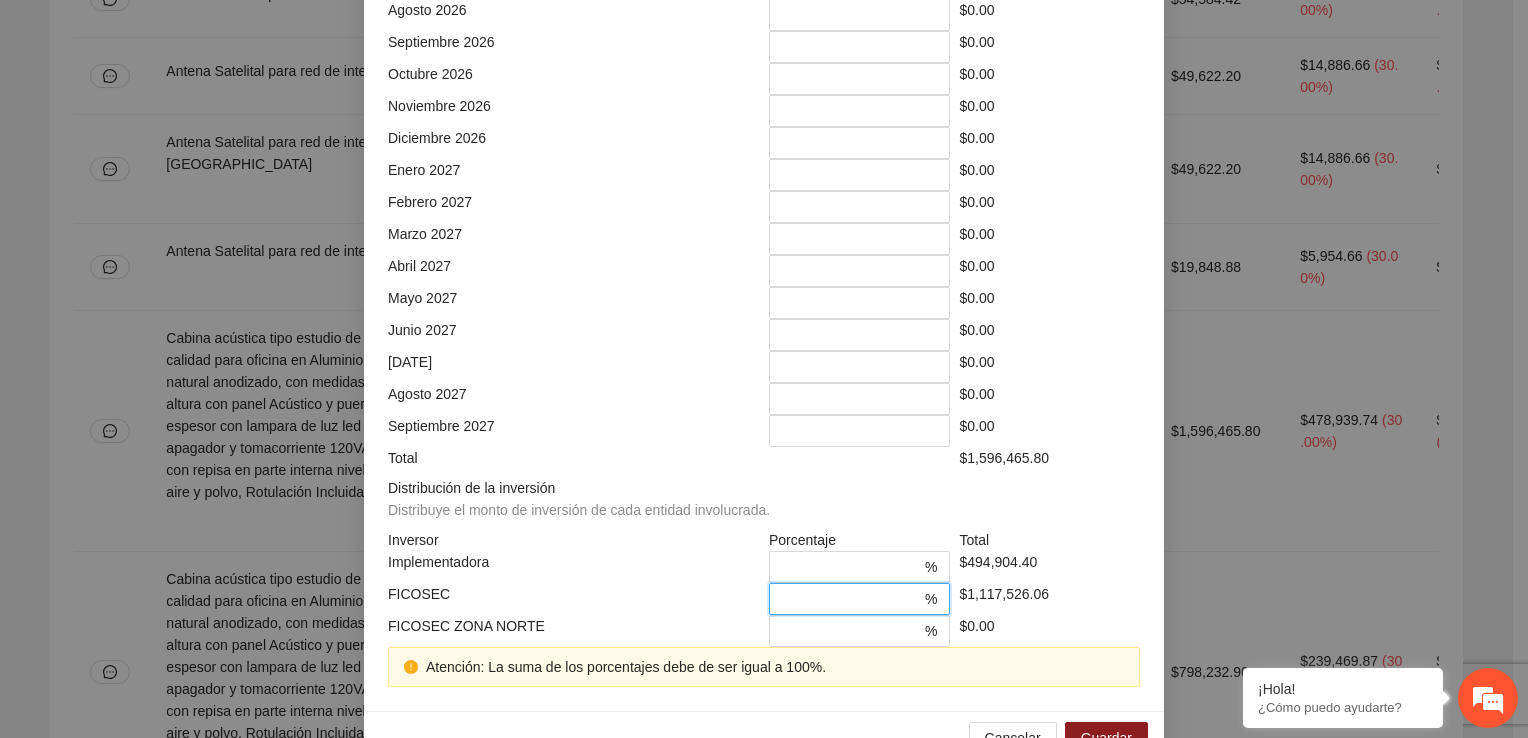drag, startPoint x: 817, startPoint y: 594, endPoint x: 747, endPoint y: 587, distance: 70.34913 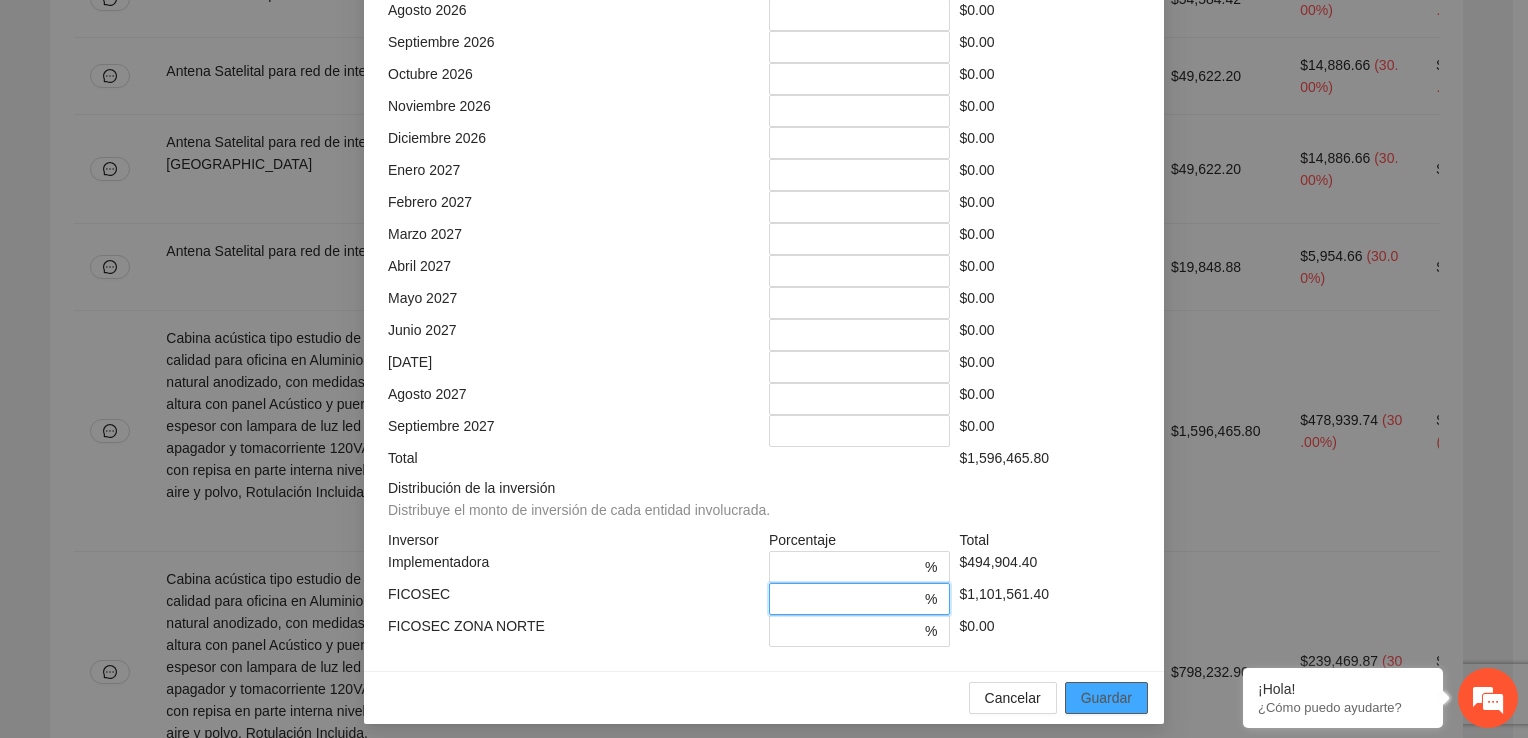 click on "Guardar" at bounding box center (1106, 698) 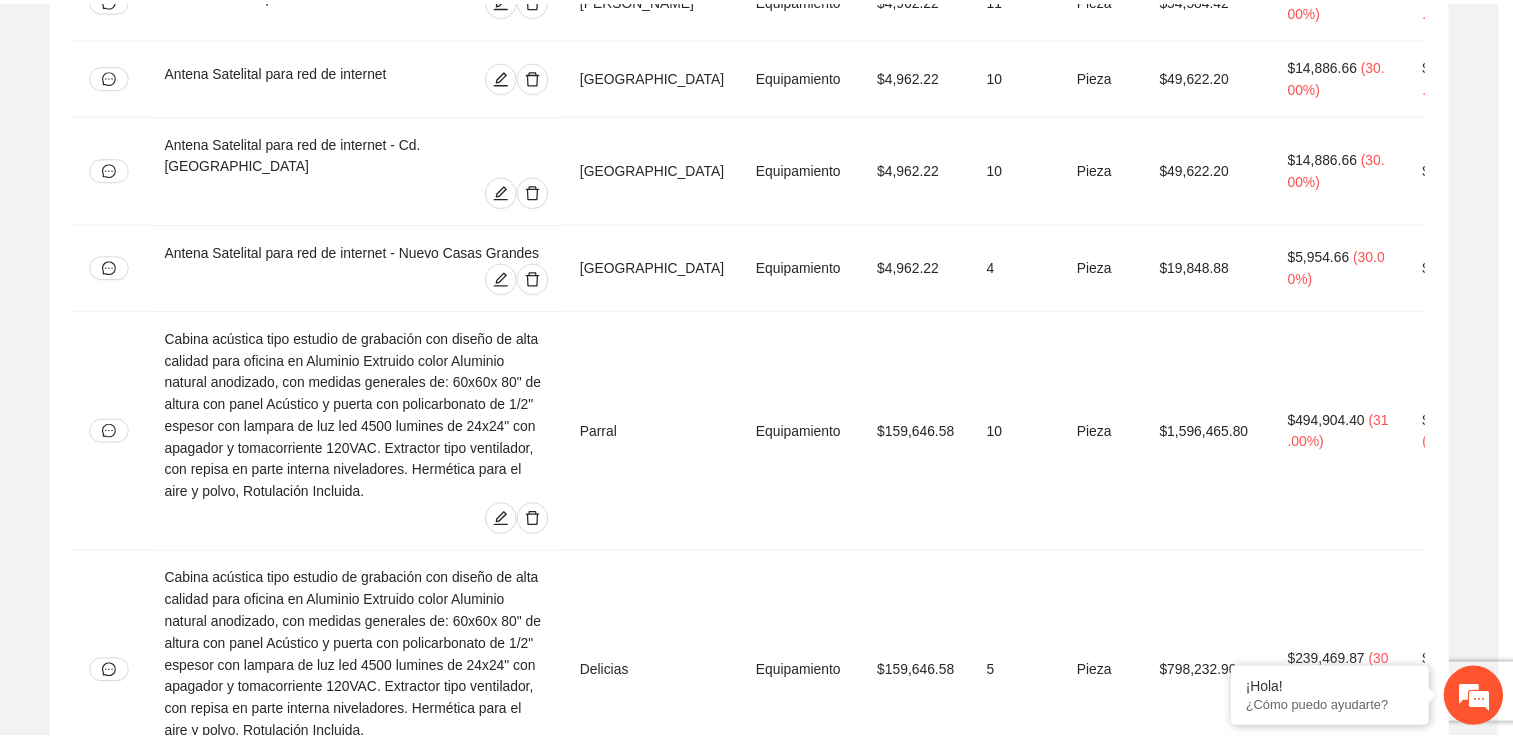 scroll, scrollTop: 778, scrollLeft: 0, axis: vertical 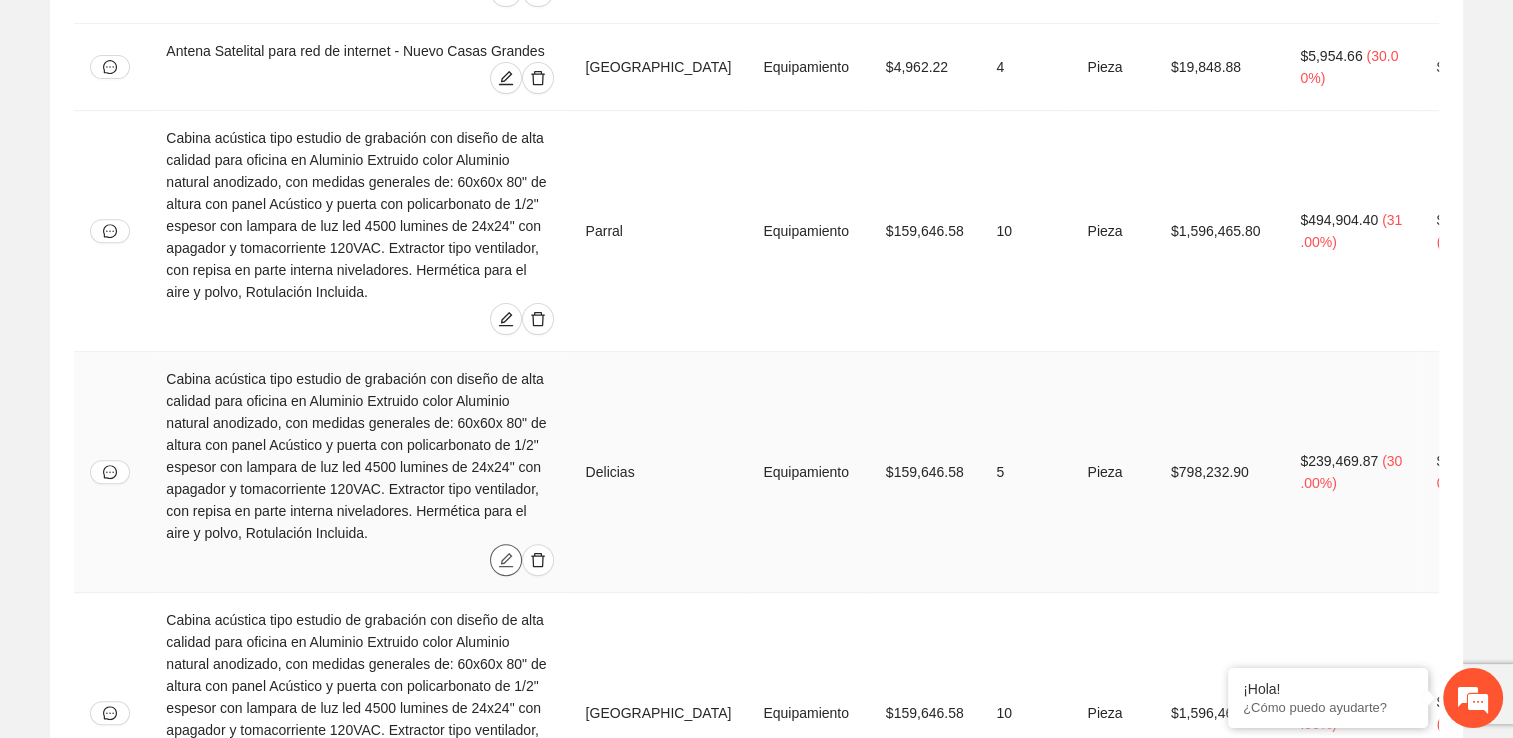 click 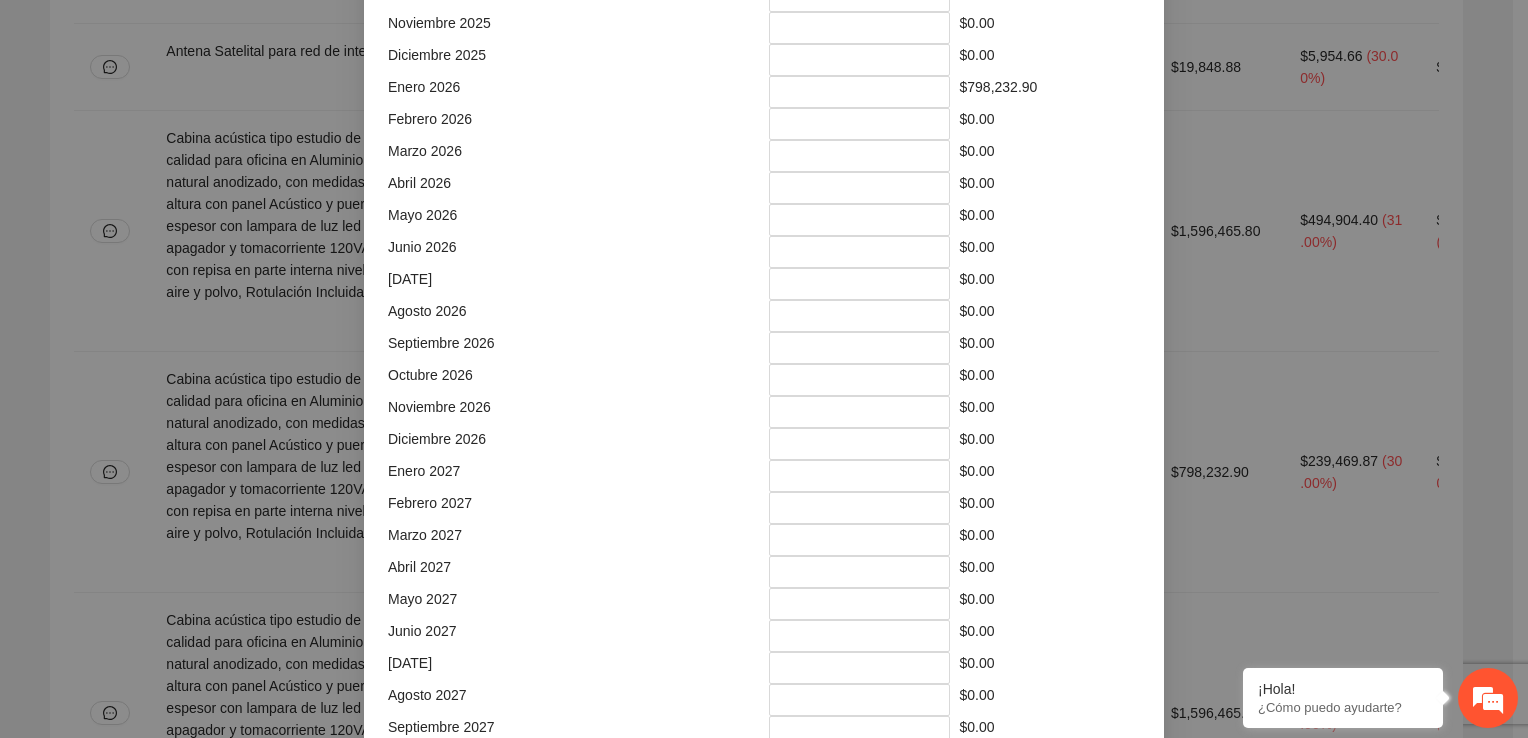 scroll, scrollTop: 878, scrollLeft: 0, axis: vertical 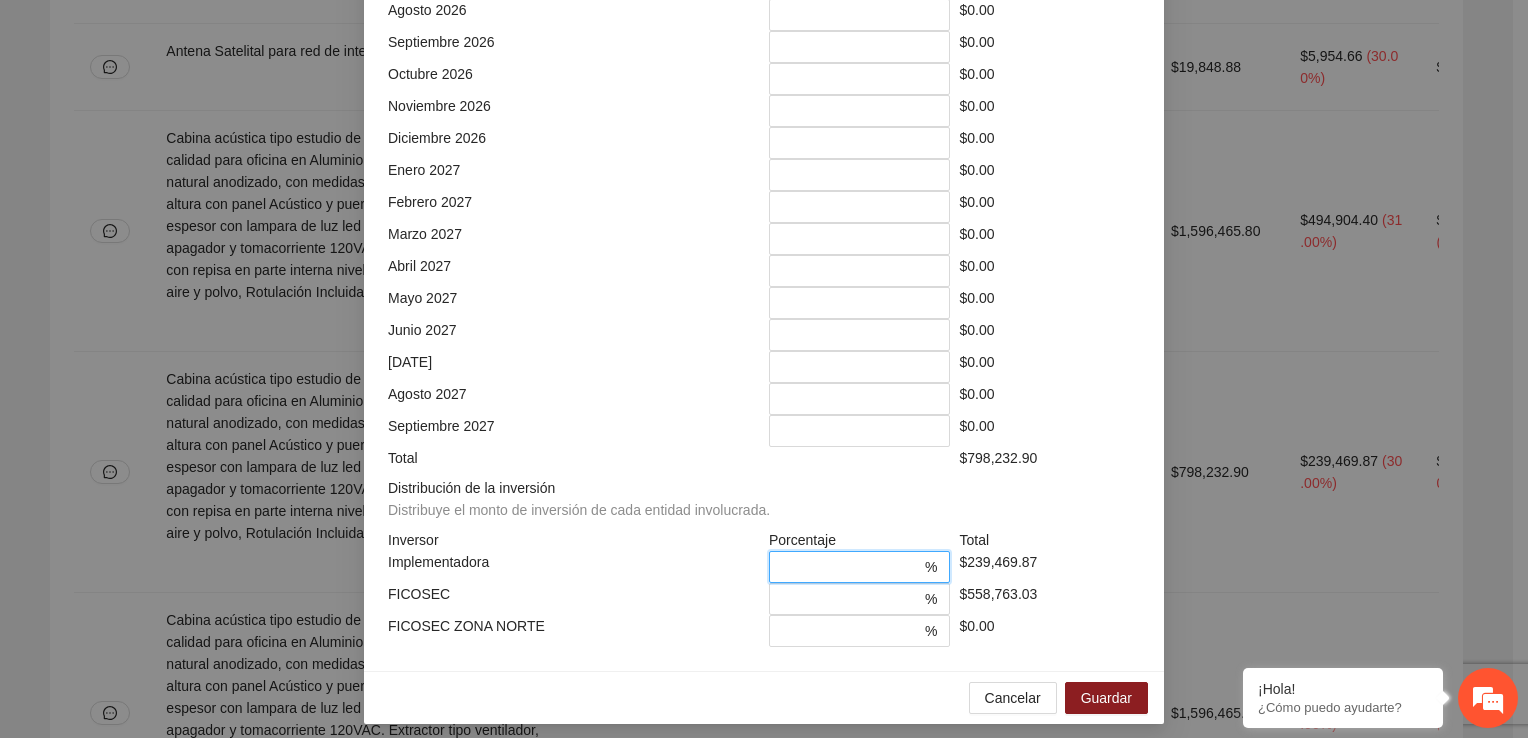 drag, startPoint x: 800, startPoint y: 559, endPoint x: 731, endPoint y: 554, distance: 69.18092 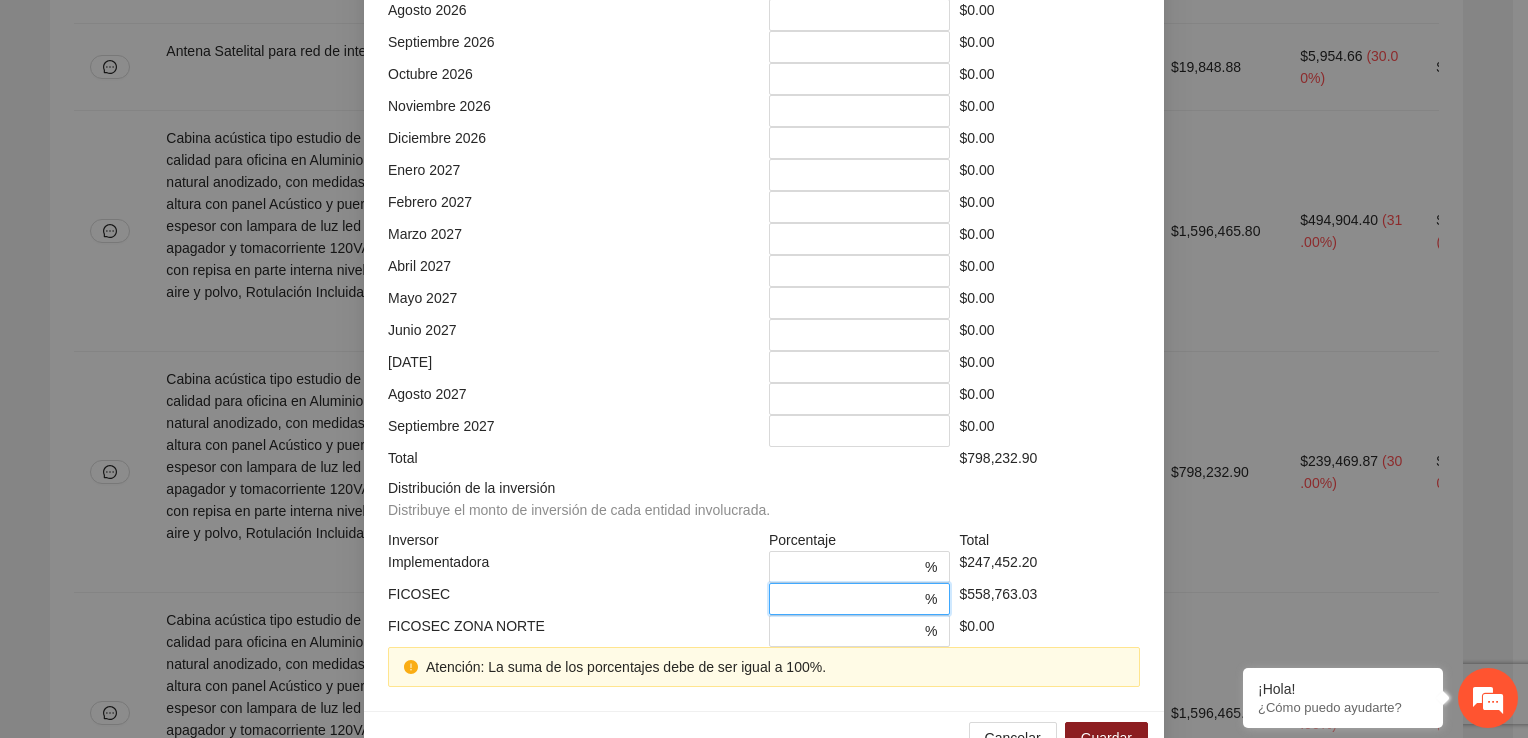 drag, startPoint x: 822, startPoint y: 589, endPoint x: 764, endPoint y: 586, distance: 58.077534 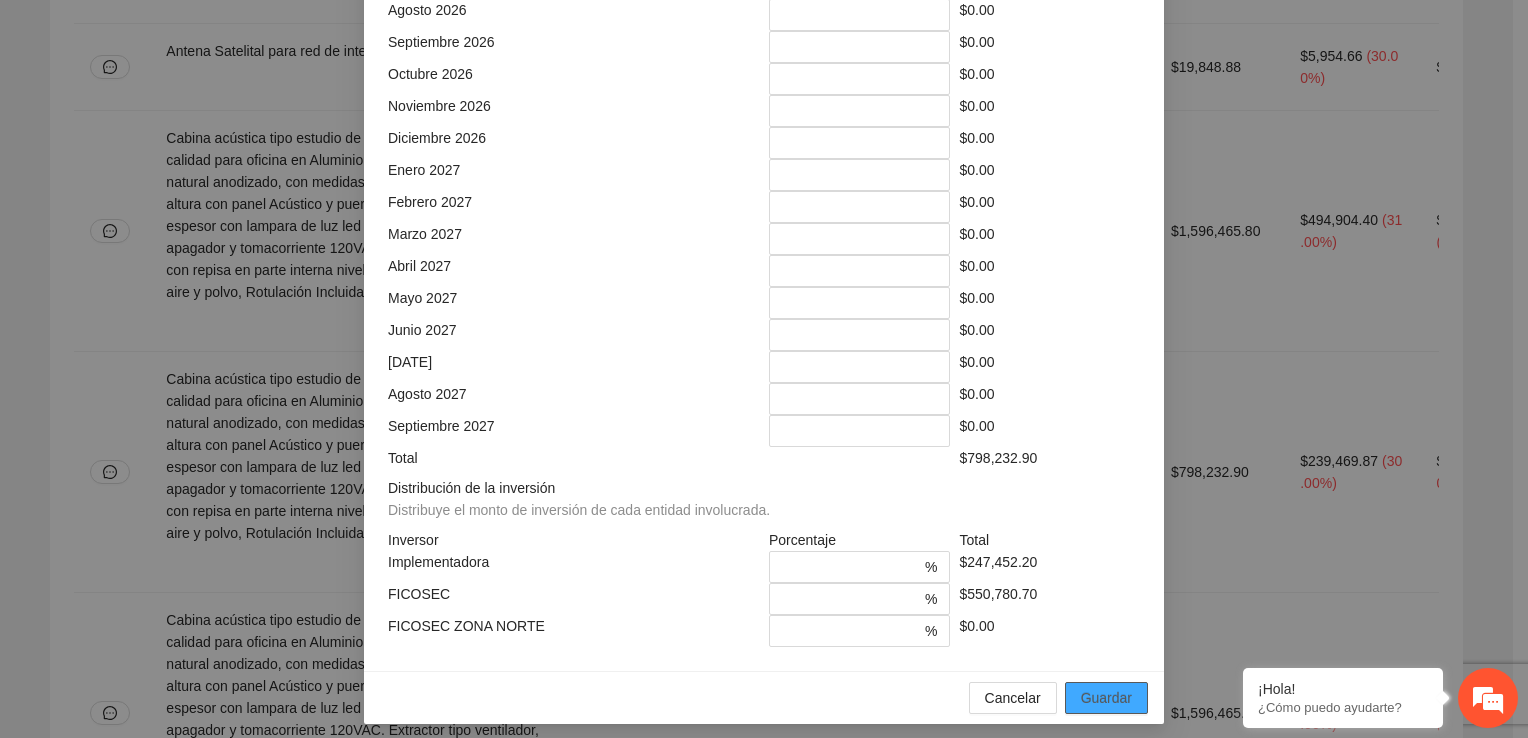 click on "Guardar" at bounding box center (1106, 698) 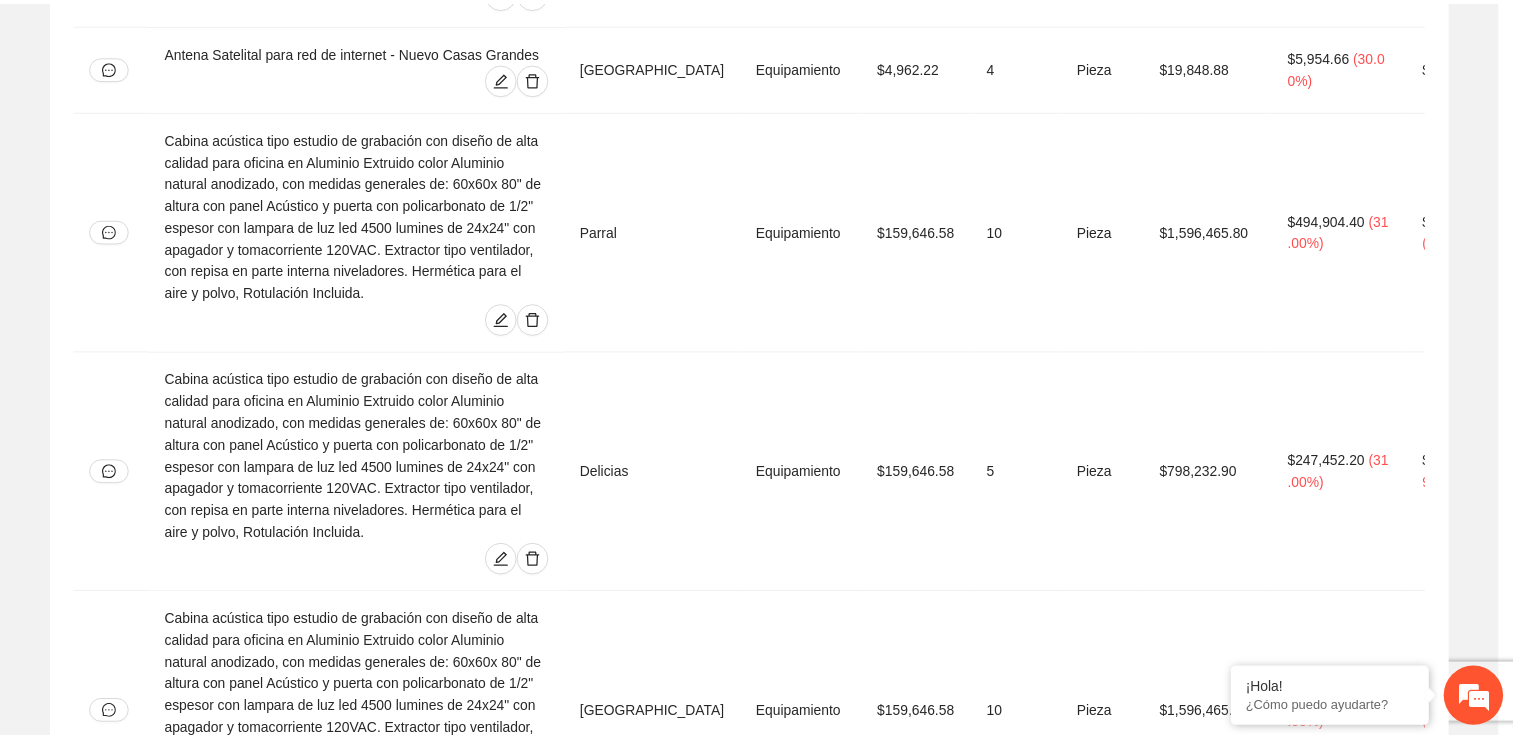 scroll, scrollTop: 778, scrollLeft: 0, axis: vertical 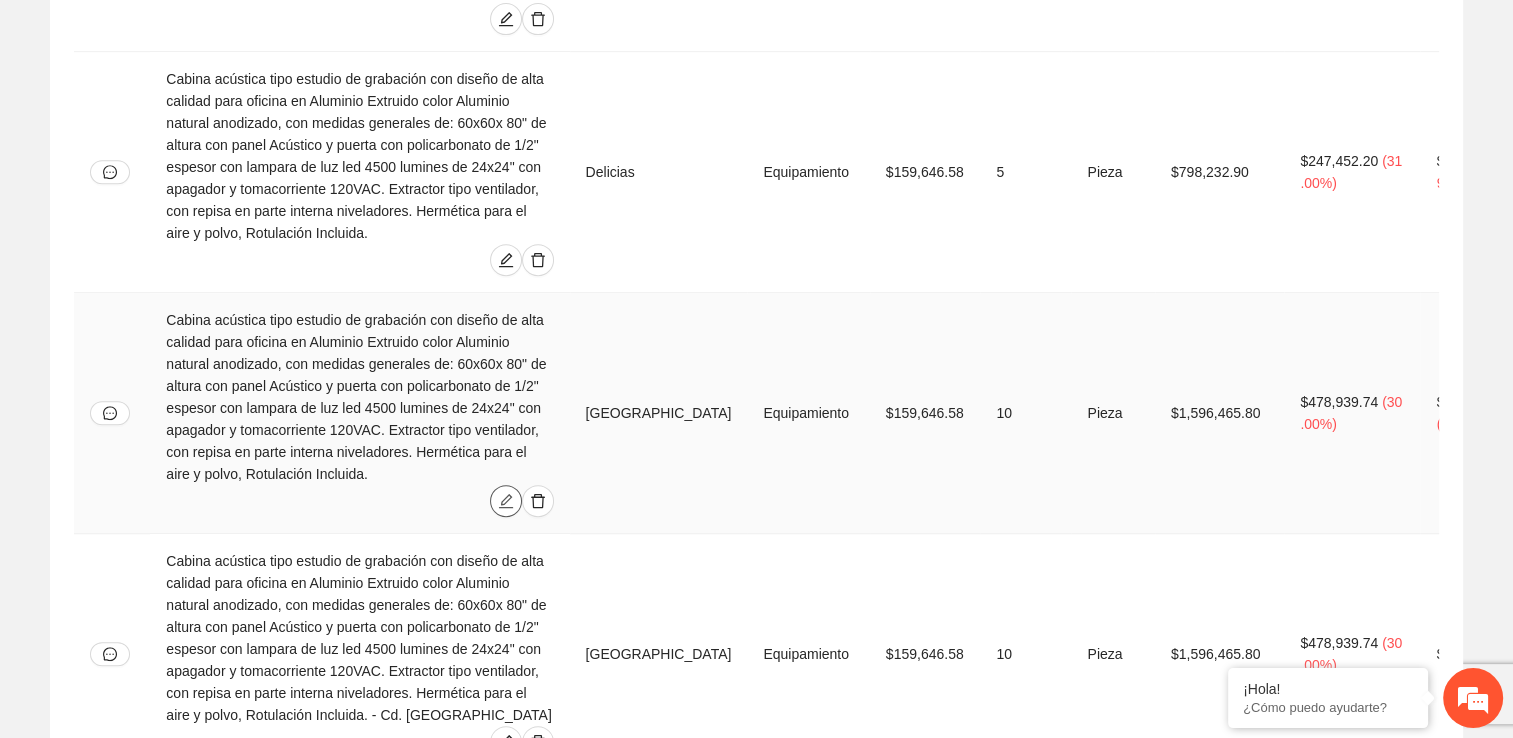 click 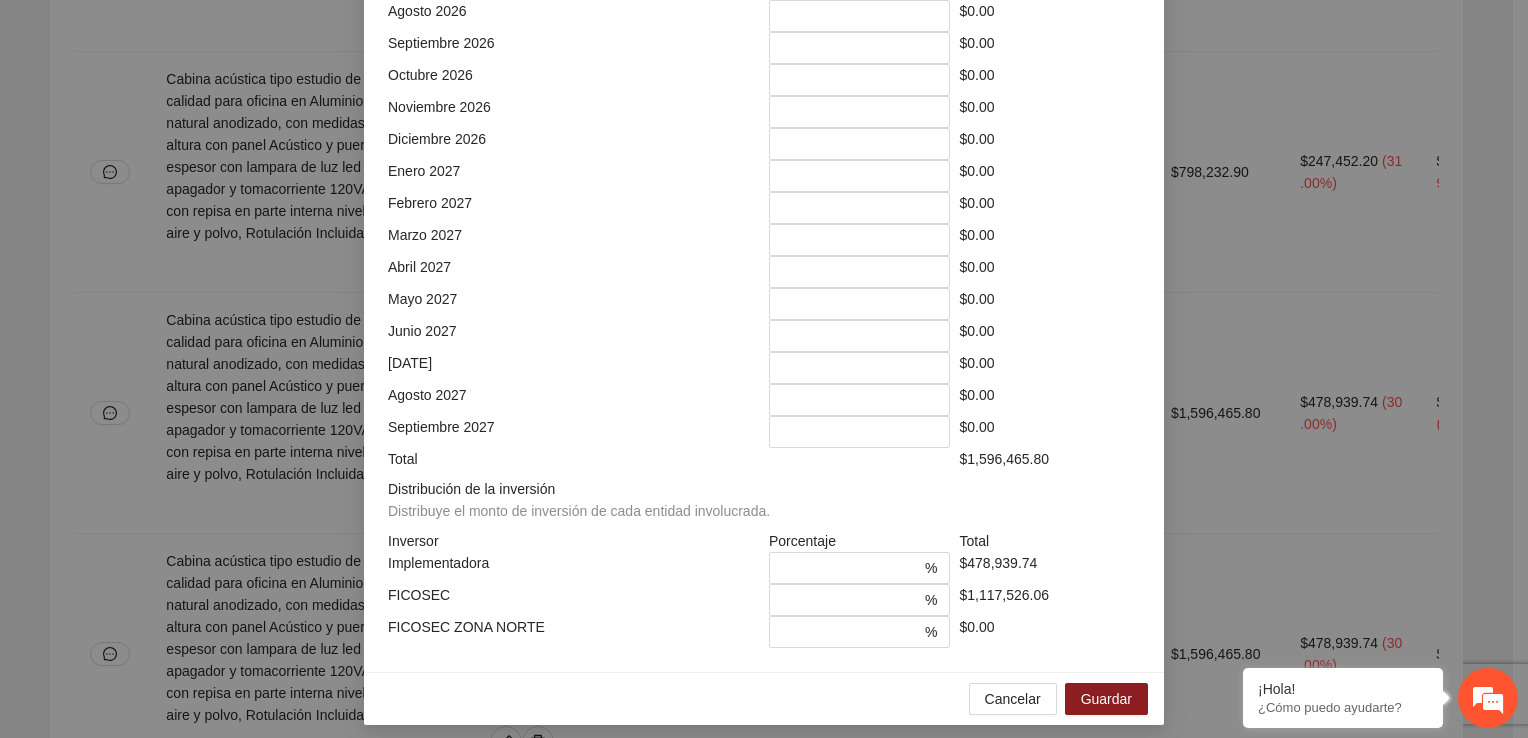 scroll, scrollTop: 878, scrollLeft: 0, axis: vertical 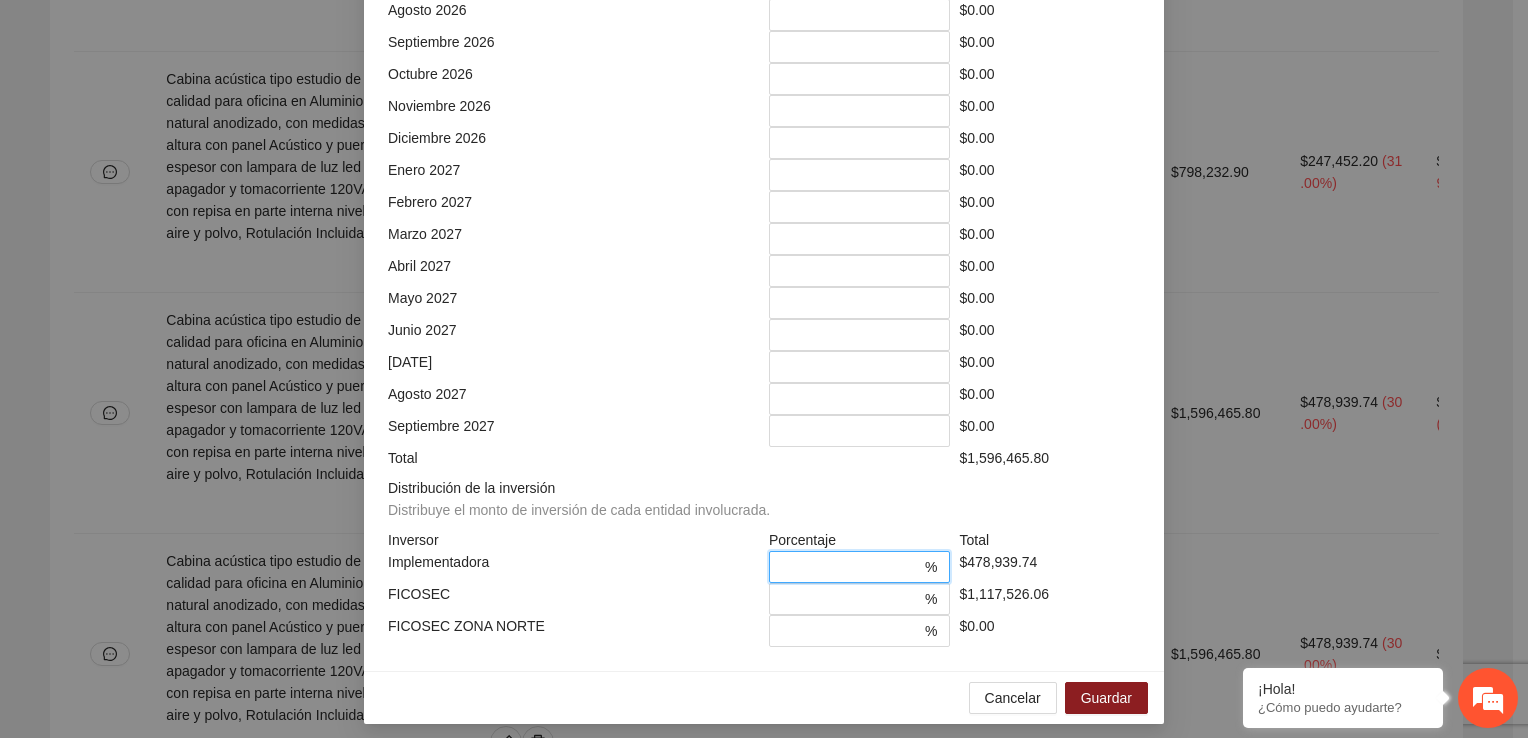 drag, startPoint x: 800, startPoint y: 552, endPoint x: 749, endPoint y: 550, distance: 51.0392 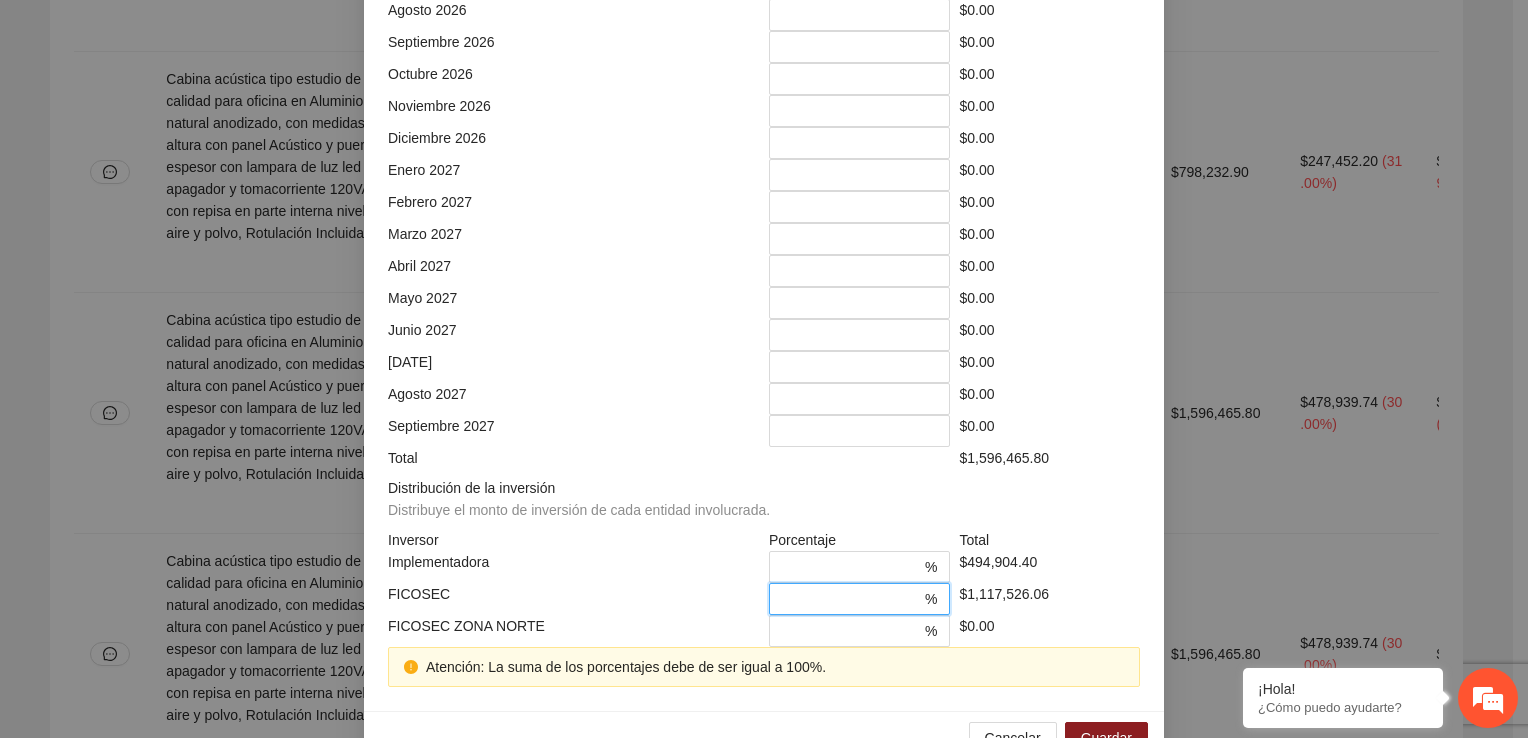 drag, startPoint x: 780, startPoint y: 587, endPoint x: 748, endPoint y: 587, distance: 32 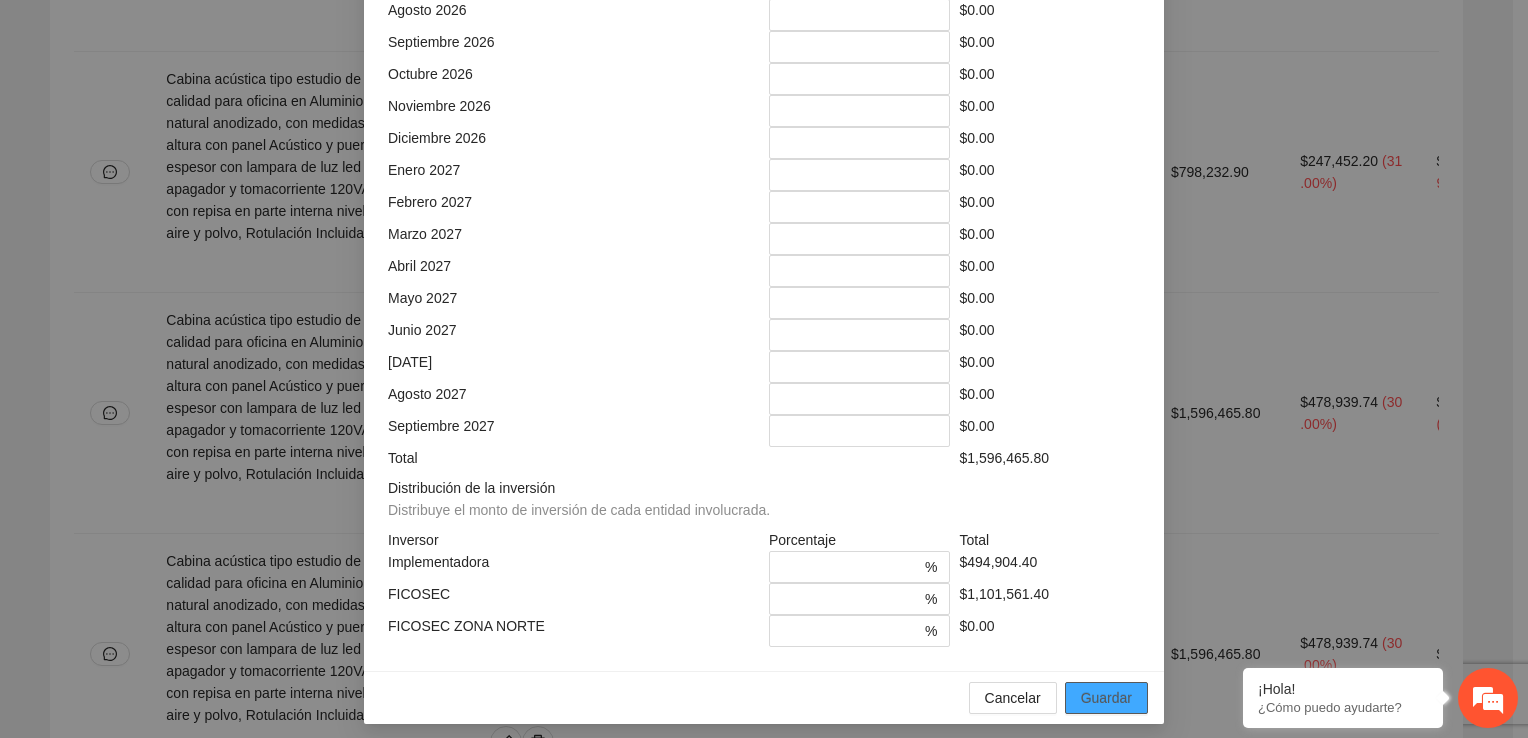 click on "Guardar" at bounding box center (1106, 698) 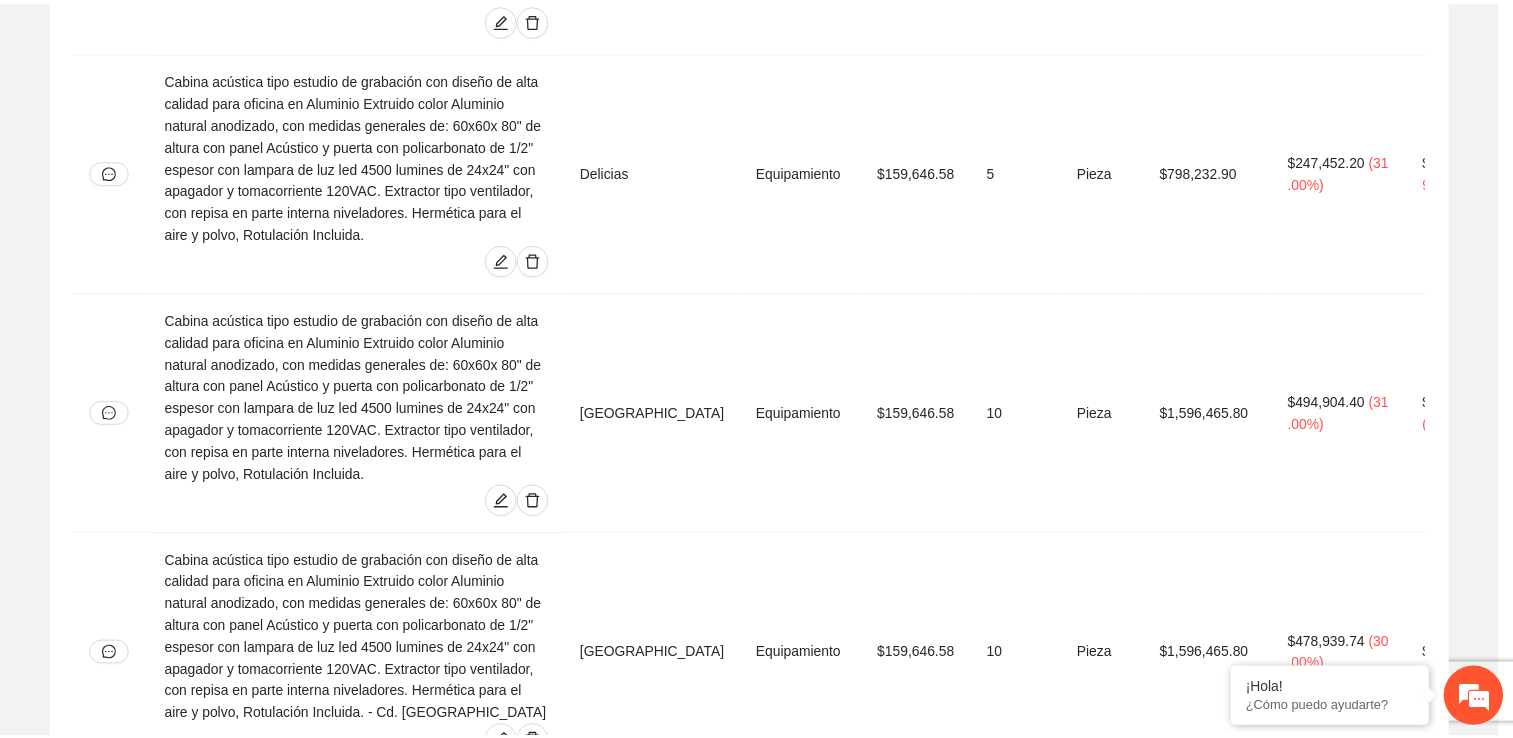 scroll, scrollTop: 778, scrollLeft: 0, axis: vertical 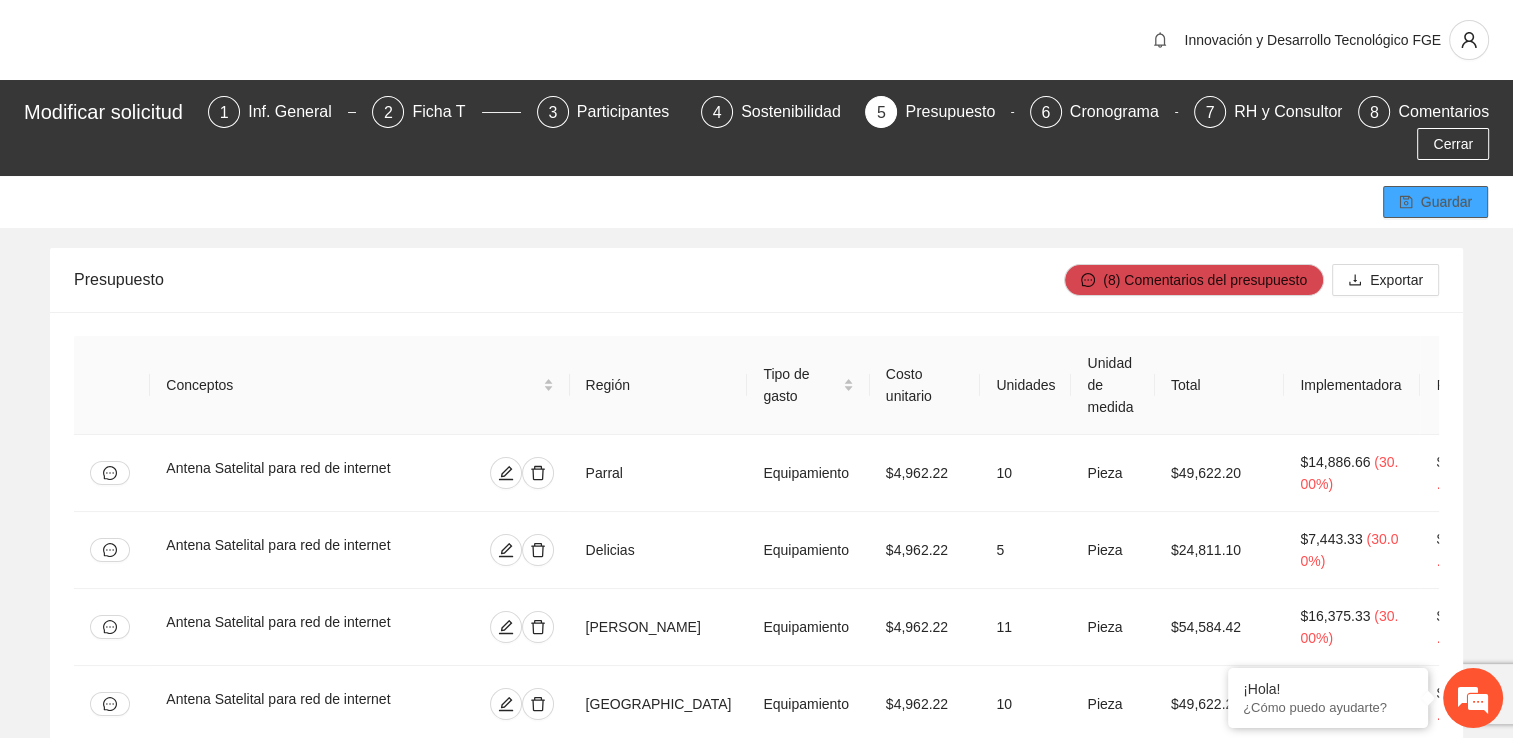 click on "Guardar" at bounding box center [1446, 202] 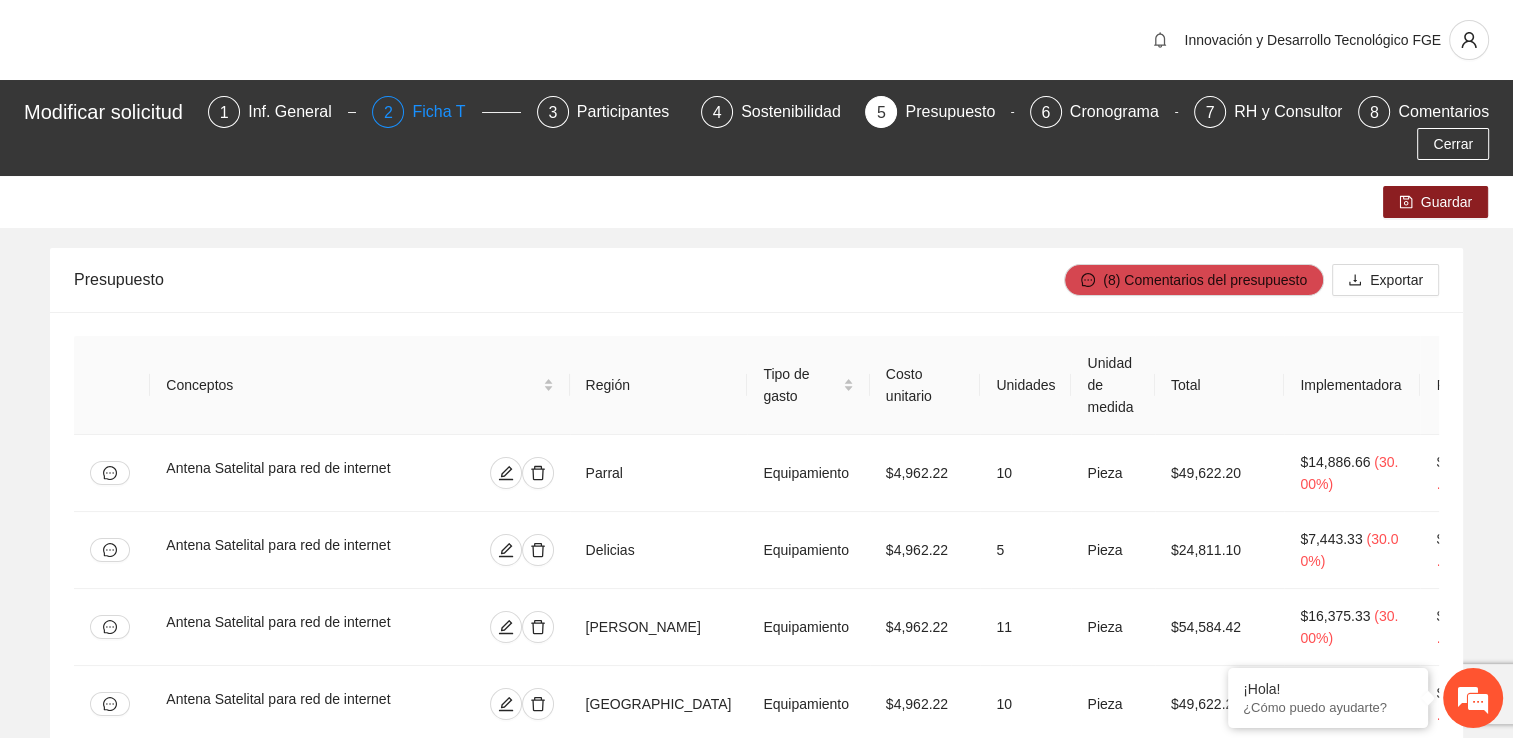 click on "Ficha T" at bounding box center [446, 112] 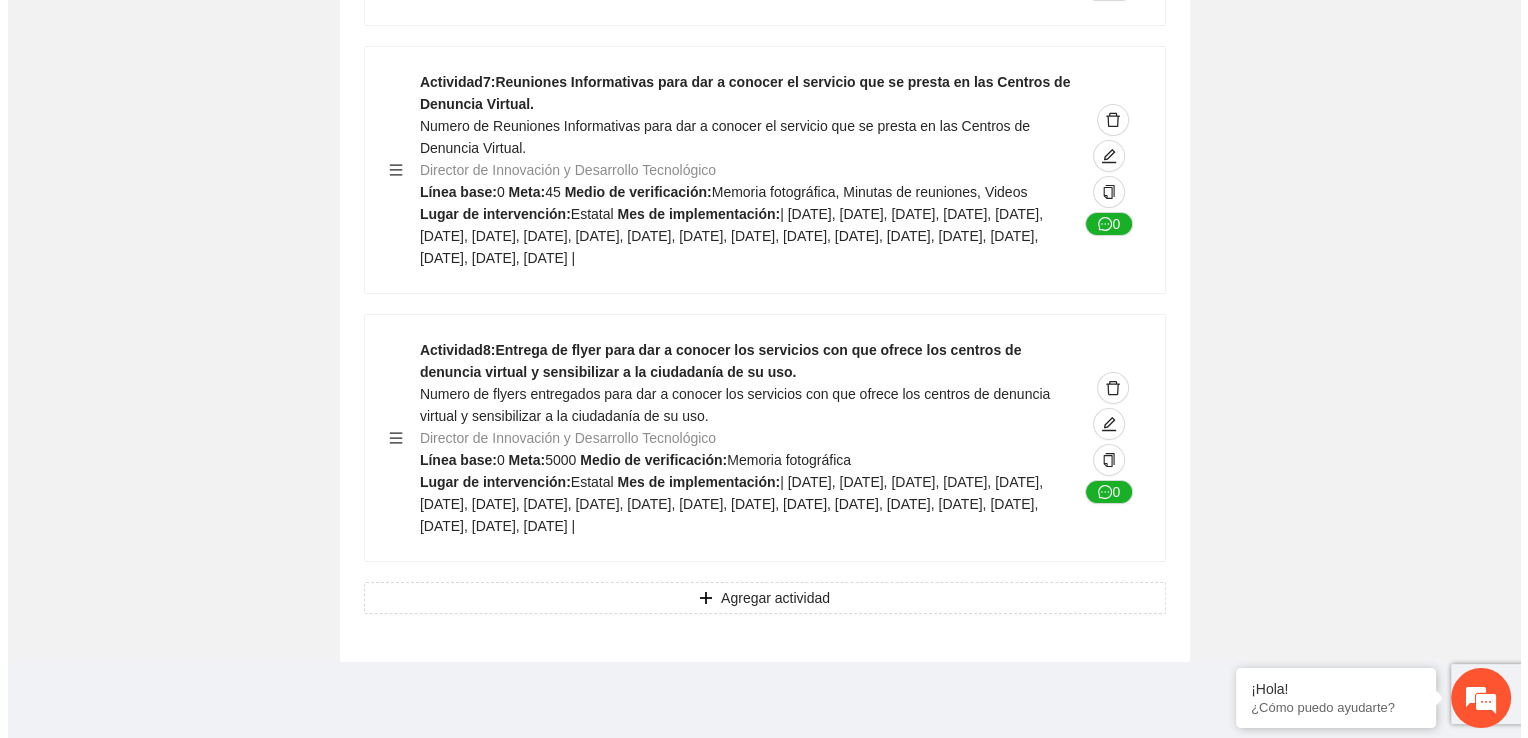 scroll, scrollTop: 243754, scrollLeft: 0, axis: vertical 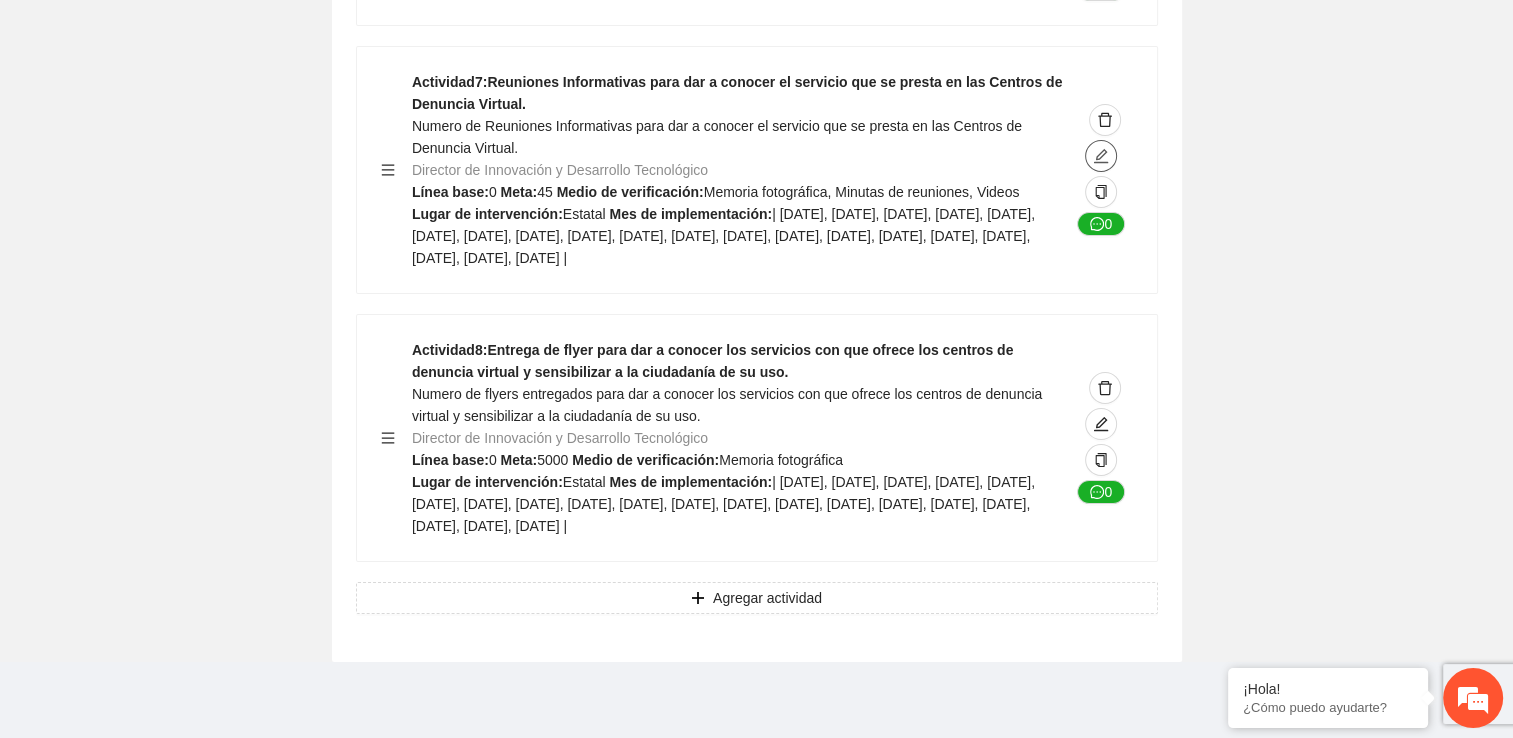 click 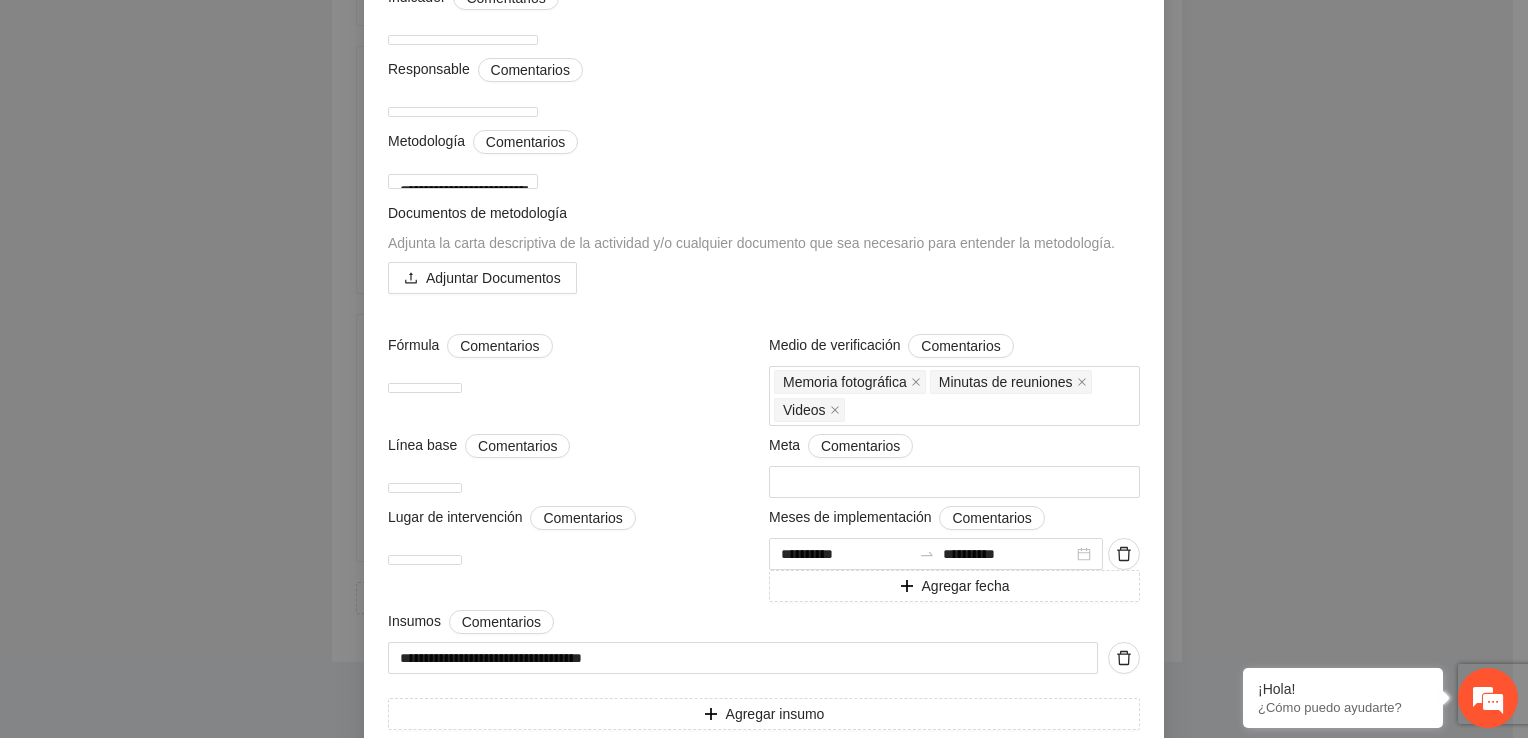 scroll, scrollTop: 300, scrollLeft: 0, axis: vertical 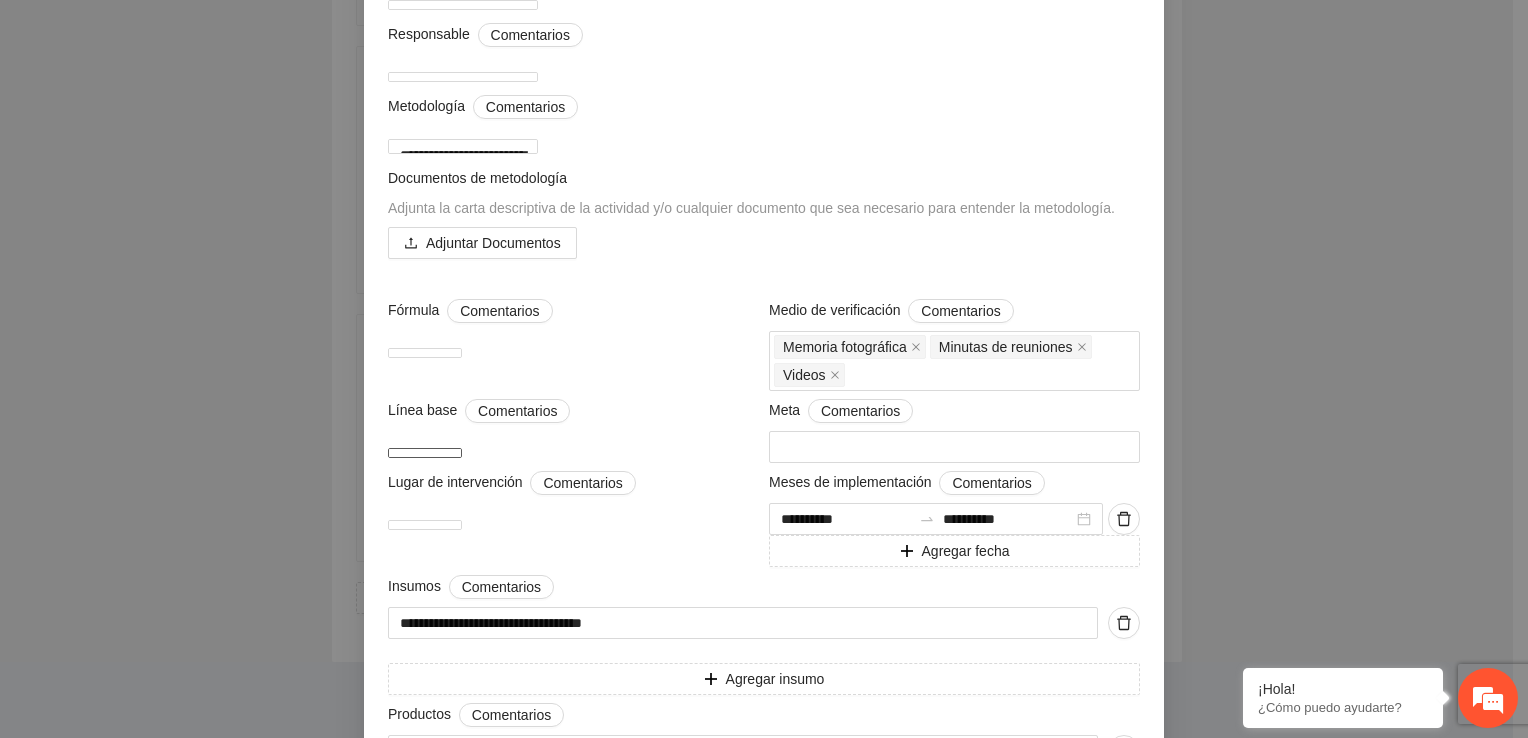 drag, startPoint x: 455, startPoint y: 488, endPoint x: 334, endPoint y: 487, distance: 121.004135 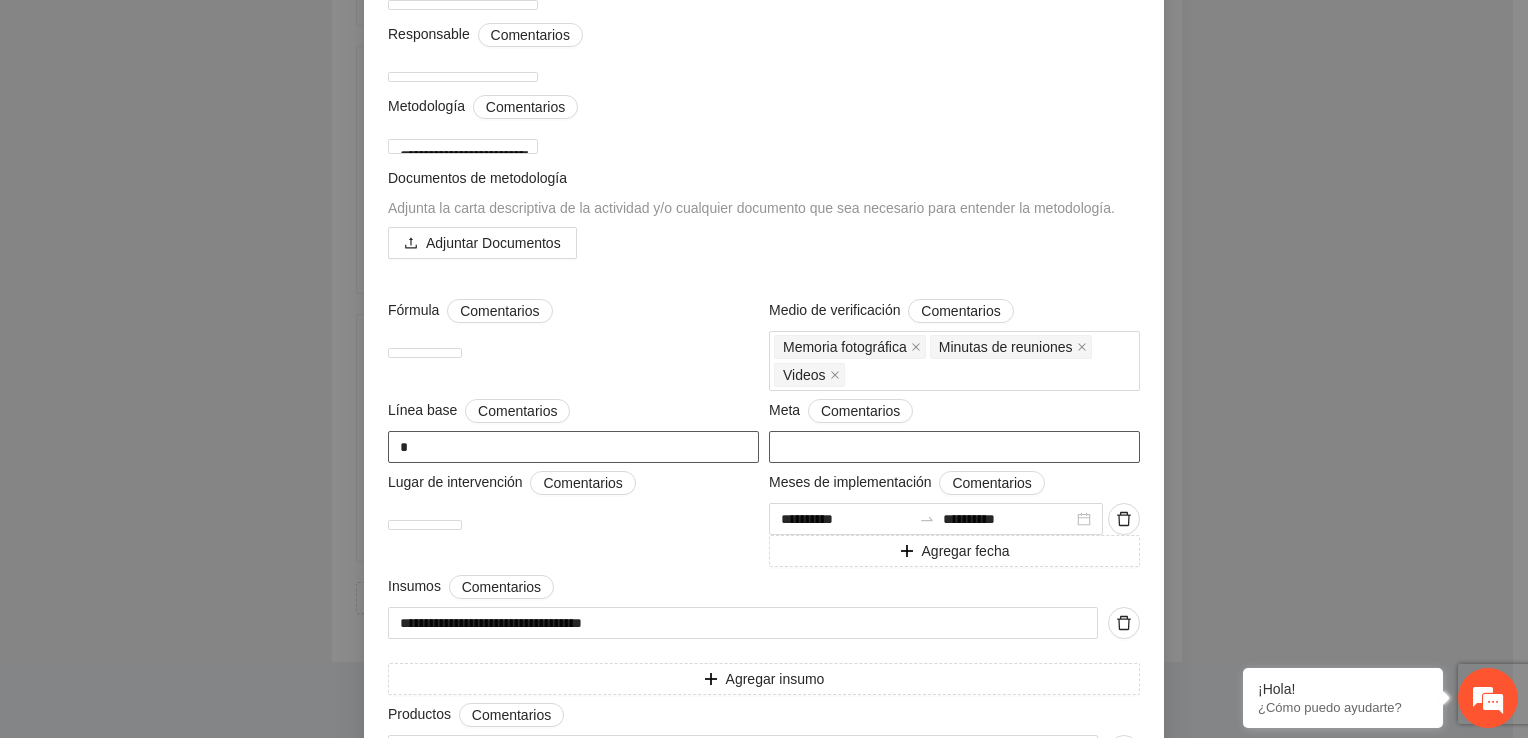 drag, startPoint x: 799, startPoint y: 496, endPoint x: 748, endPoint y: 492, distance: 51.156624 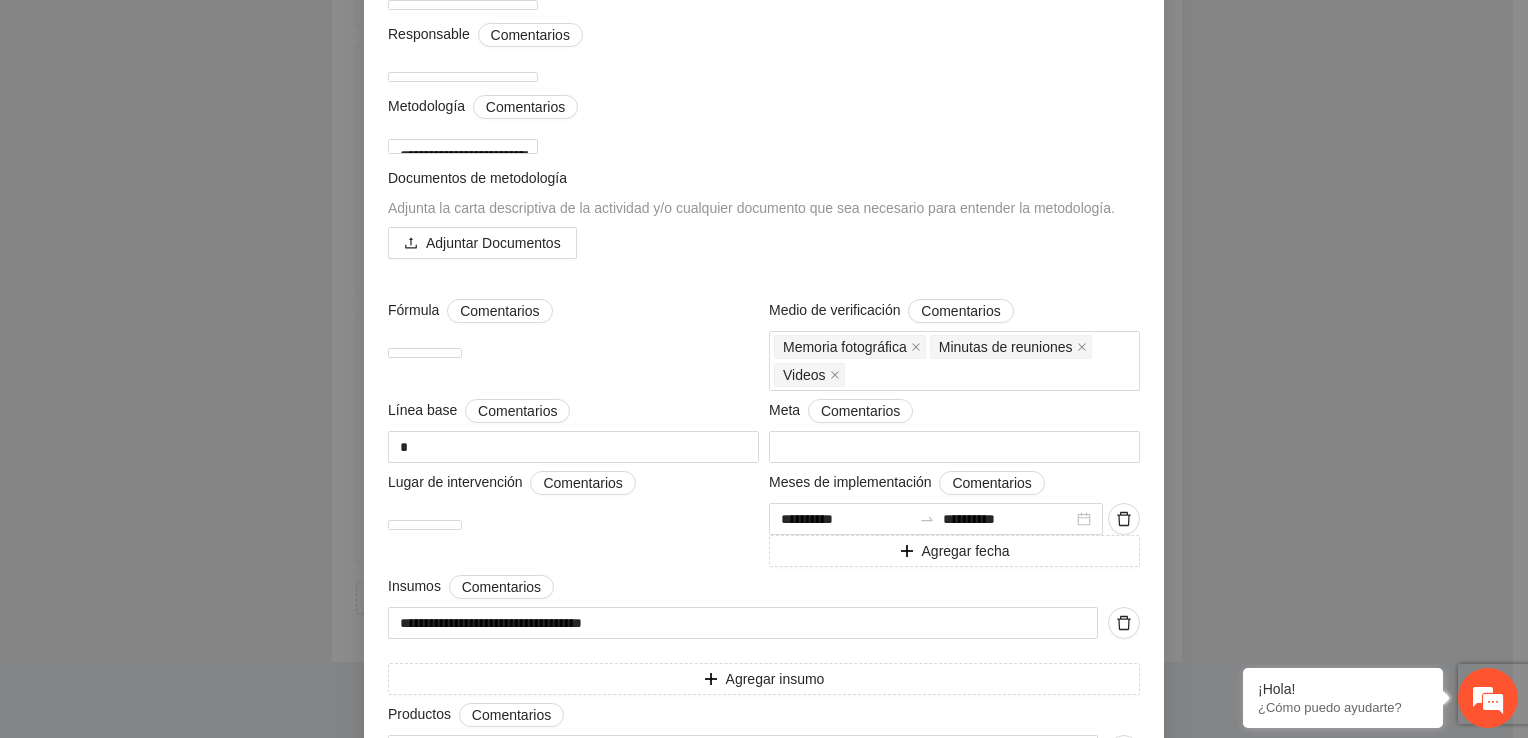 click on "Adjuntar Documentos" at bounding box center (764, 243) 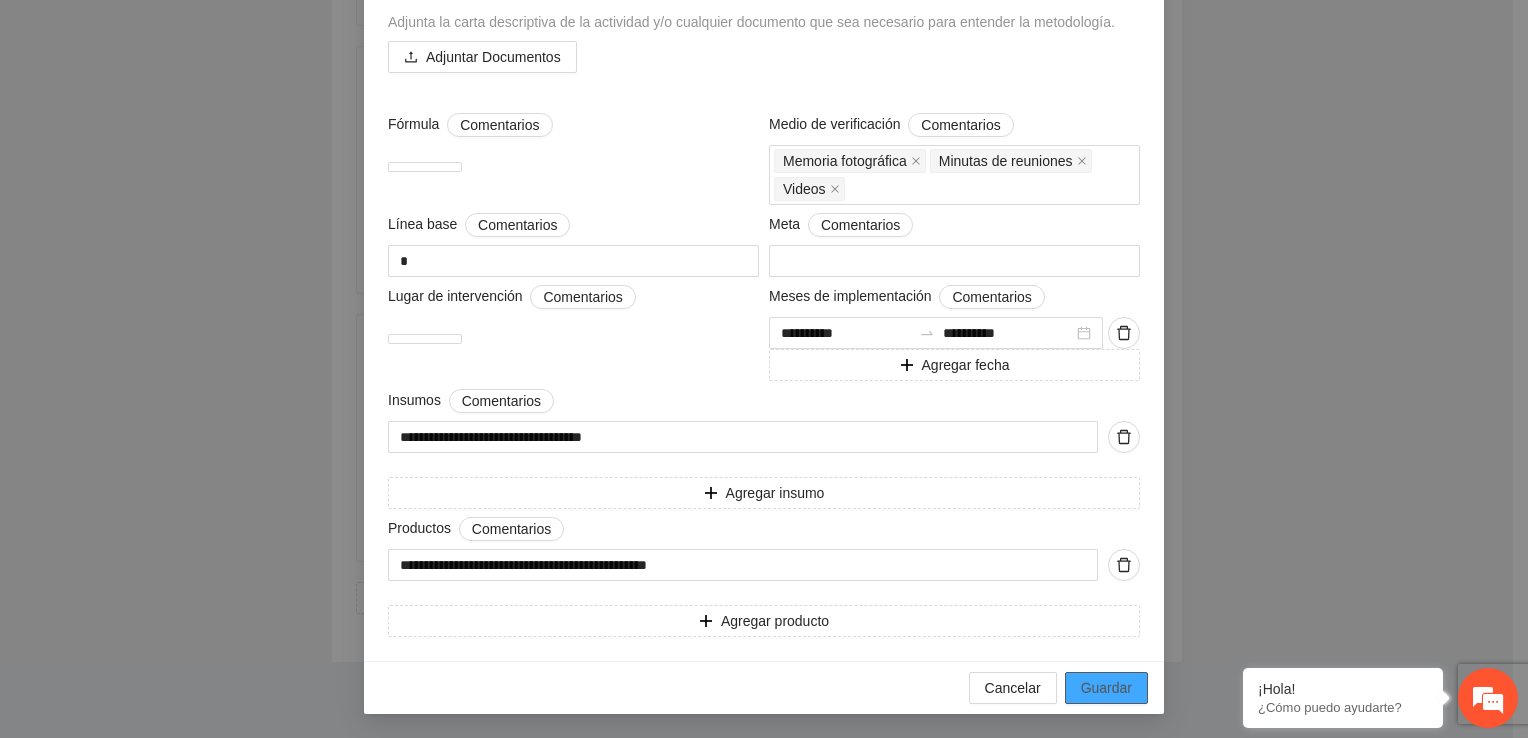 click on "Guardar" at bounding box center [1106, 688] 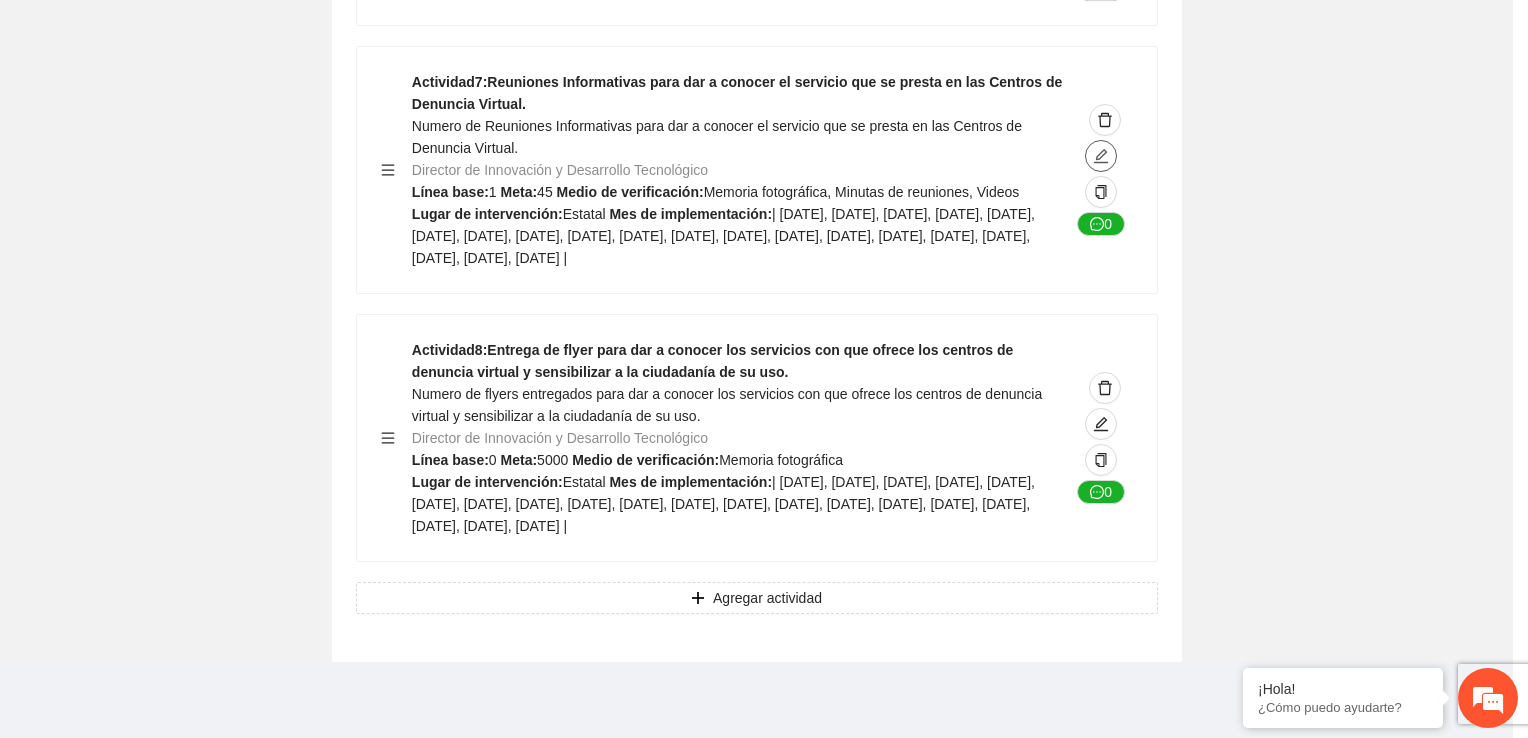 scroll, scrollTop: 0, scrollLeft: 0, axis: both 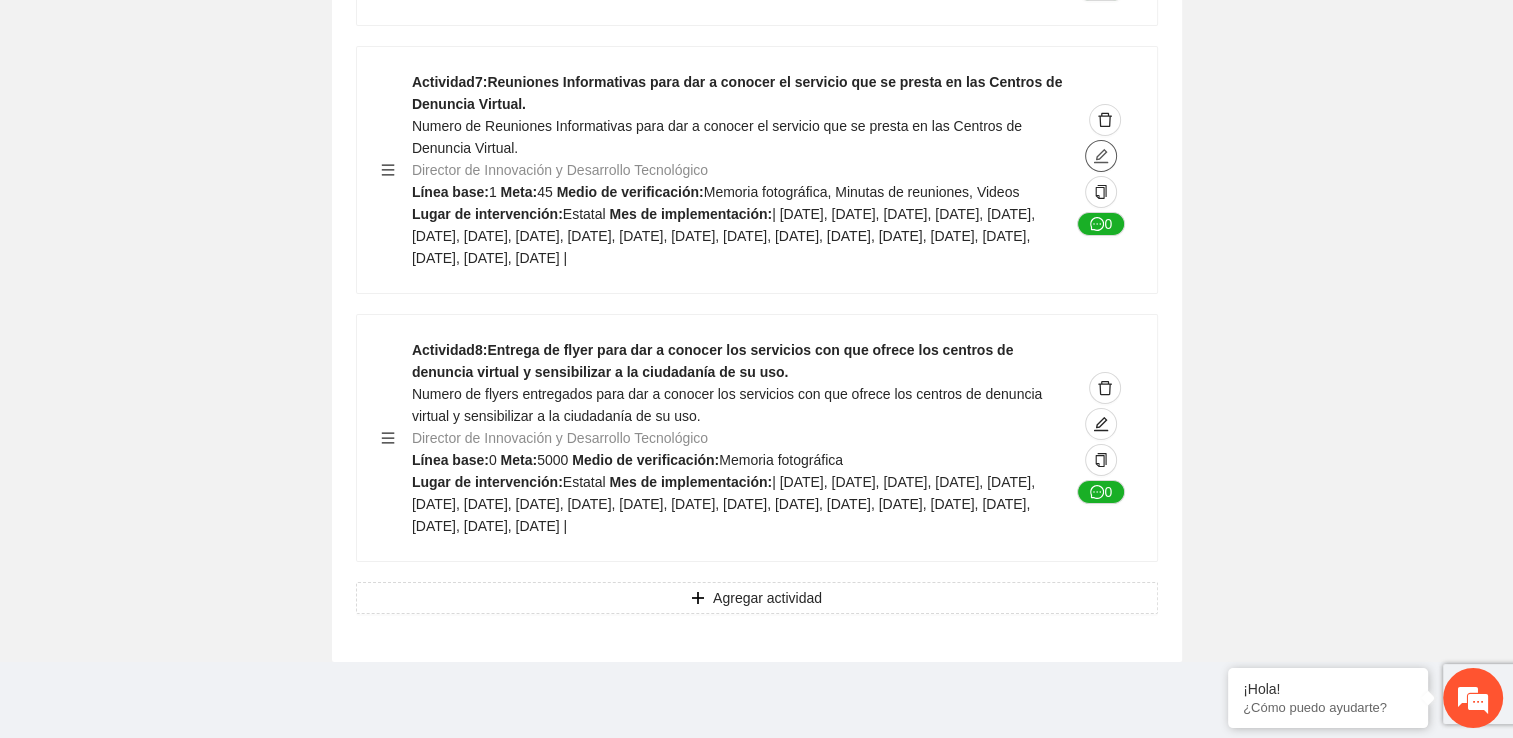 click 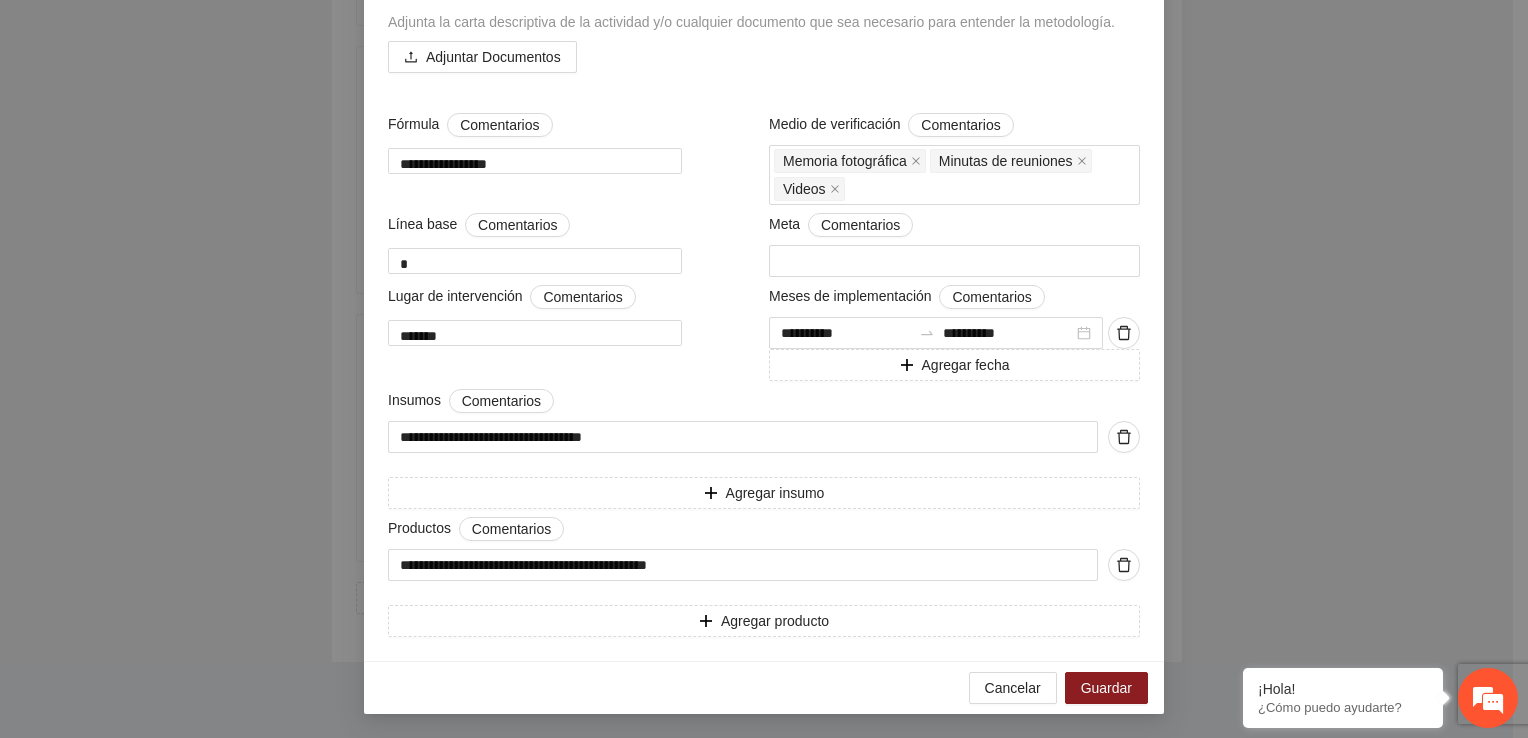 scroll, scrollTop: 528, scrollLeft: 0, axis: vertical 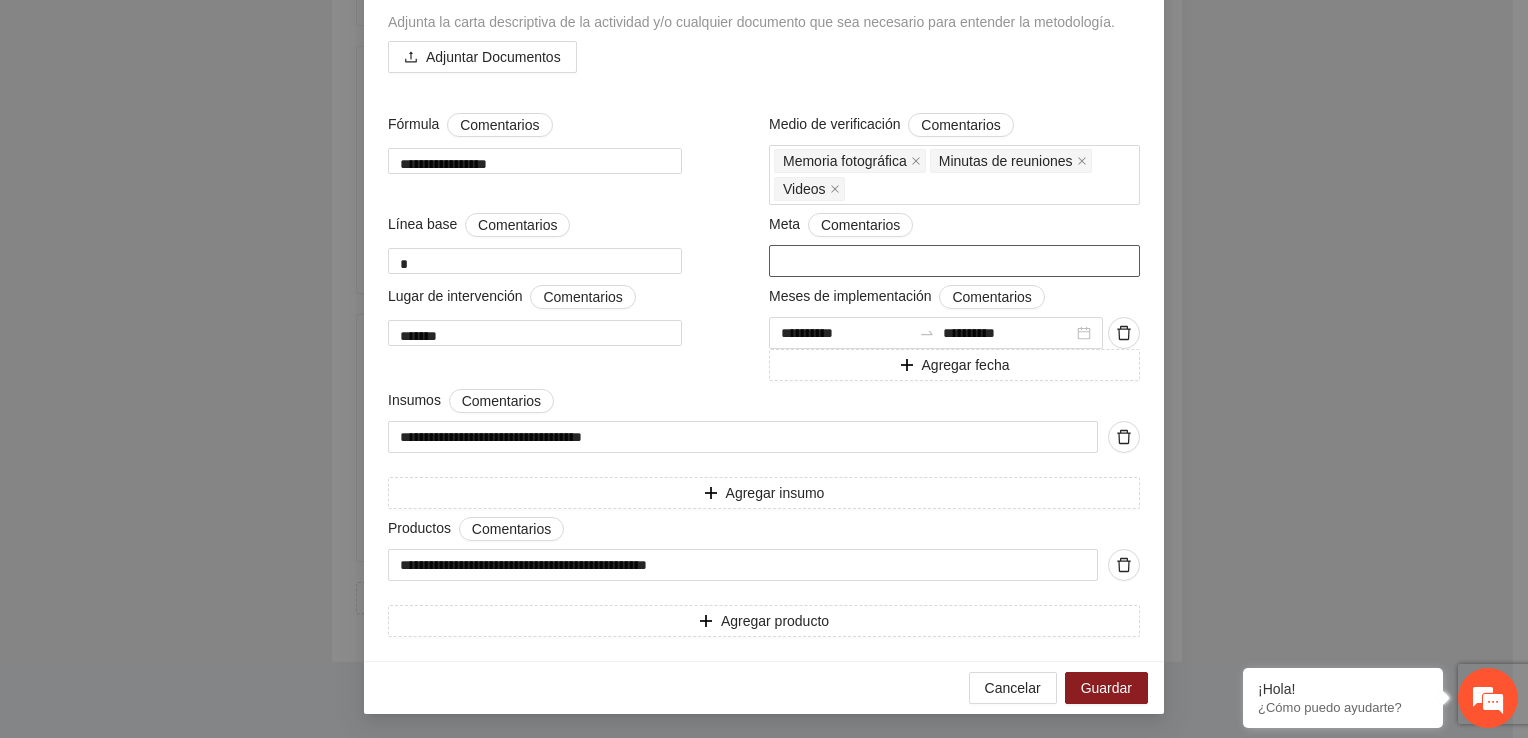 drag, startPoint x: 804, startPoint y: 266, endPoint x: 760, endPoint y: 258, distance: 44.72136 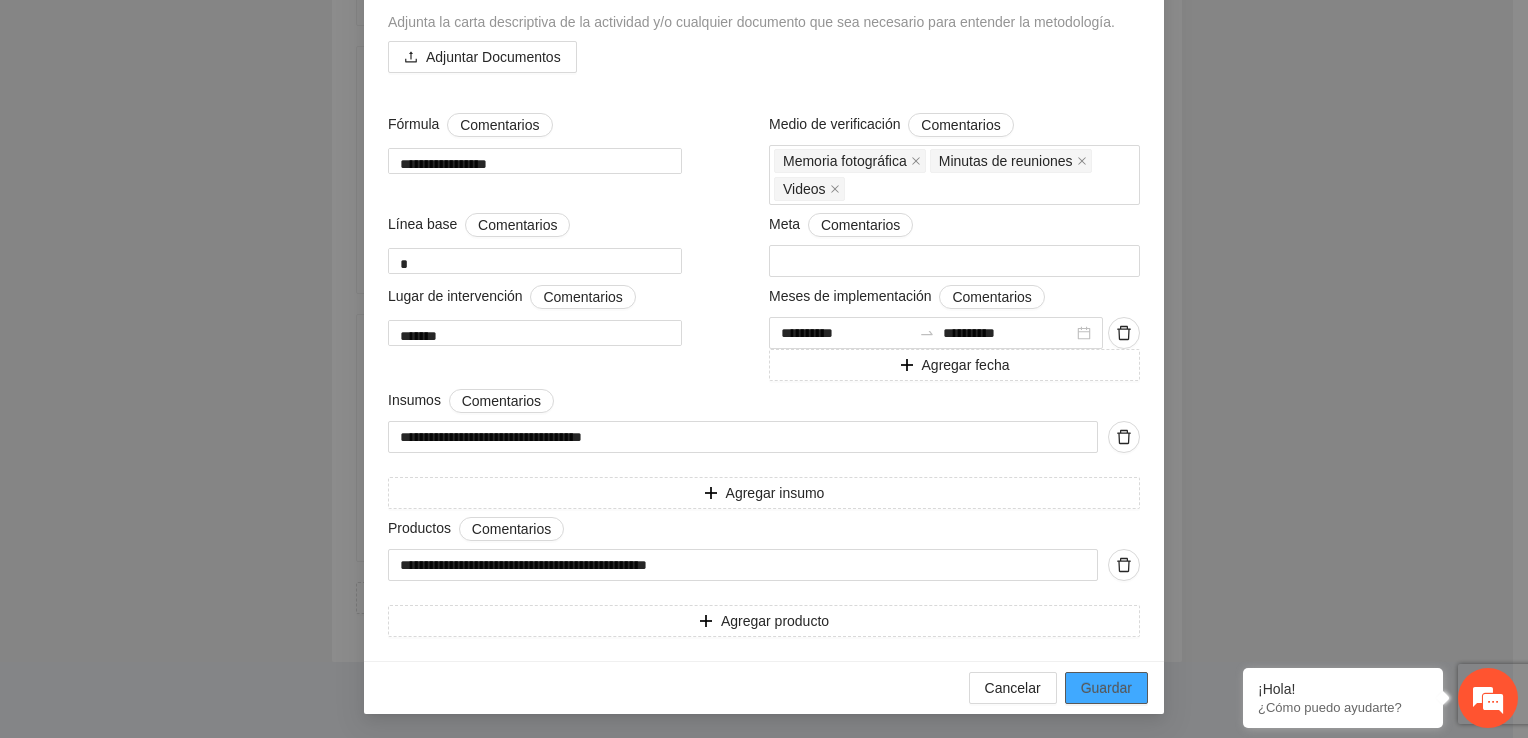 click on "Guardar" at bounding box center (1106, 688) 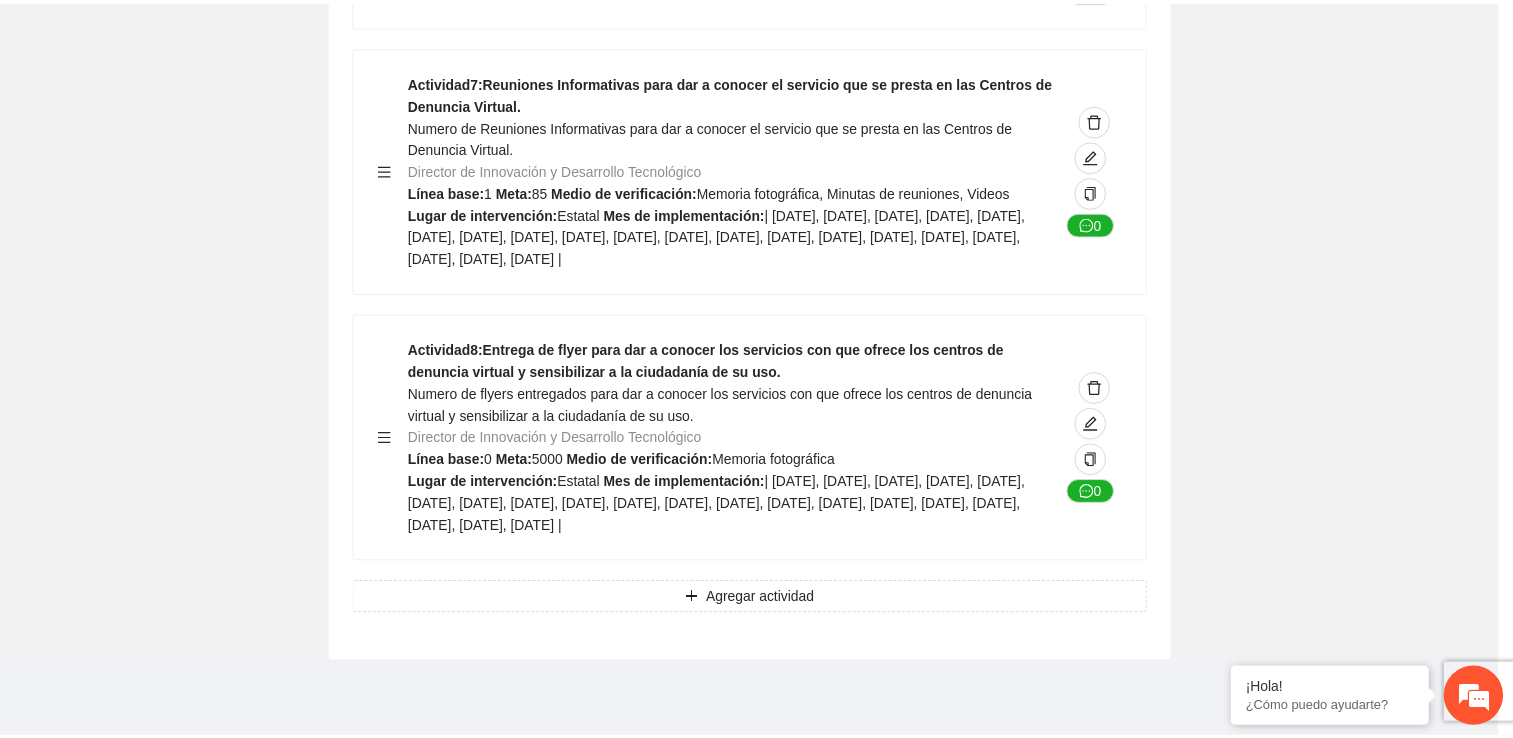 scroll, scrollTop: 213, scrollLeft: 0, axis: vertical 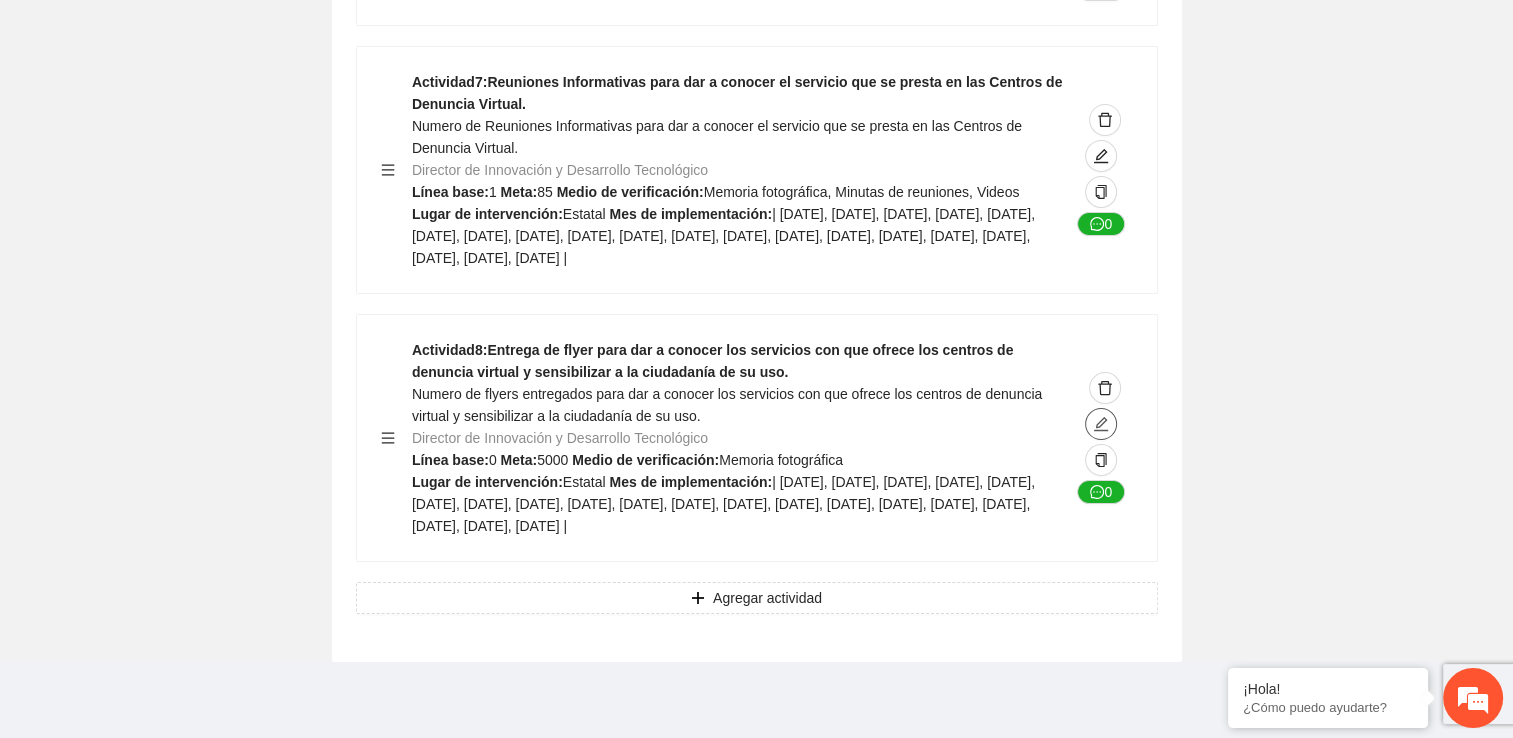 click 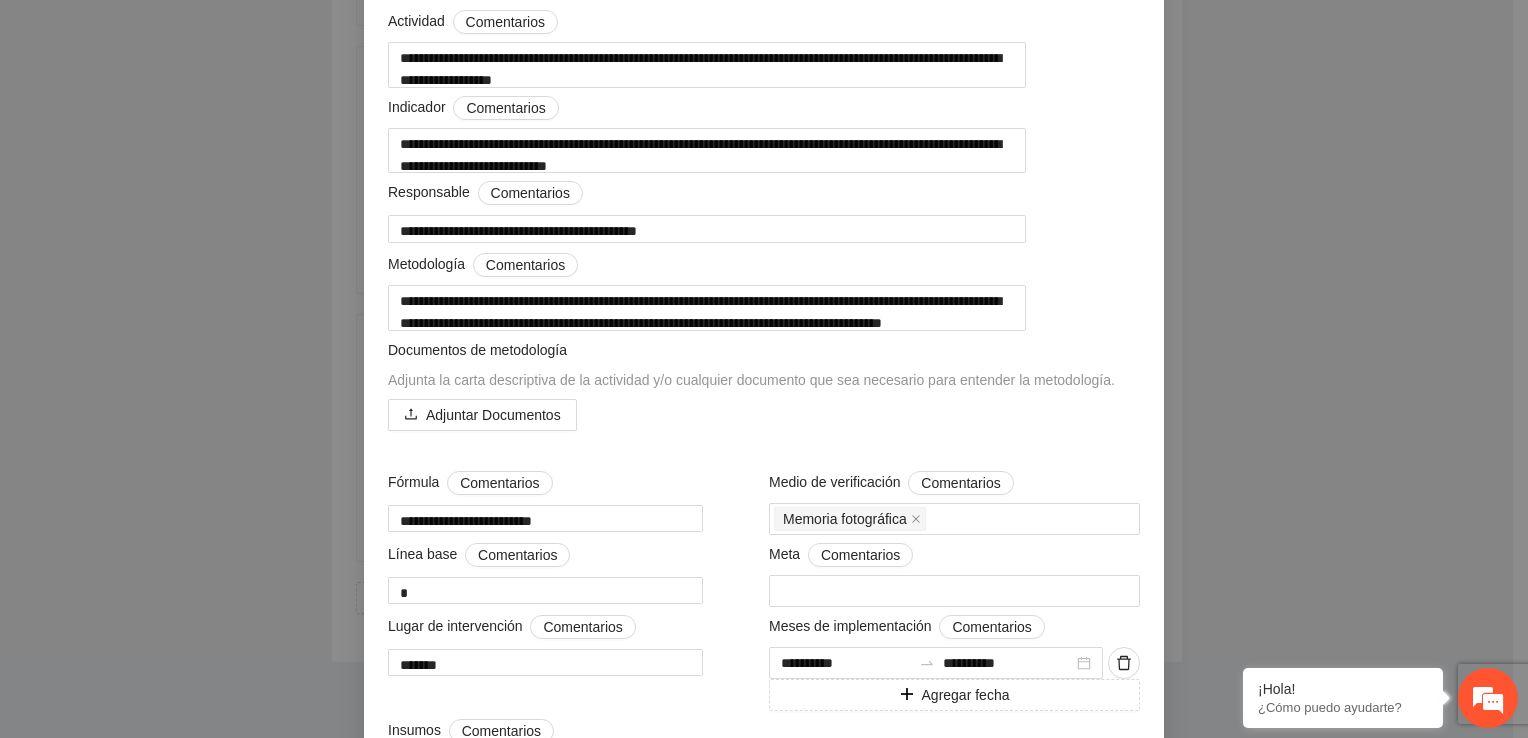 scroll, scrollTop: 522, scrollLeft: 0, axis: vertical 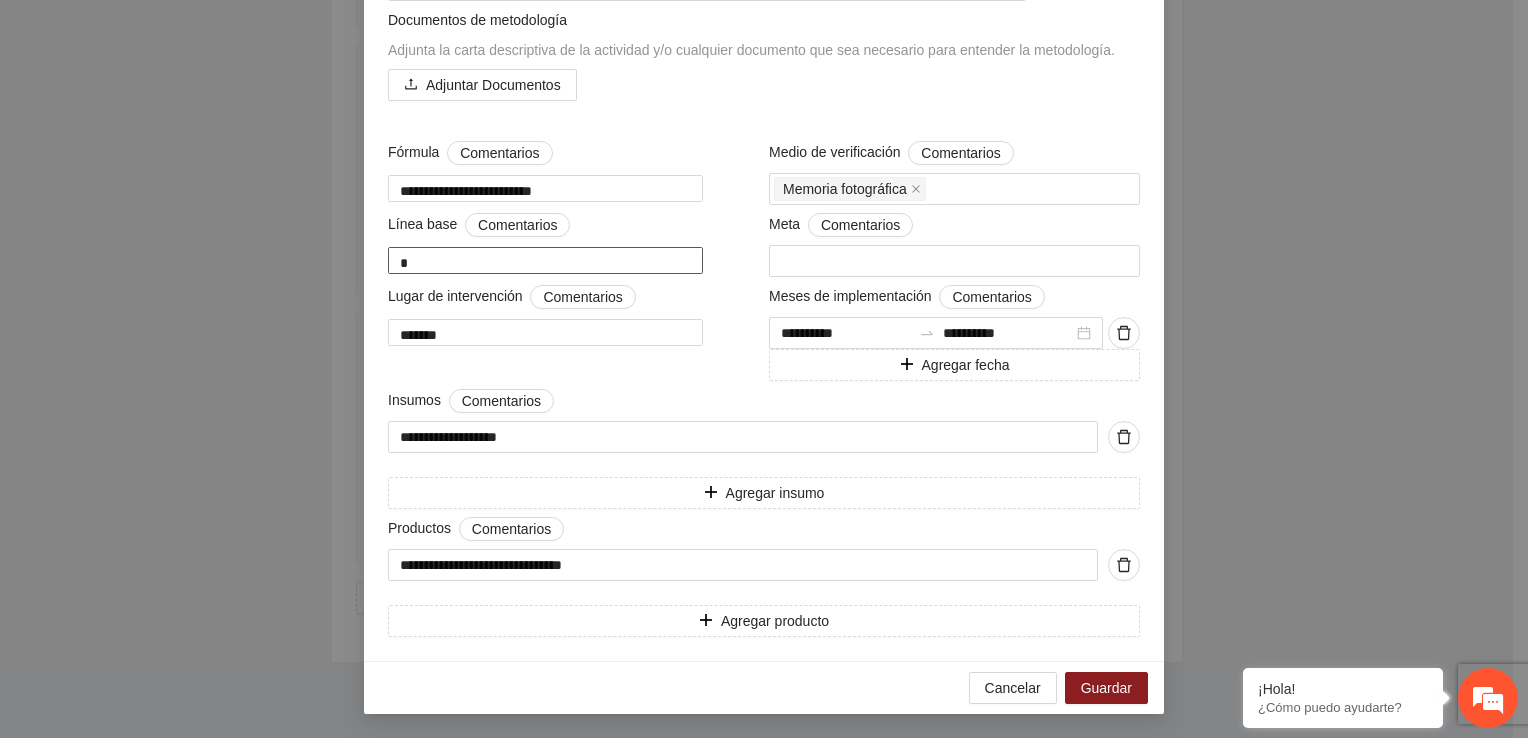 click on "**********" at bounding box center (764, 158) 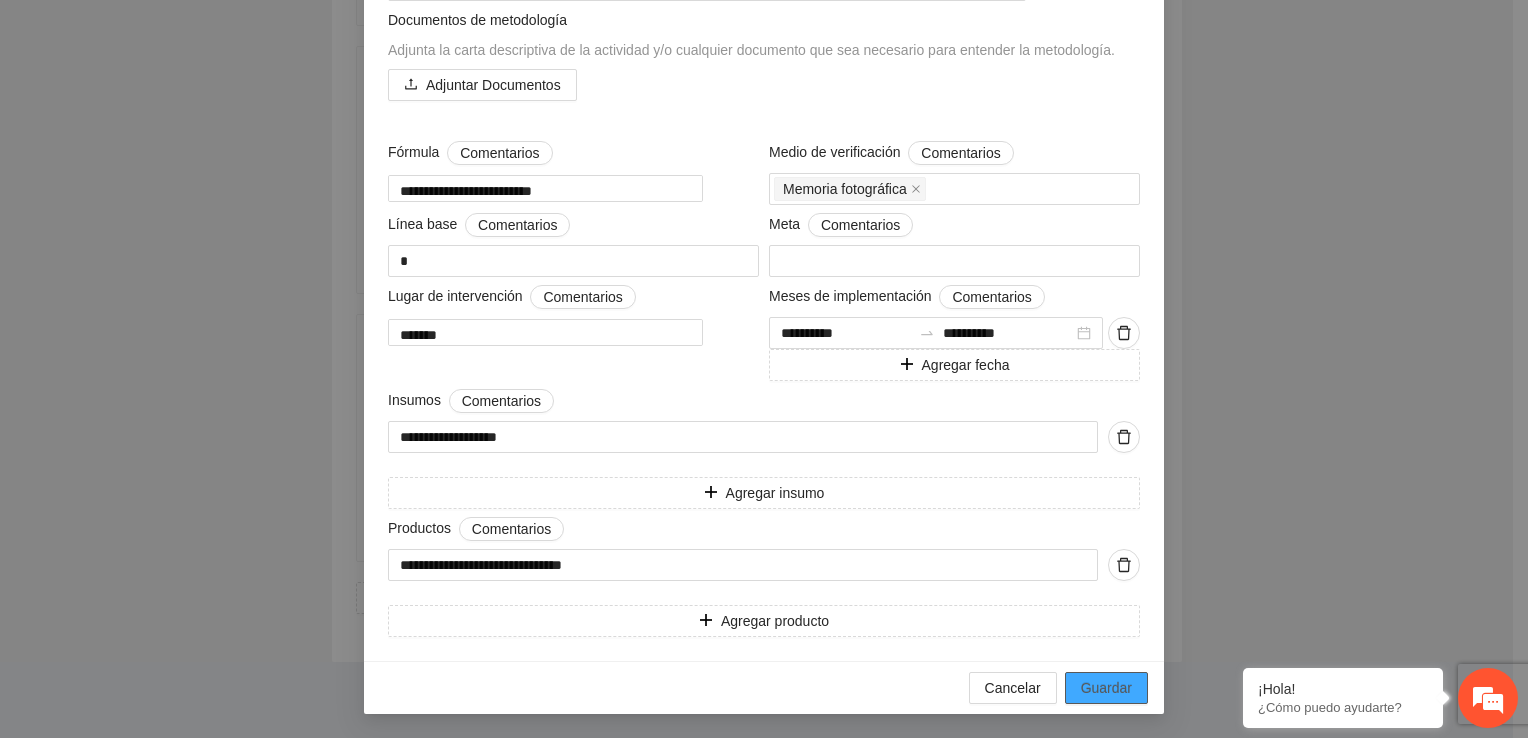 click on "Guardar" at bounding box center (1106, 688) 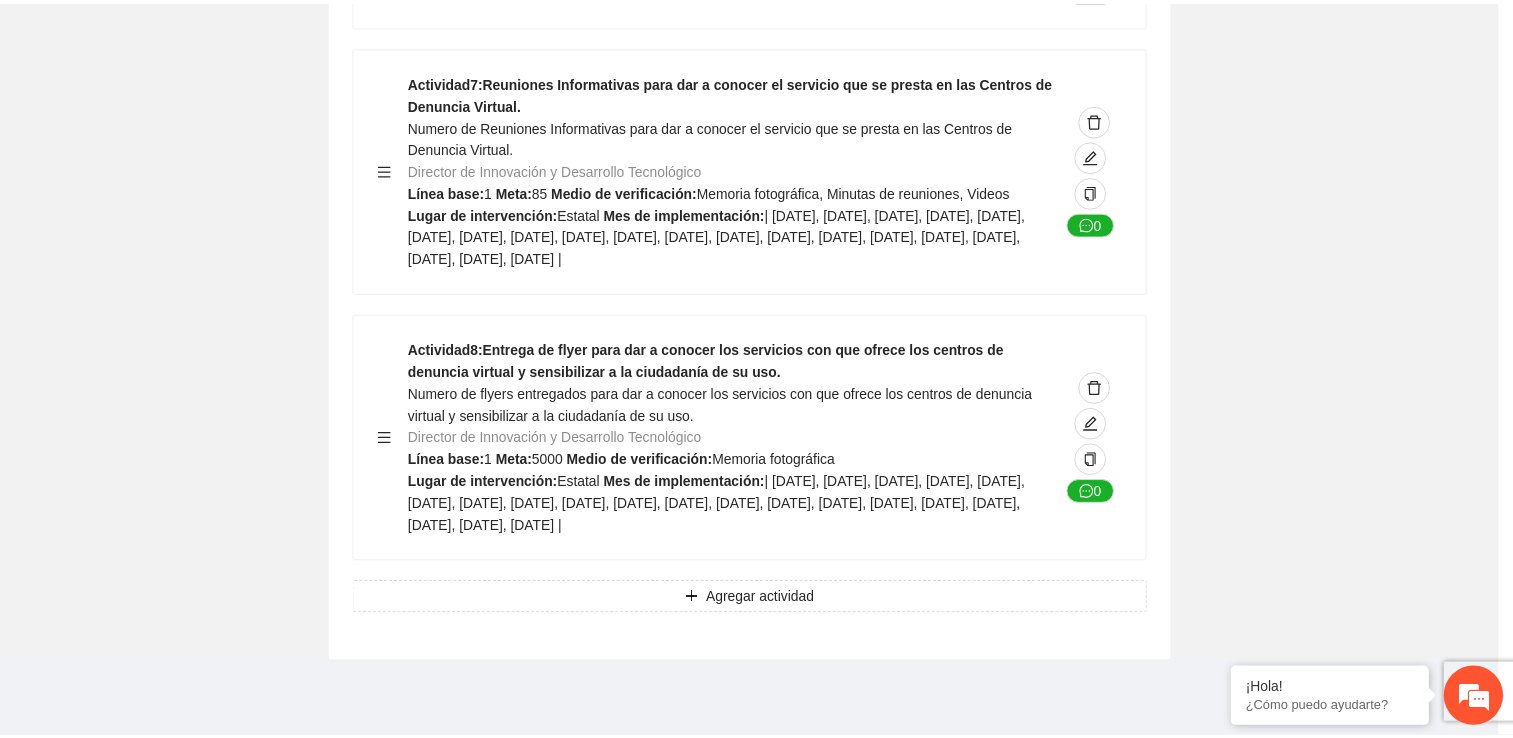 scroll, scrollTop: 213, scrollLeft: 0, axis: vertical 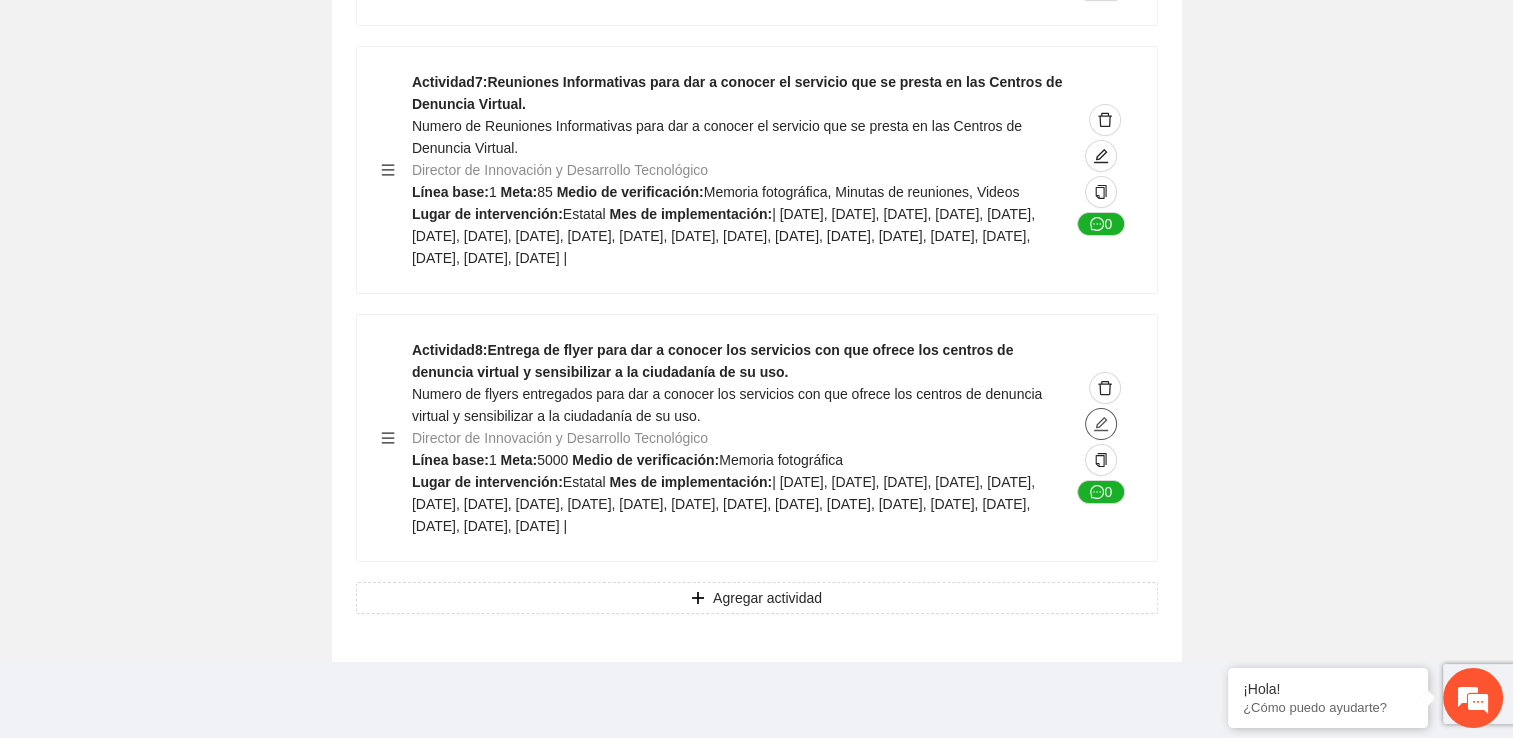 click 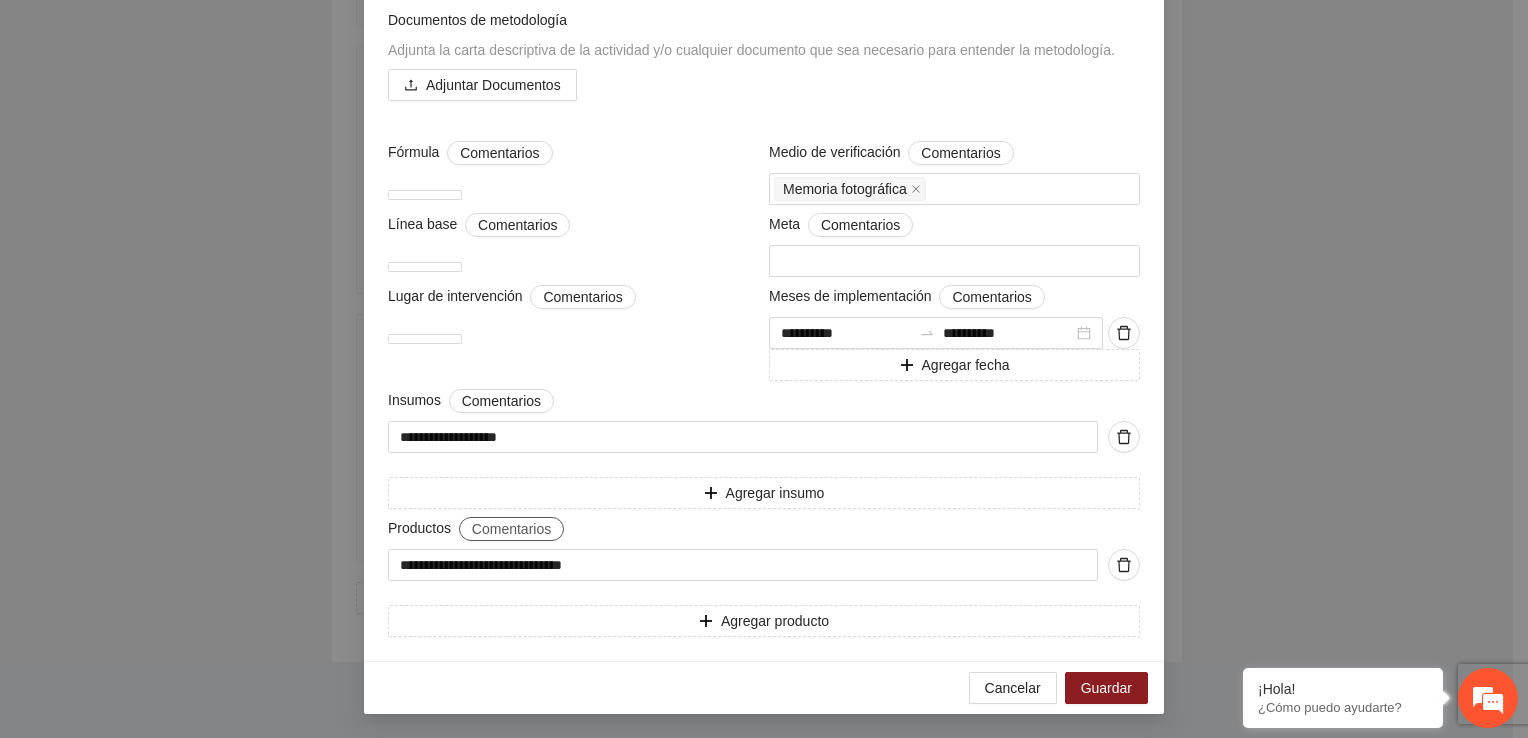 scroll, scrollTop: 500, scrollLeft: 0, axis: vertical 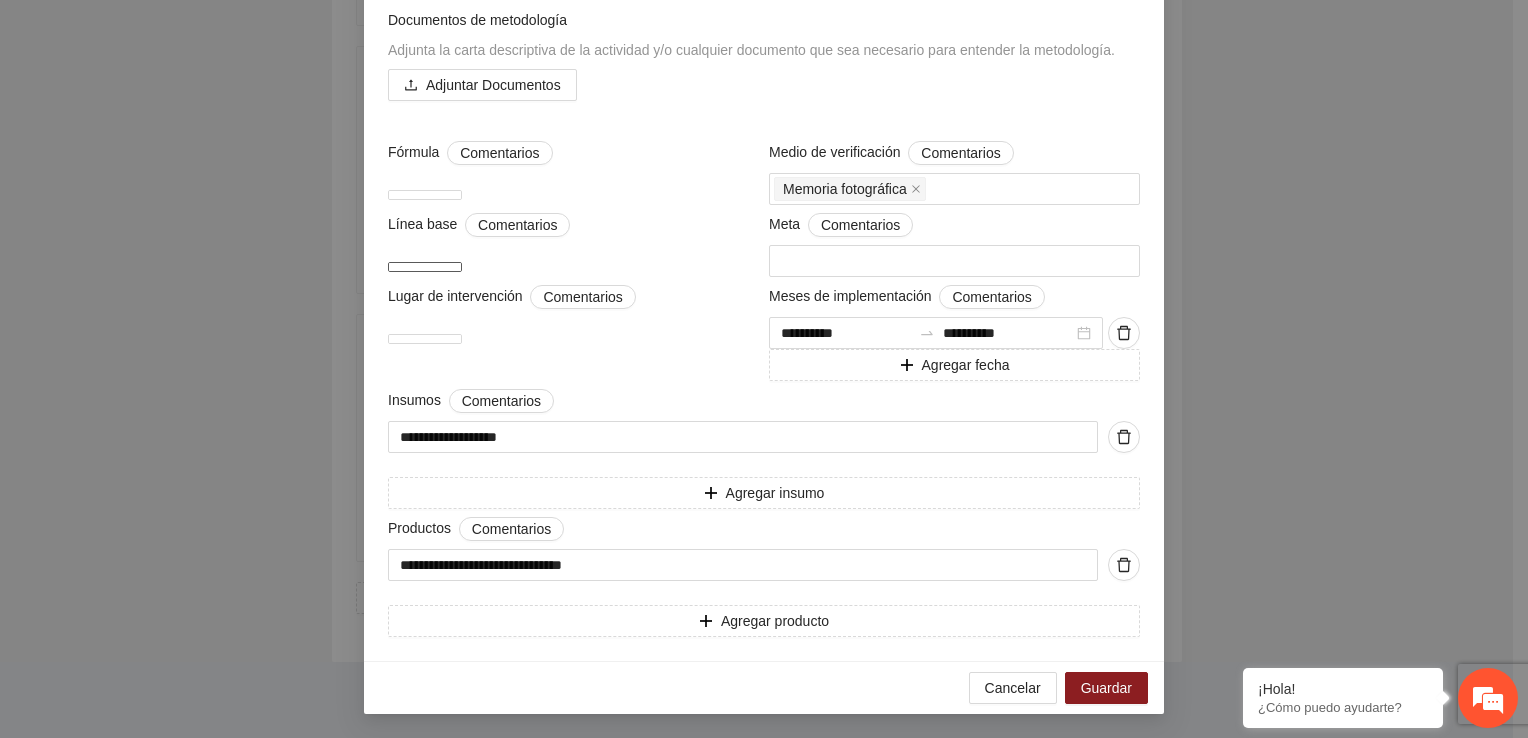 drag, startPoint x: 418, startPoint y: 286, endPoint x: 382, endPoint y: 278, distance: 36.878178 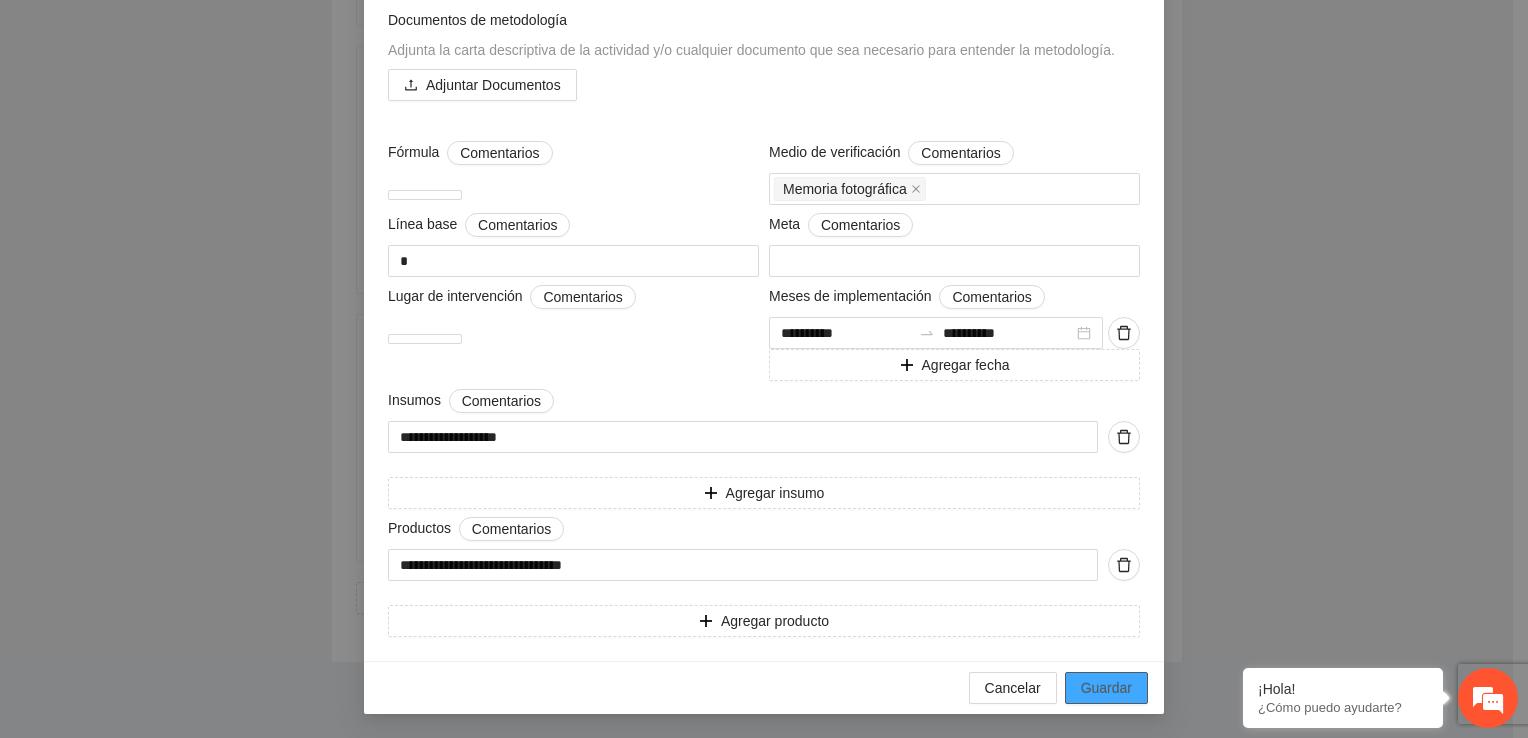 click on "Guardar" at bounding box center [1106, 688] 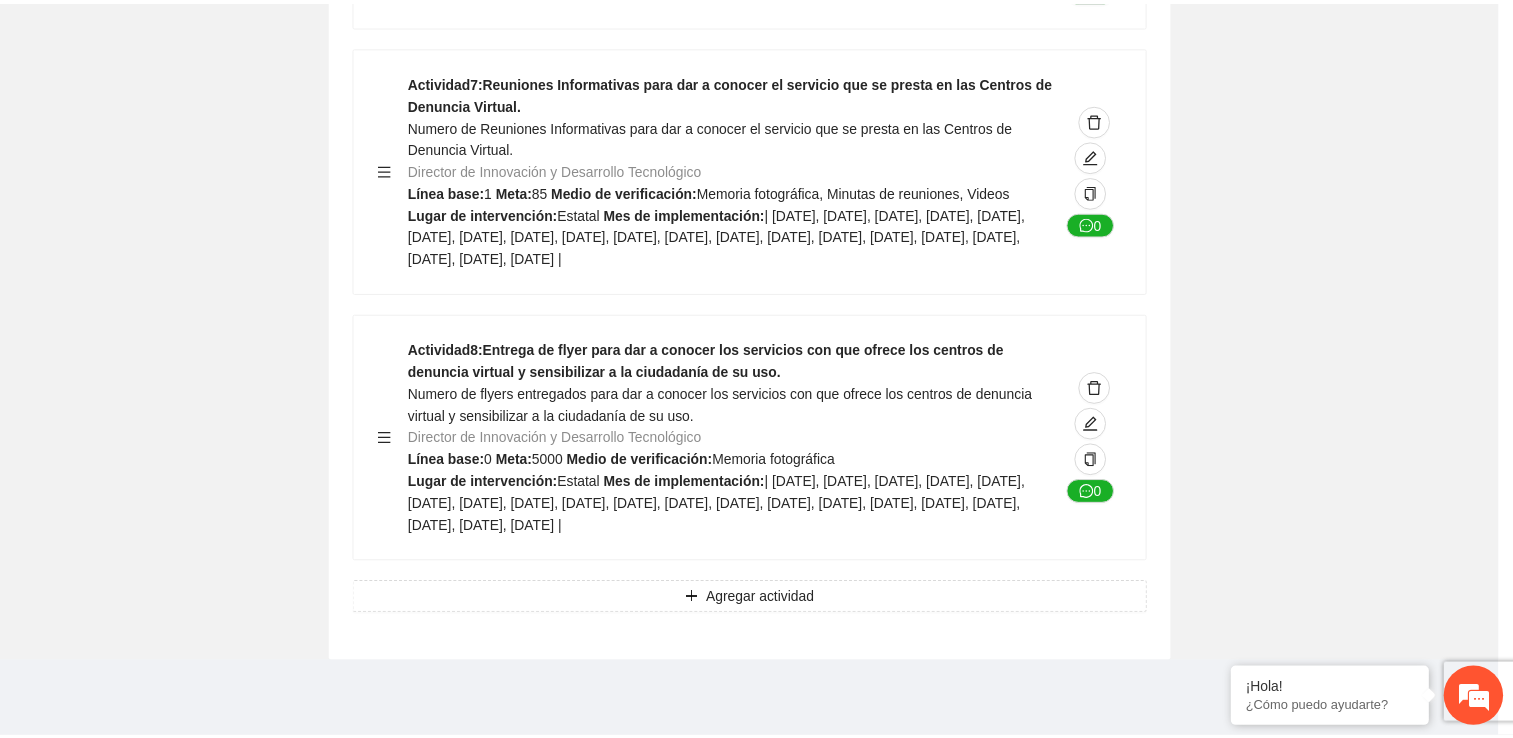 scroll, scrollTop: 213, scrollLeft: 0, axis: vertical 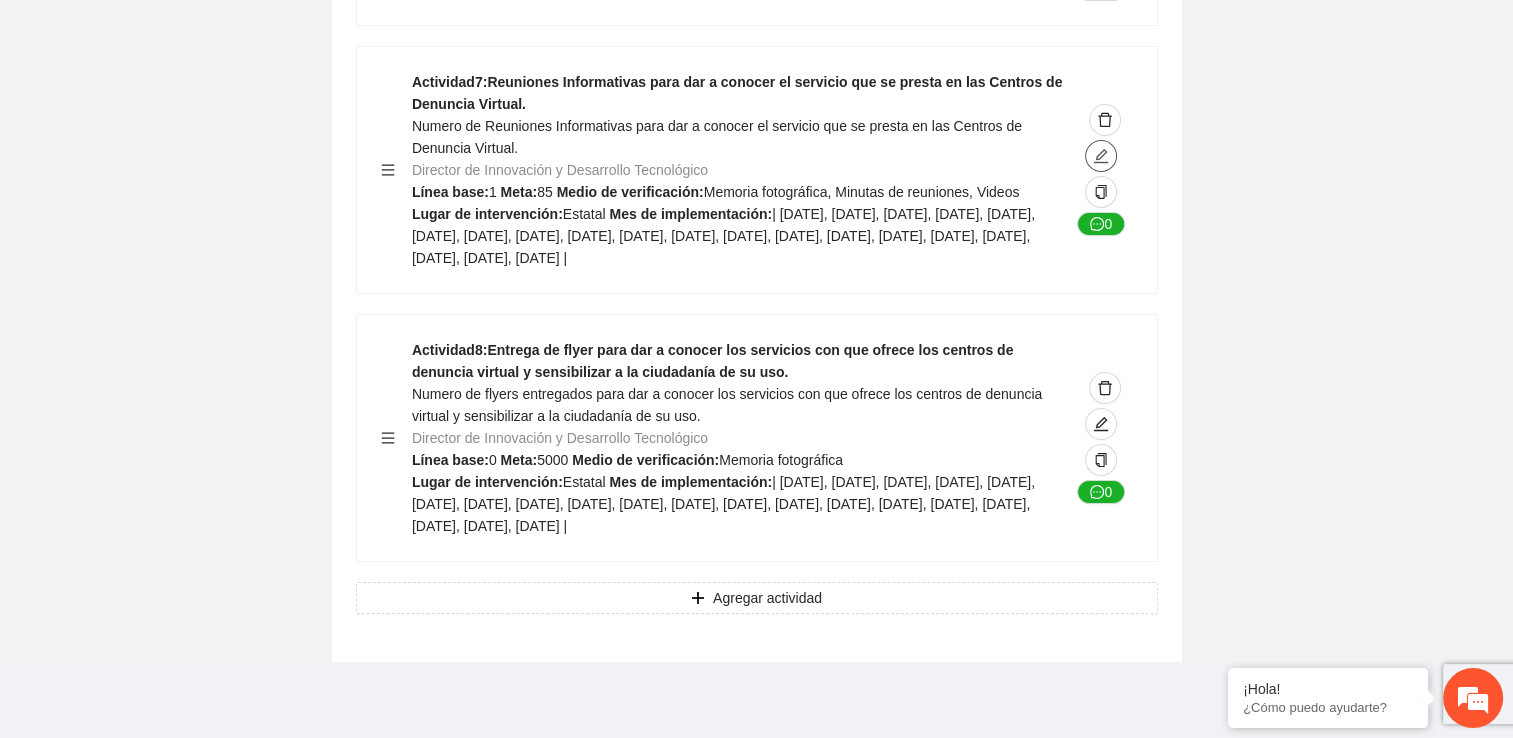 click 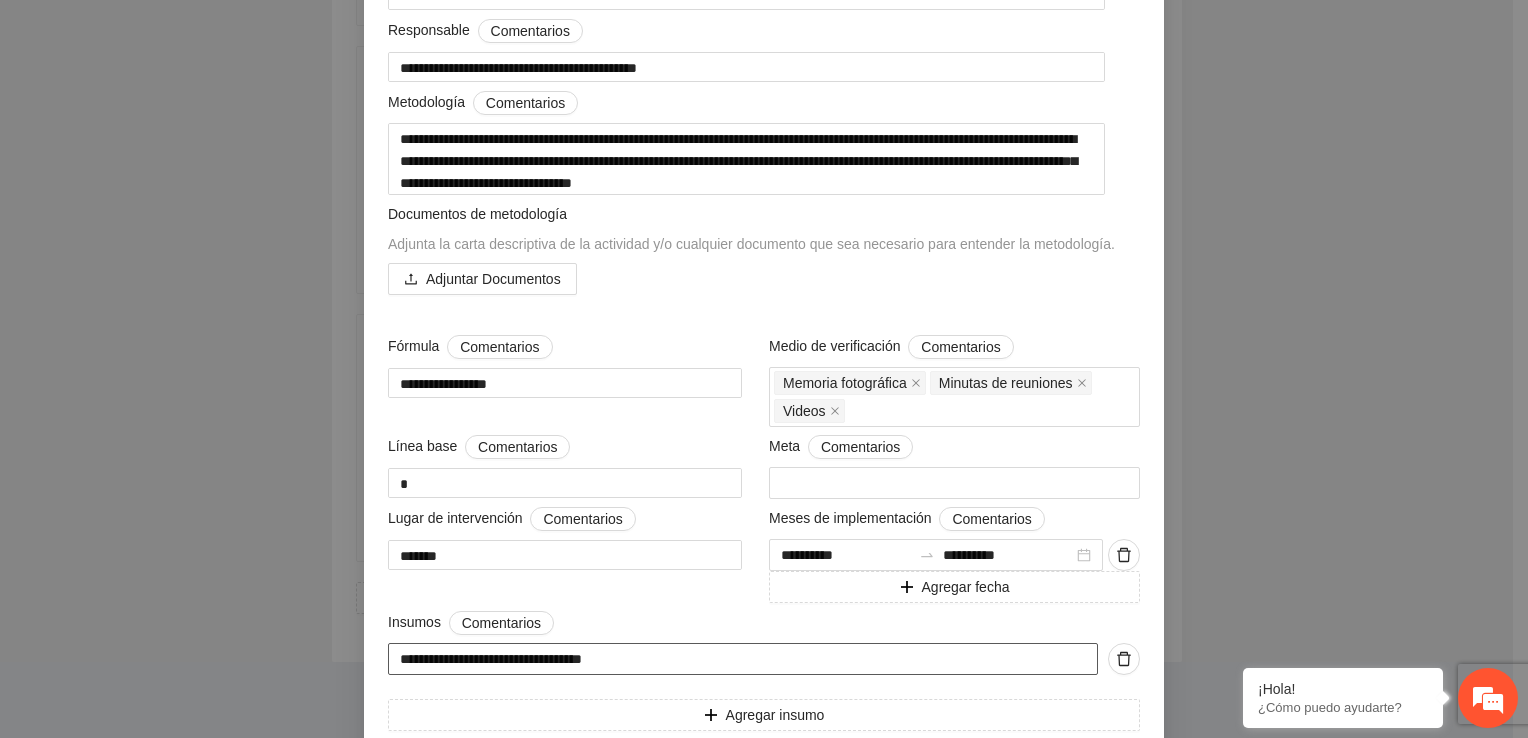 scroll, scrollTop: 528, scrollLeft: 0, axis: vertical 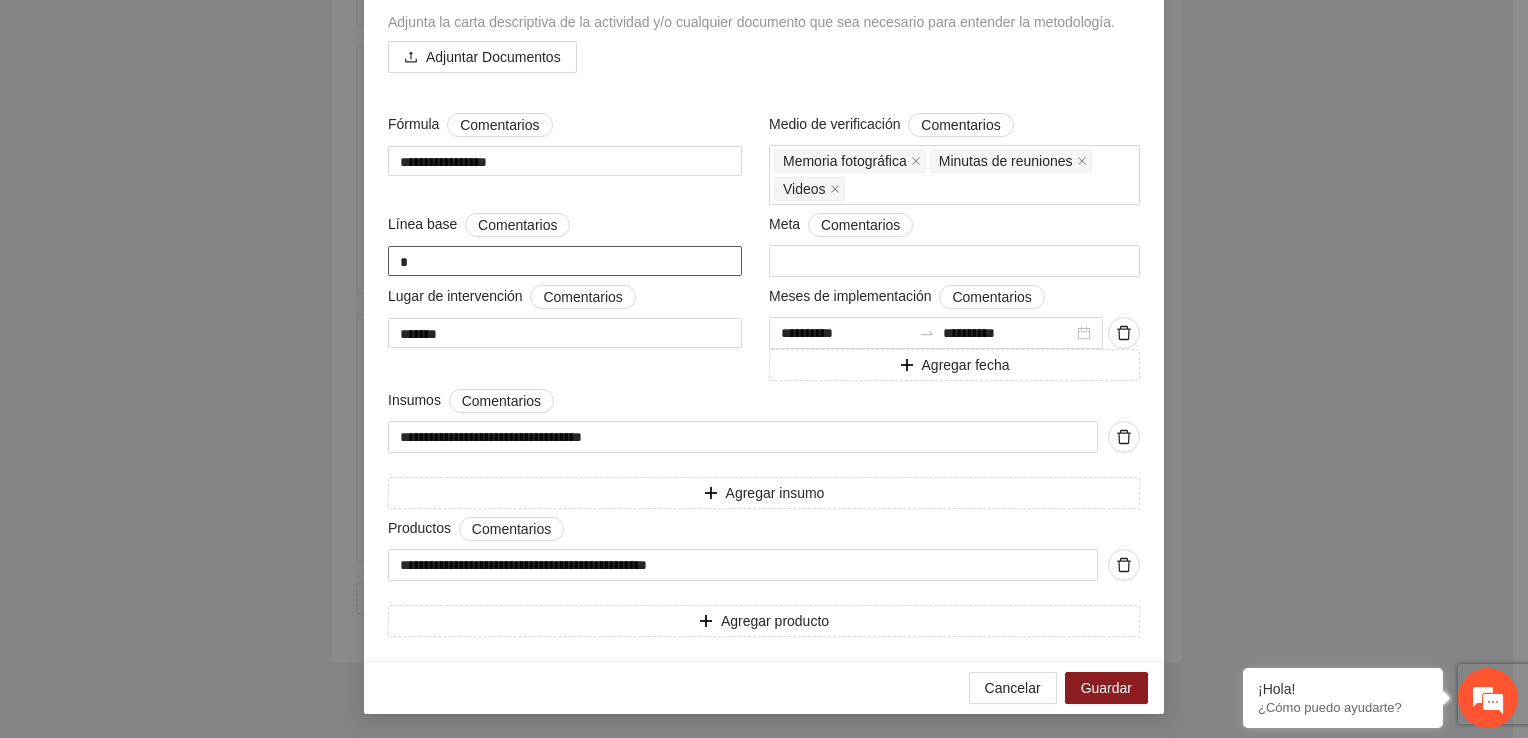 drag, startPoint x: 405, startPoint y: 263, endPoint x: 361, endPoint y: 255, distance: 44.72136 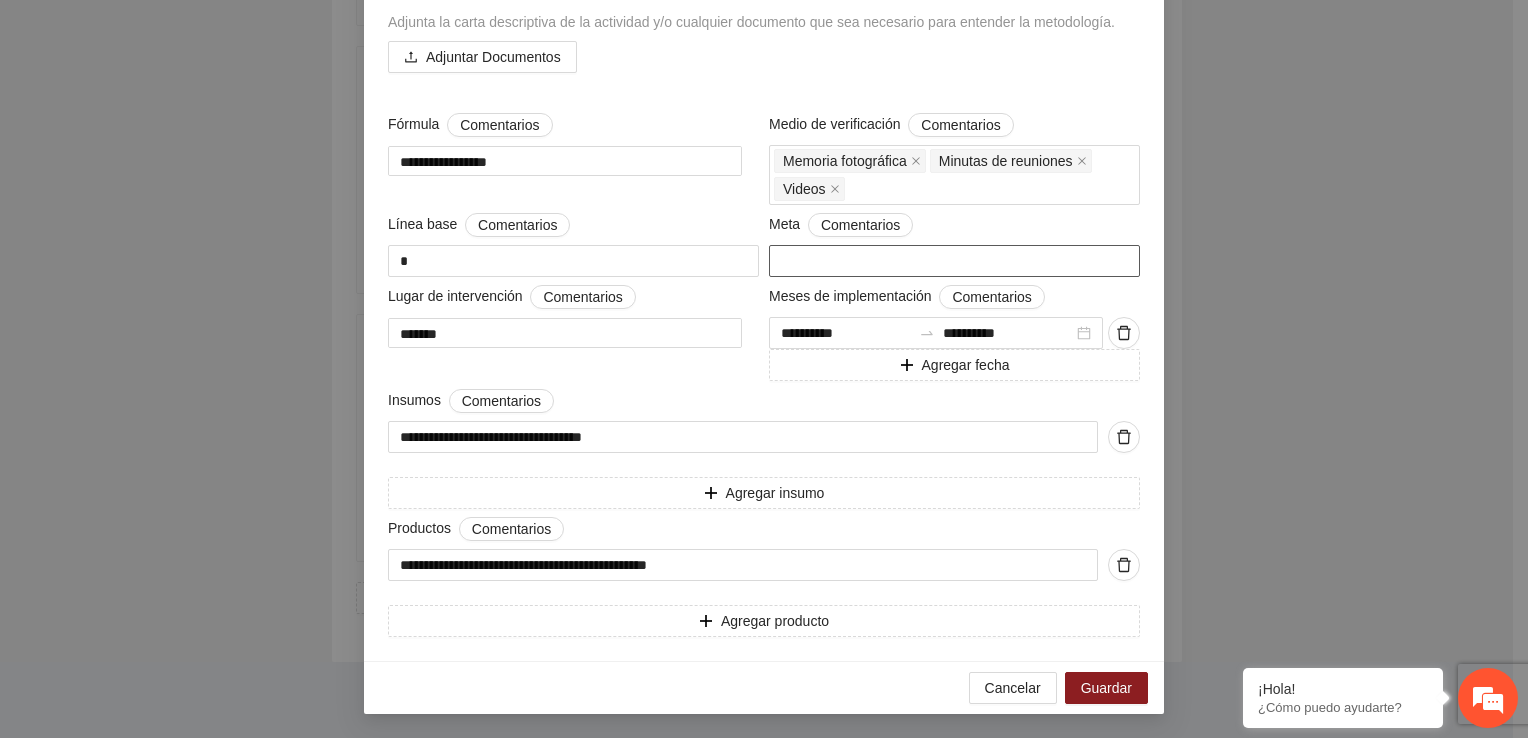 drag, startPoint x: 825, startPoint y: 271, endPoint x: 770, endPoint y: 262, distance: 55.7315 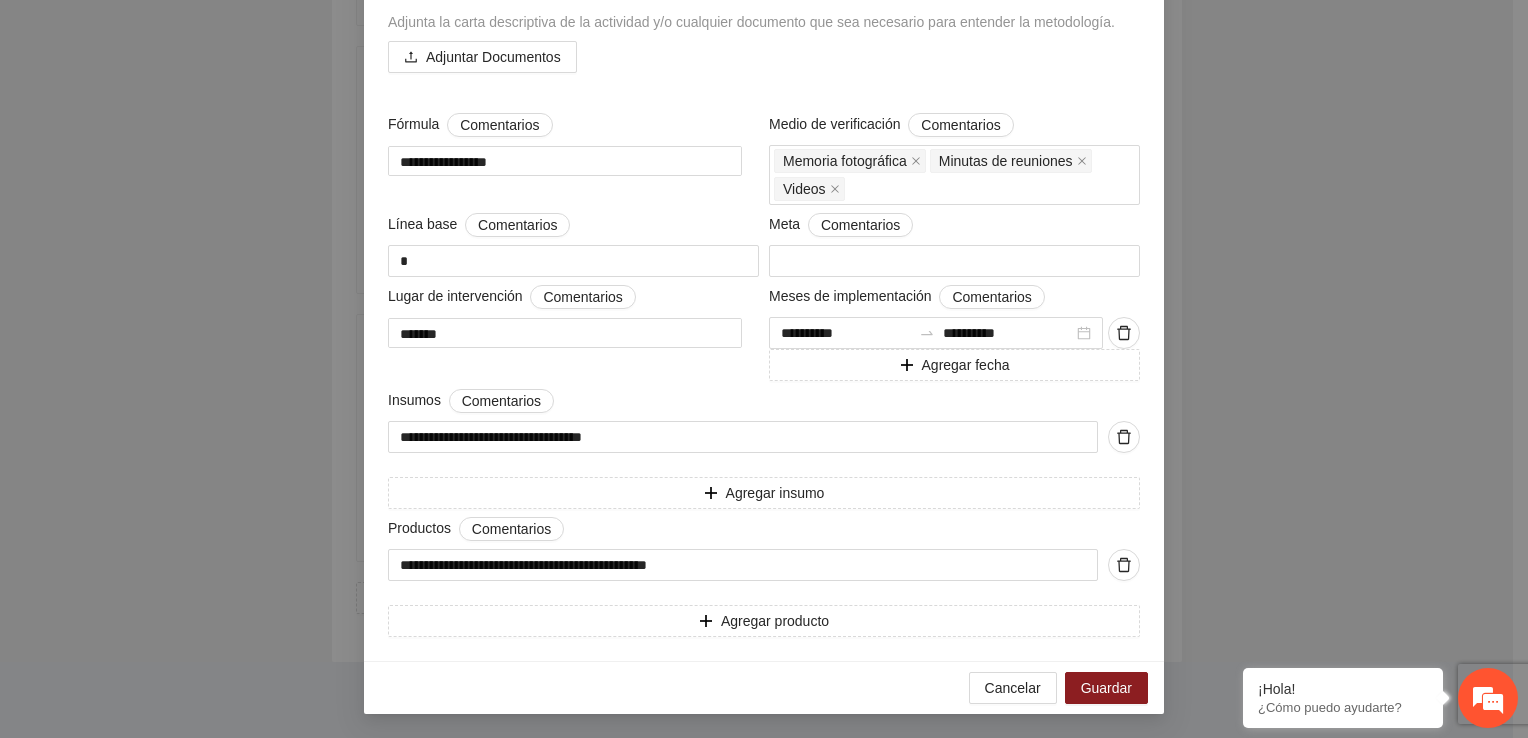click on "**********" at bounding box center [764, 145] 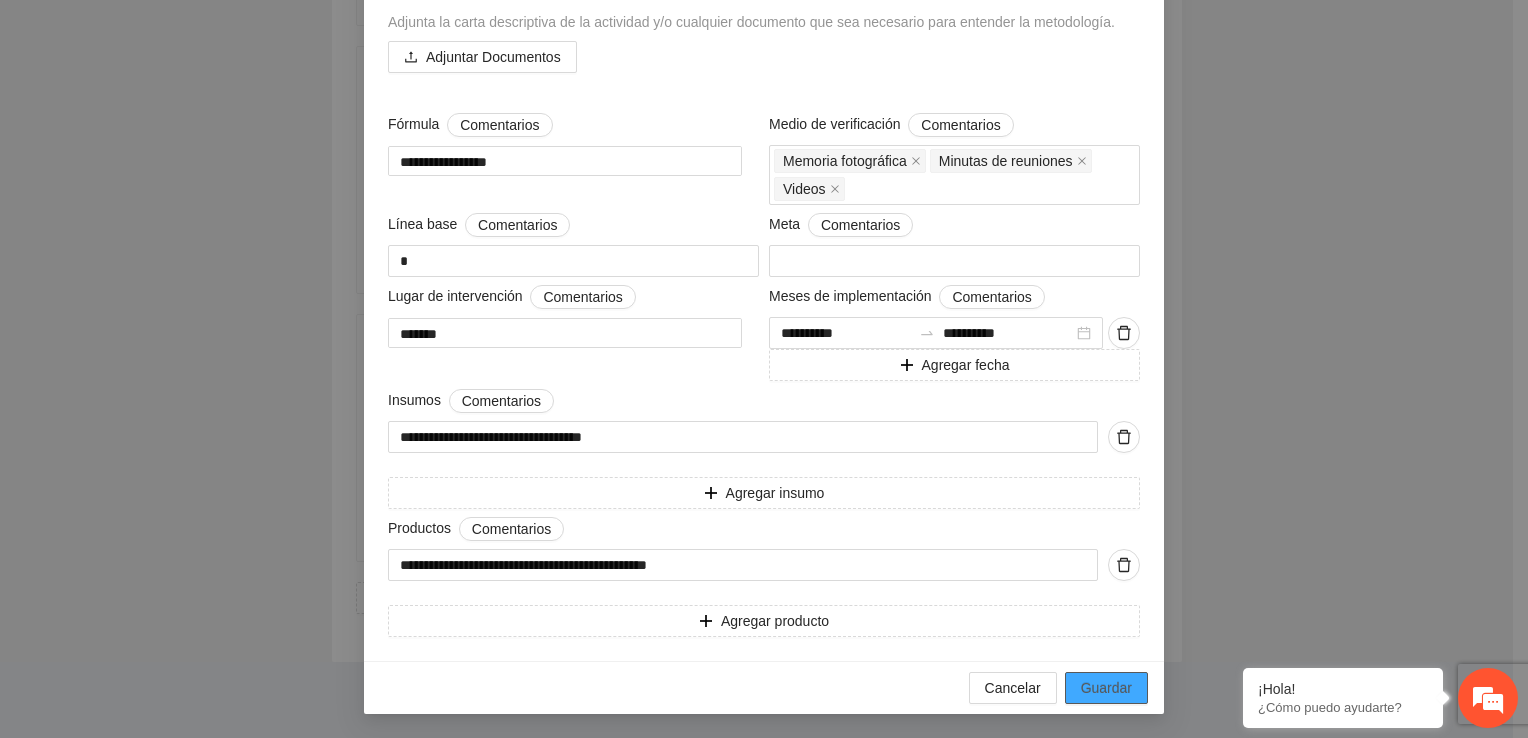 click on "Guardar" at bounding box center (1106, 688) 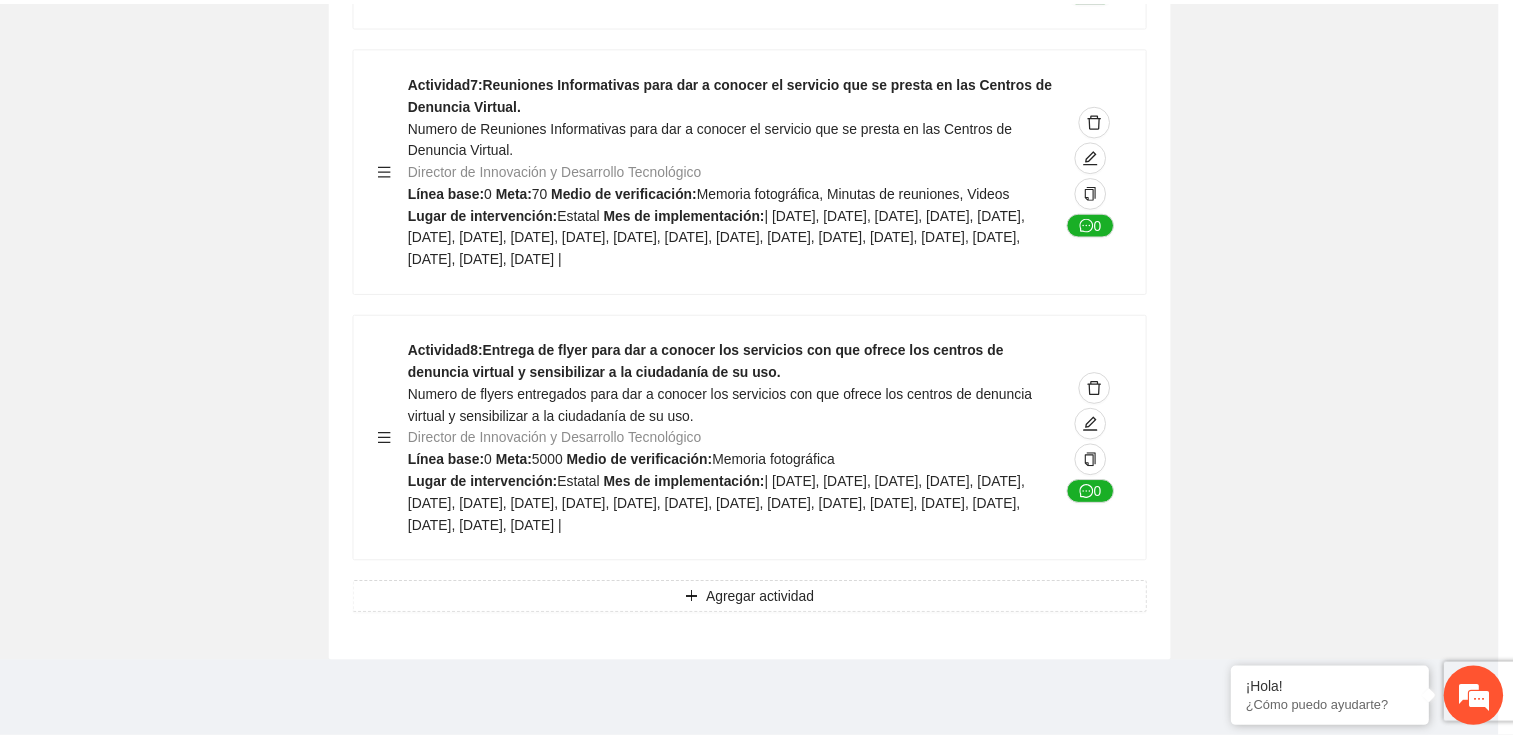 scroll, scrollTop: 213, scrollLeft: 0, axis: vertical 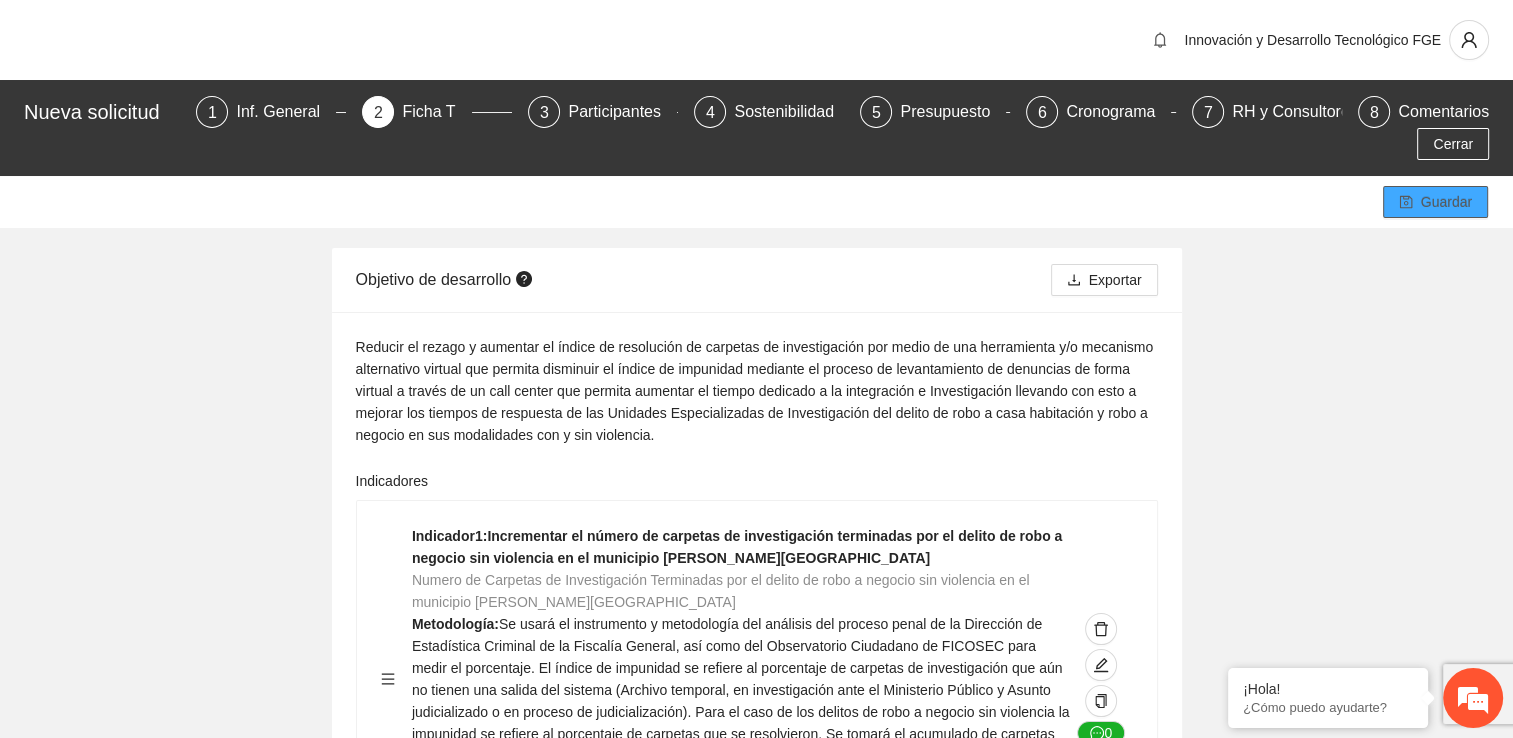 click on "Guardar" at bounding box center [1446, 202] 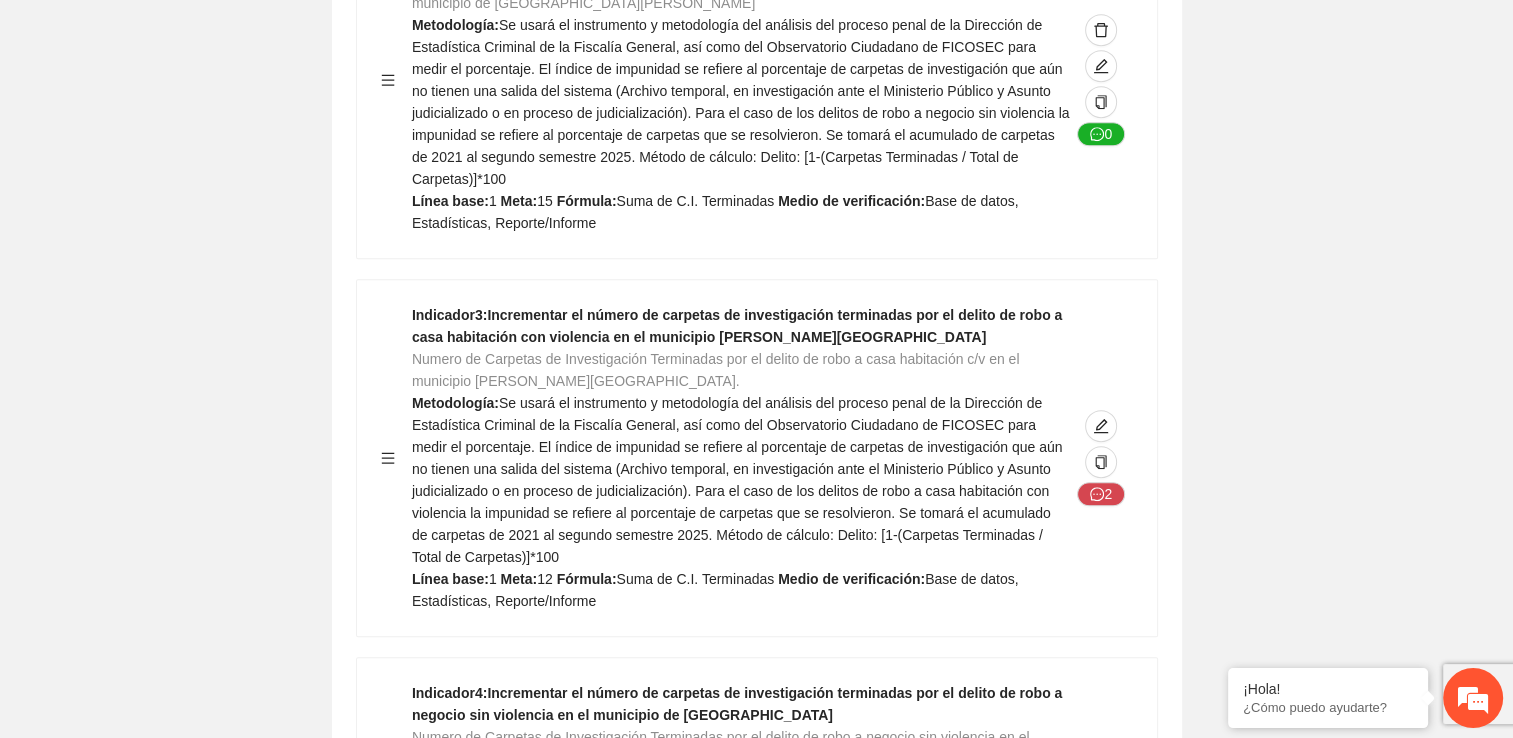 scroll, scrollTop: 1200, scrollLeft: 0, axis: vertical 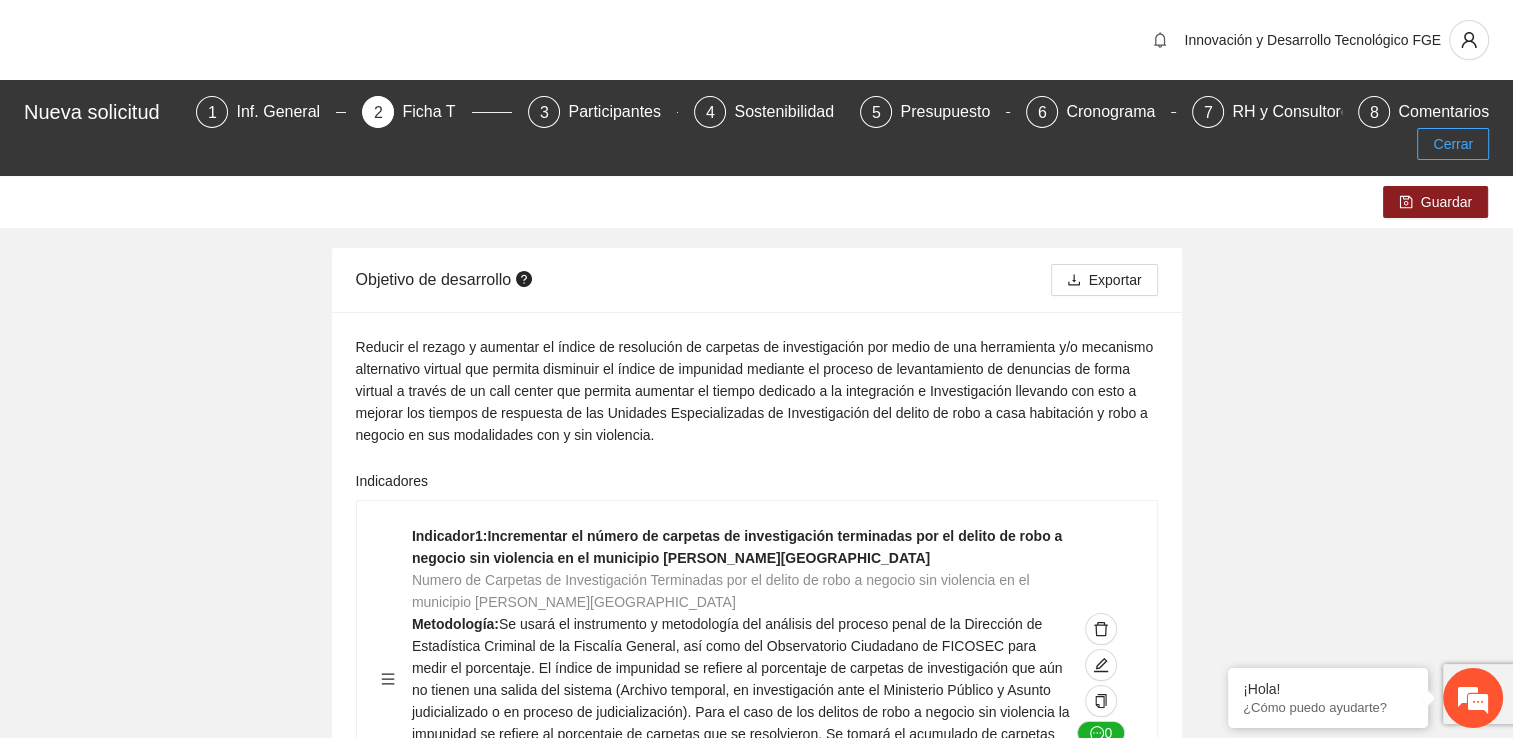 click on "Cerrar" at bounding box center (1453, 144) 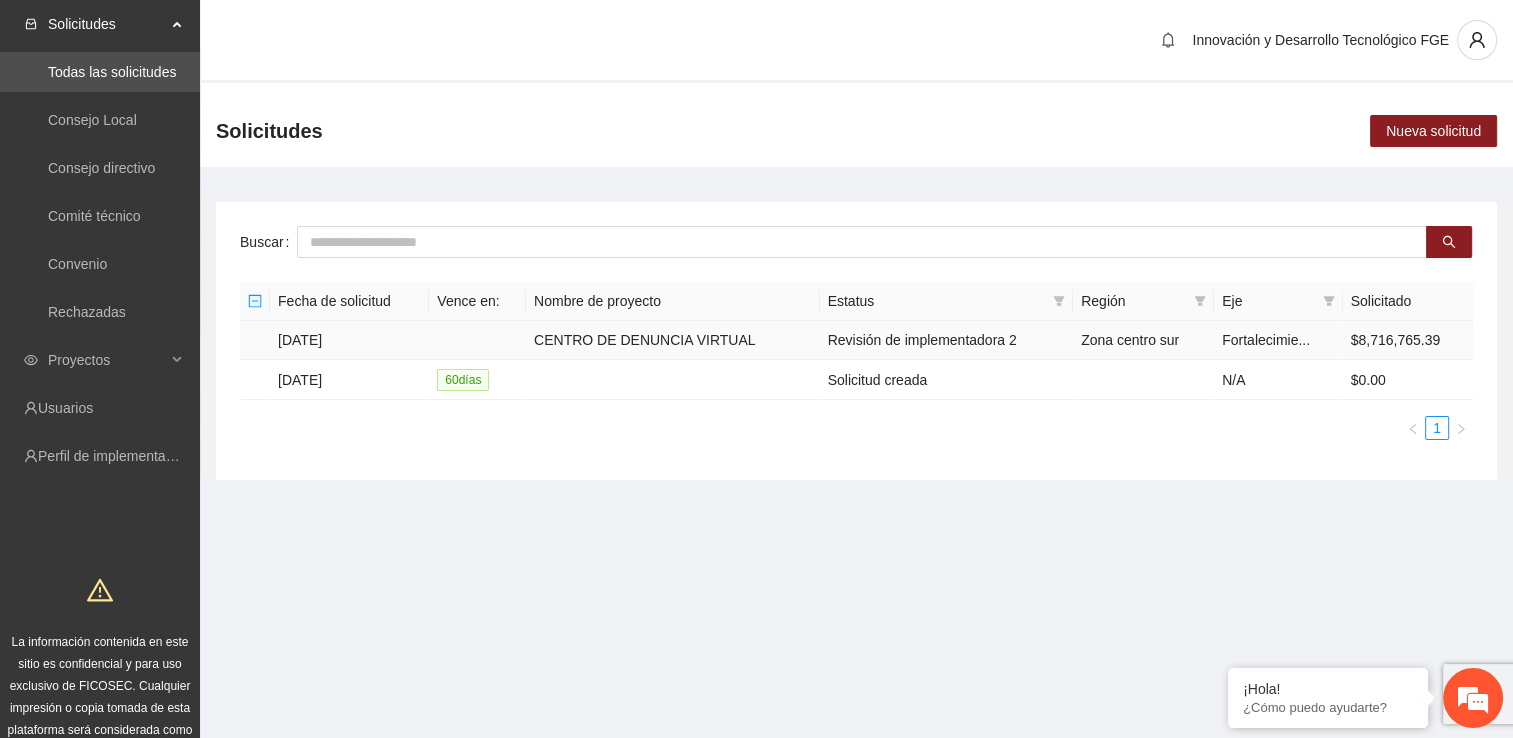 click on "Revisión de implementadora 2" at bounding box center (947, 340) 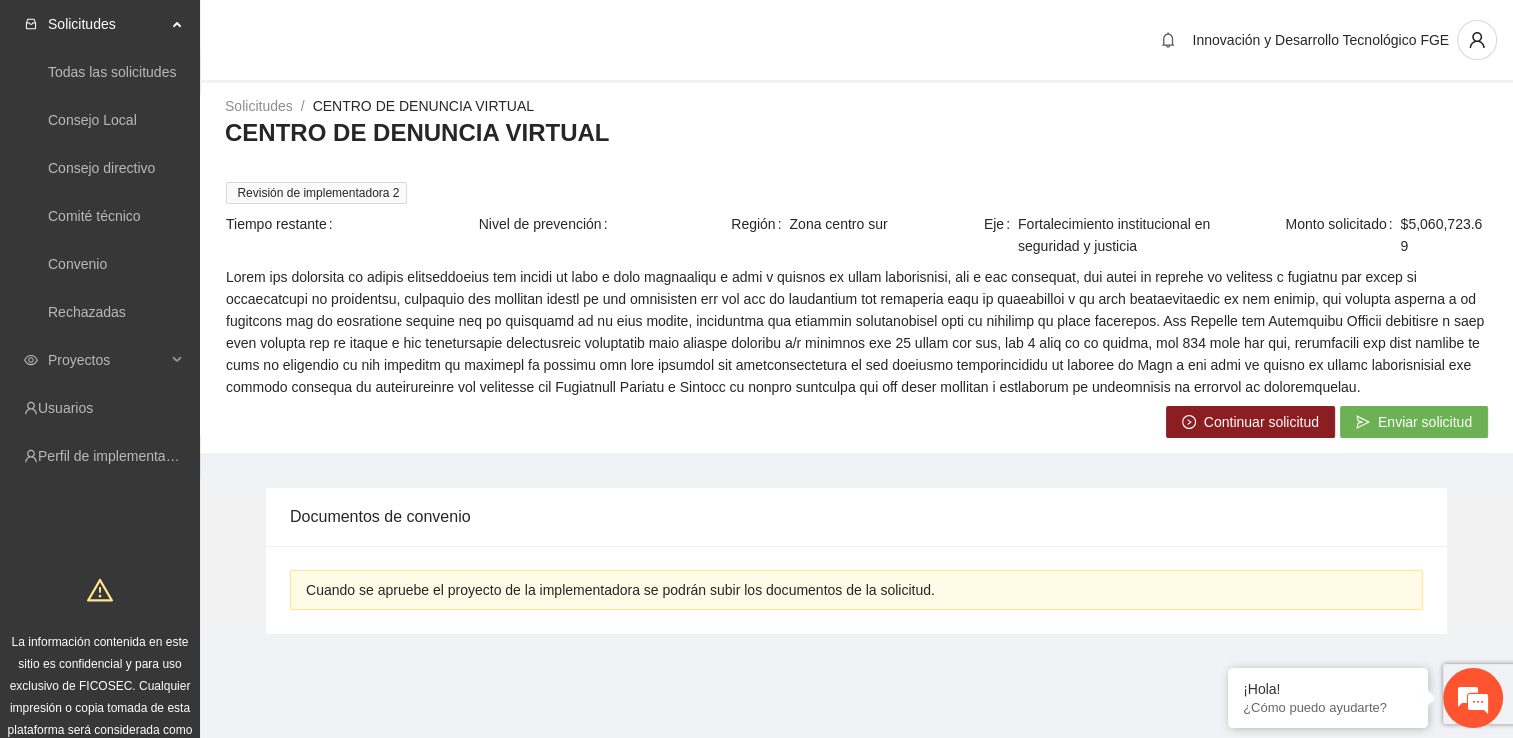 click on "Enviar solicitud" at bounding box center [1425, 422] 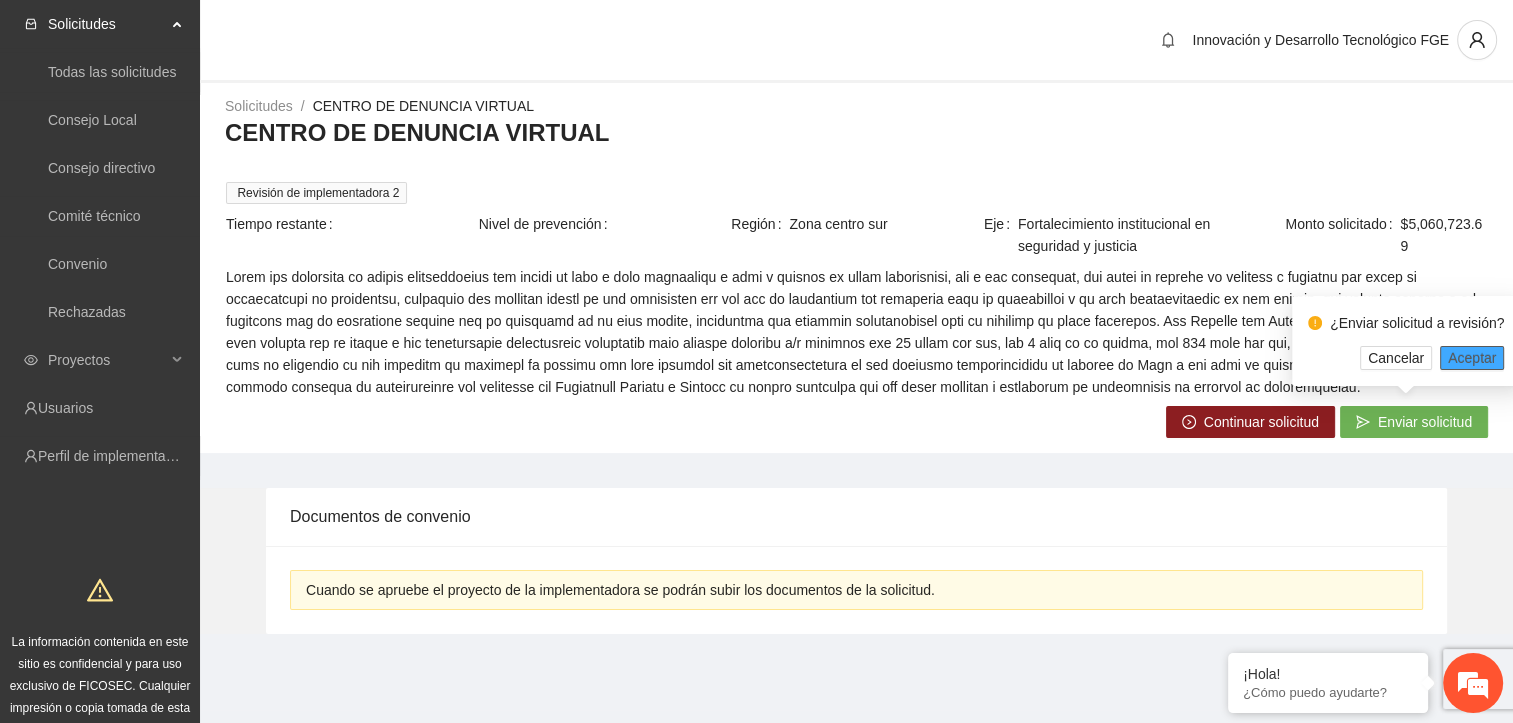 click on "Aceptar" at bounding box center [1472, 358] 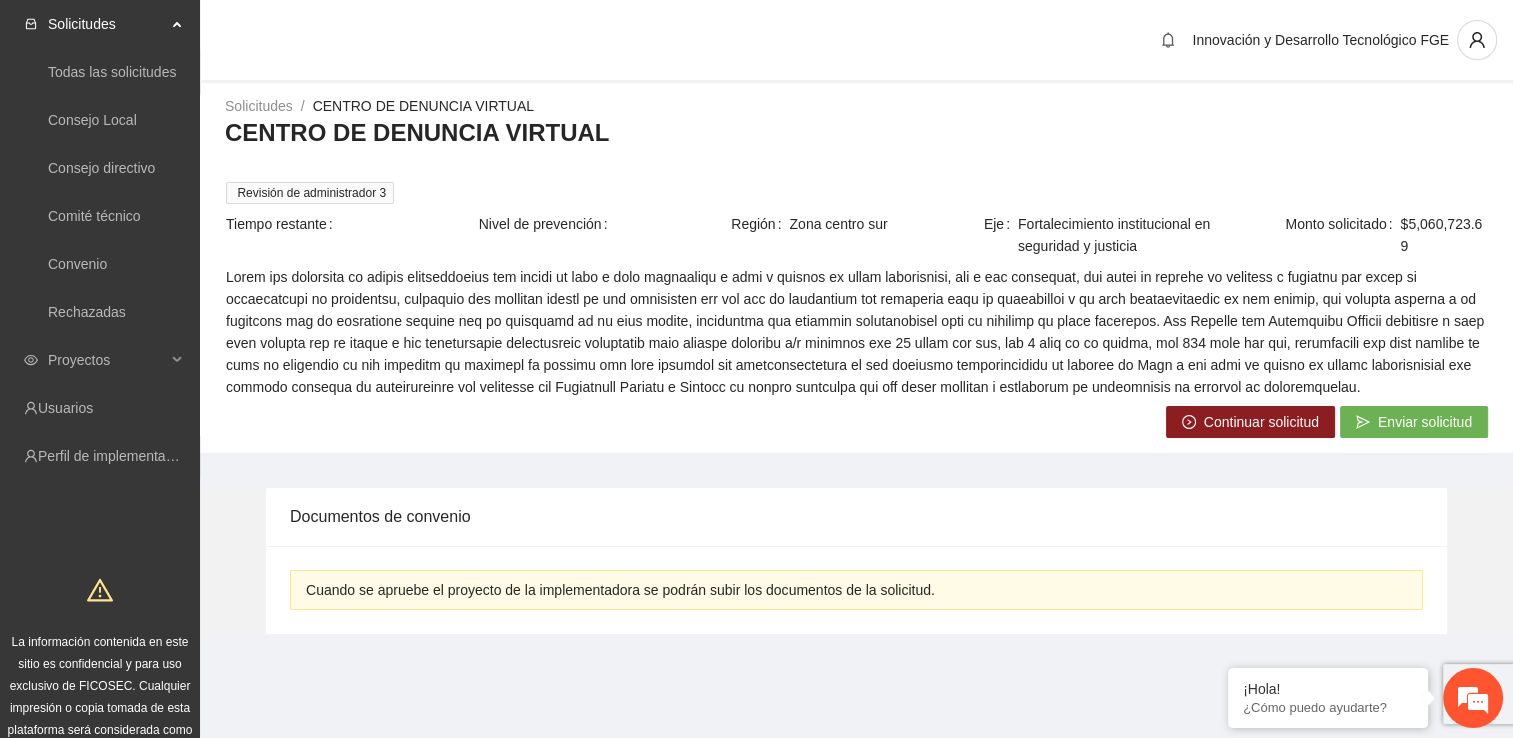 click on "Continuar solicitud" at bounding box center (1261, 422) 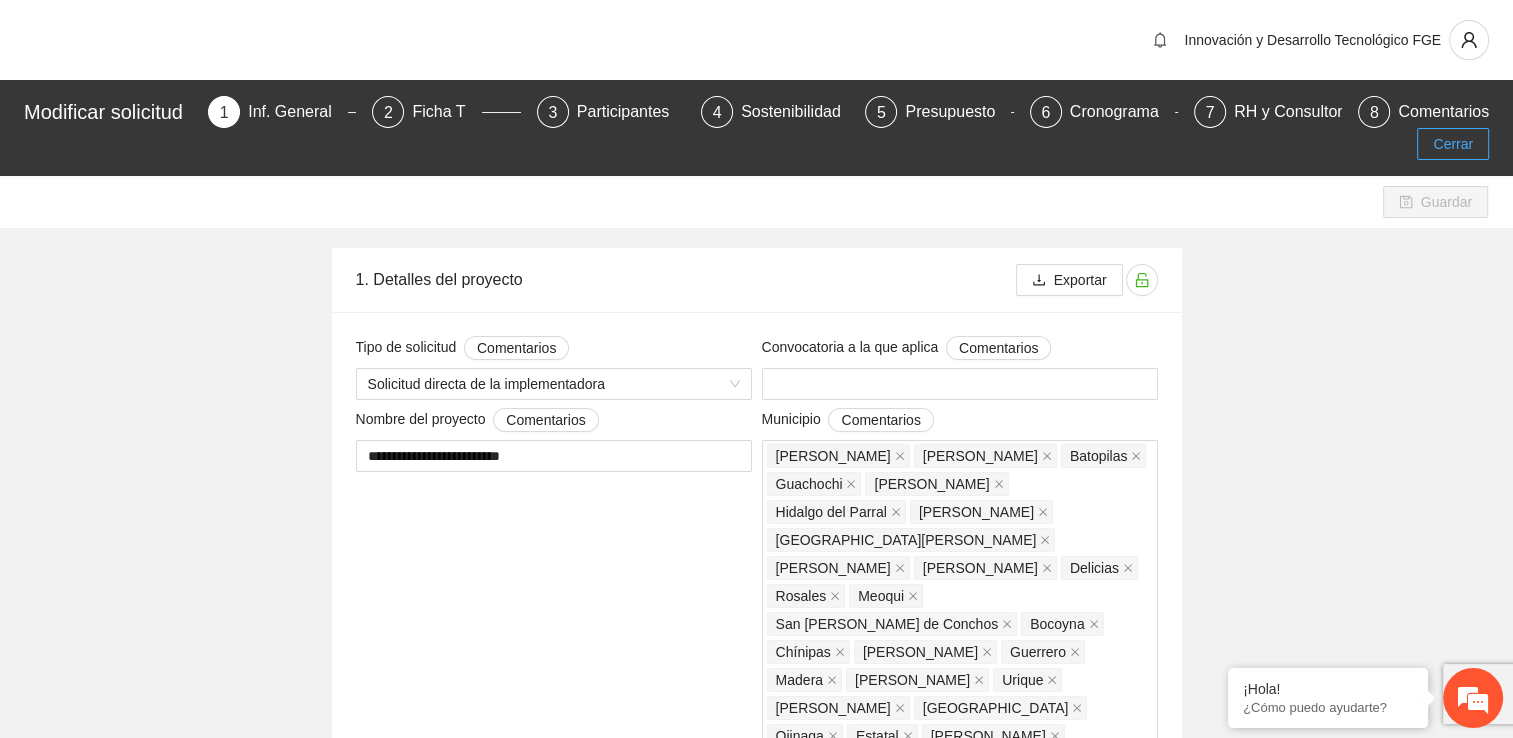 click on "Cerrar" at bounding box center [1453, 144] 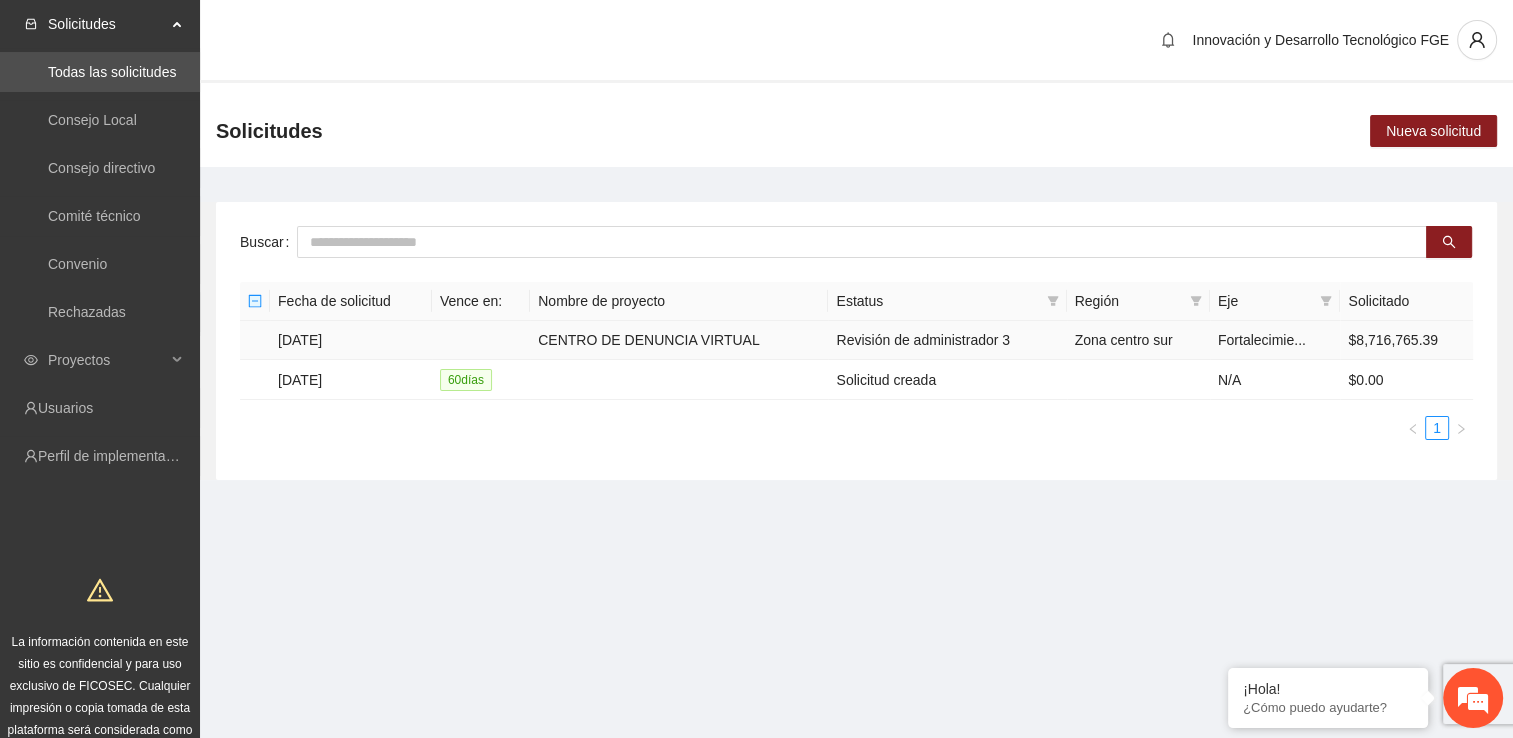click on "CENTRO DE DENUNCIA VIRTUAL" at bounding box center [679, 340] 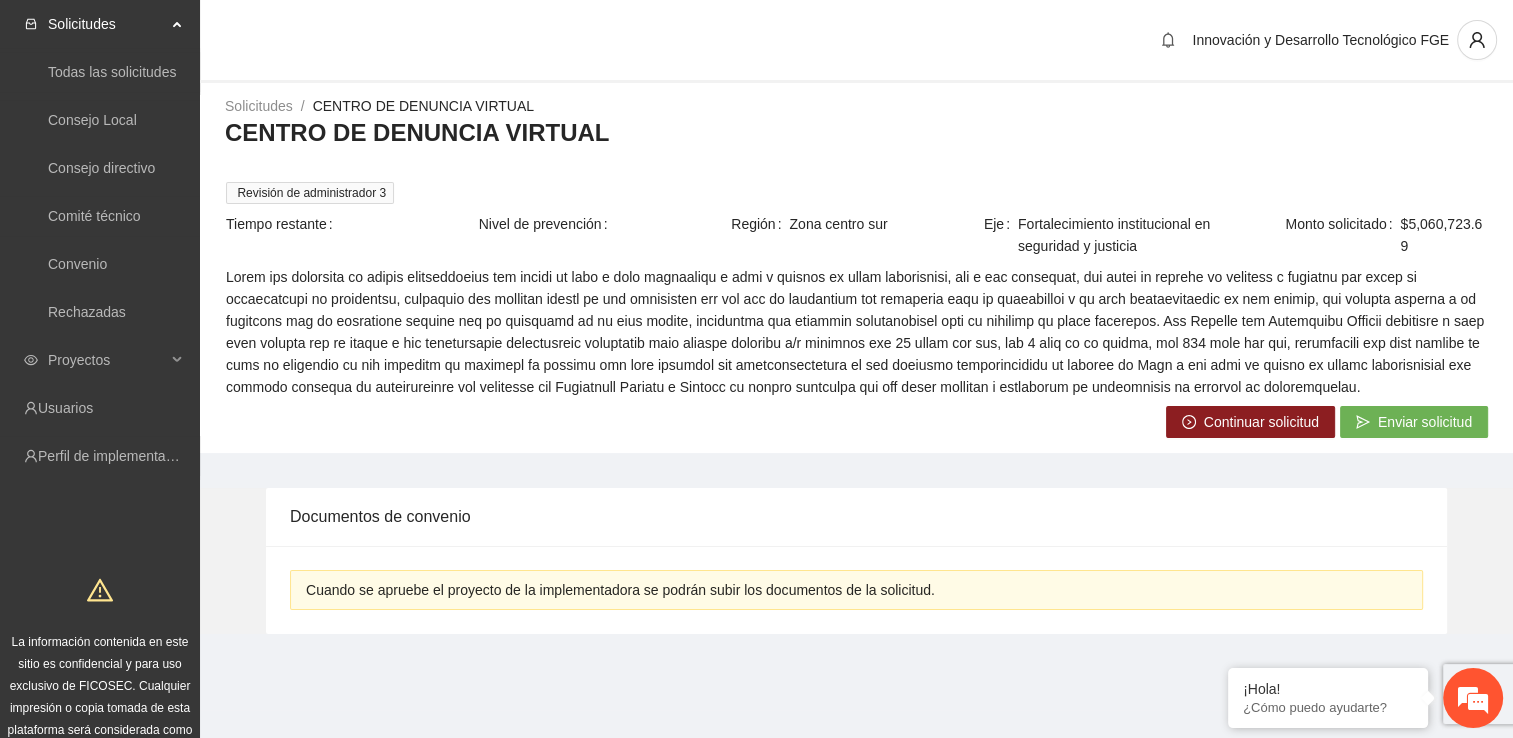 click on "Continuar solicitud" at bounding box center (1261, 422) 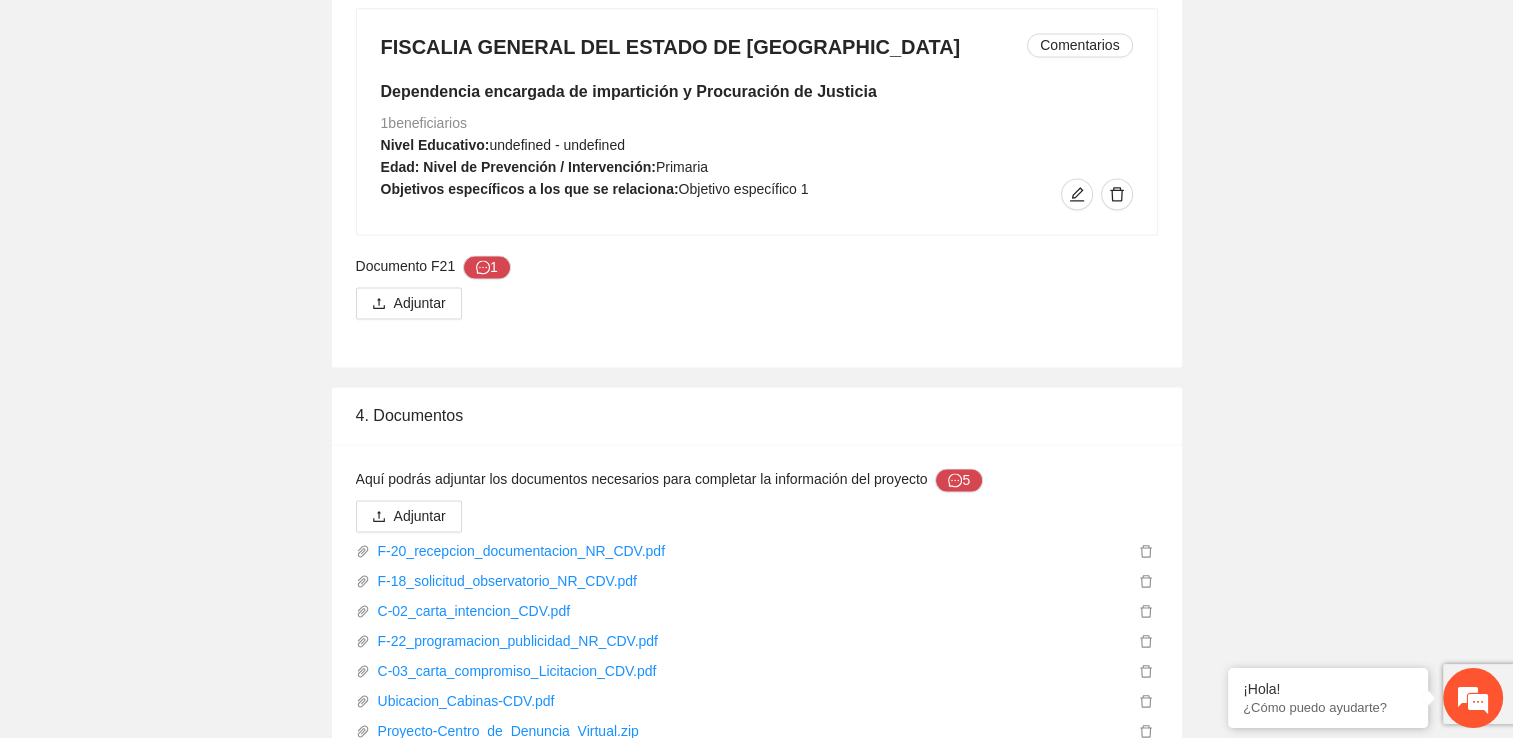 scroll, scrollTop: 3012, scrollLeft: 0, axis: vertical 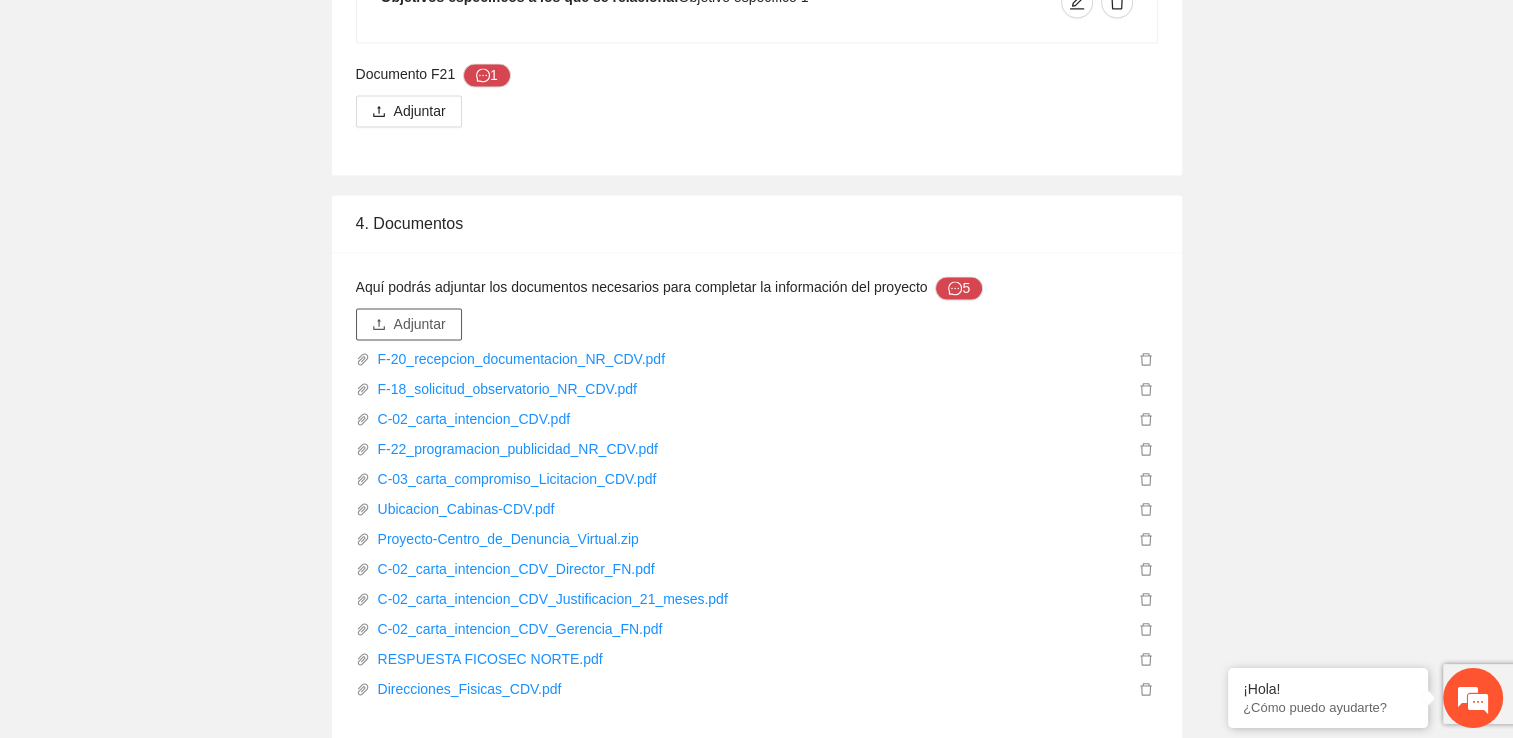 click on "Adjuntar" at bounding box center (420, 324) 